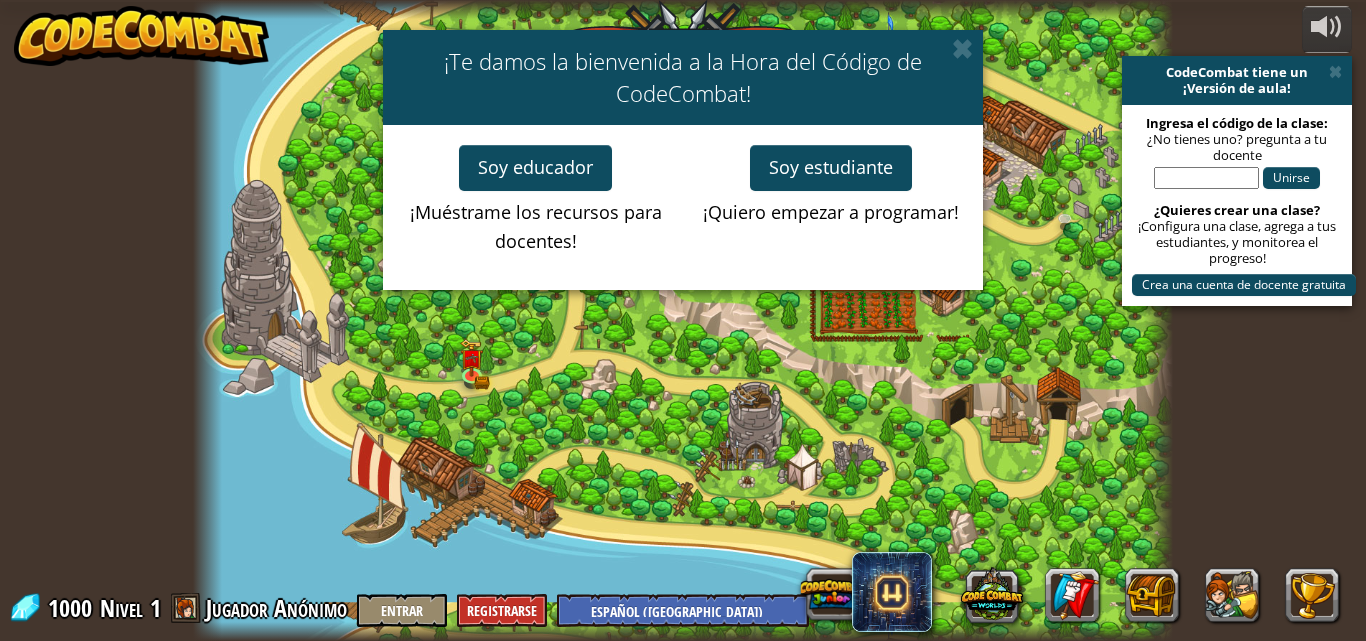 select on "es-419" 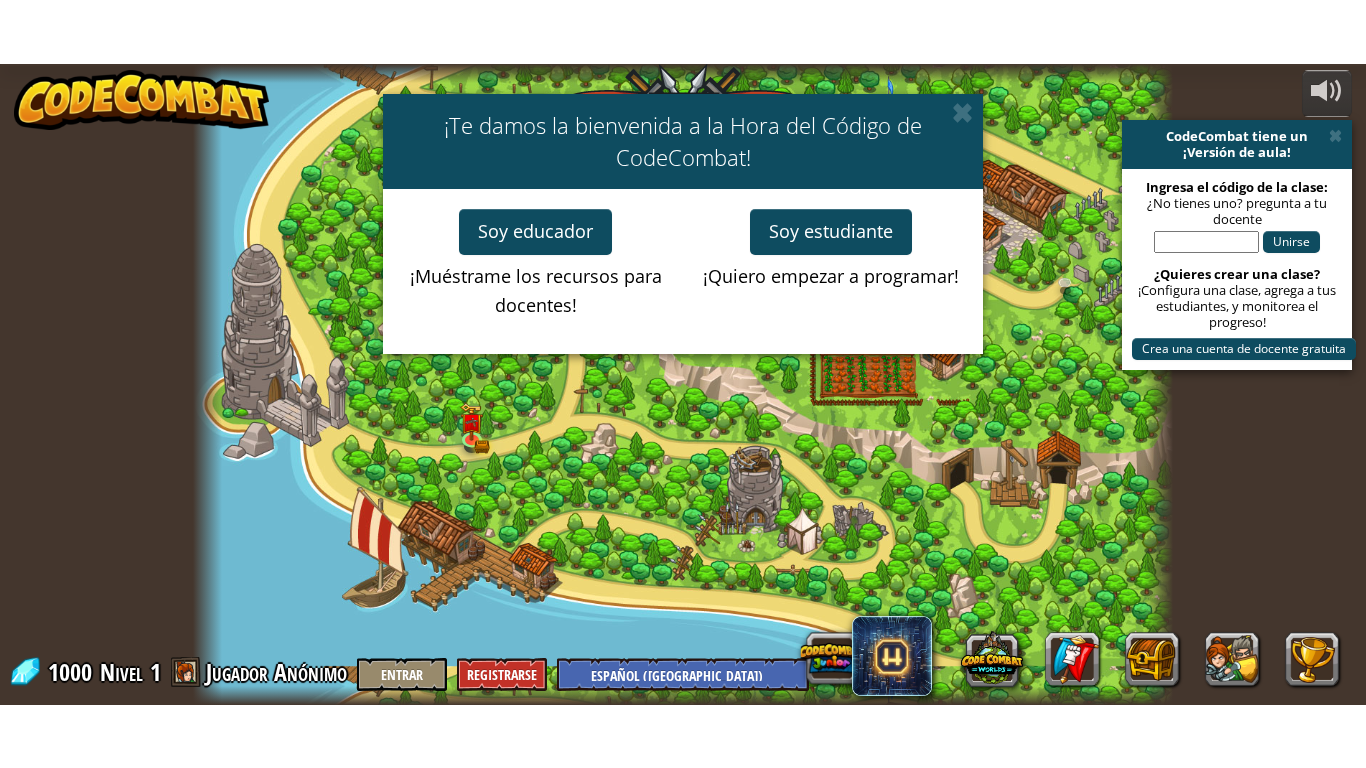 scroll, scrollTop: 0, scrollLeft: 0, axis: both 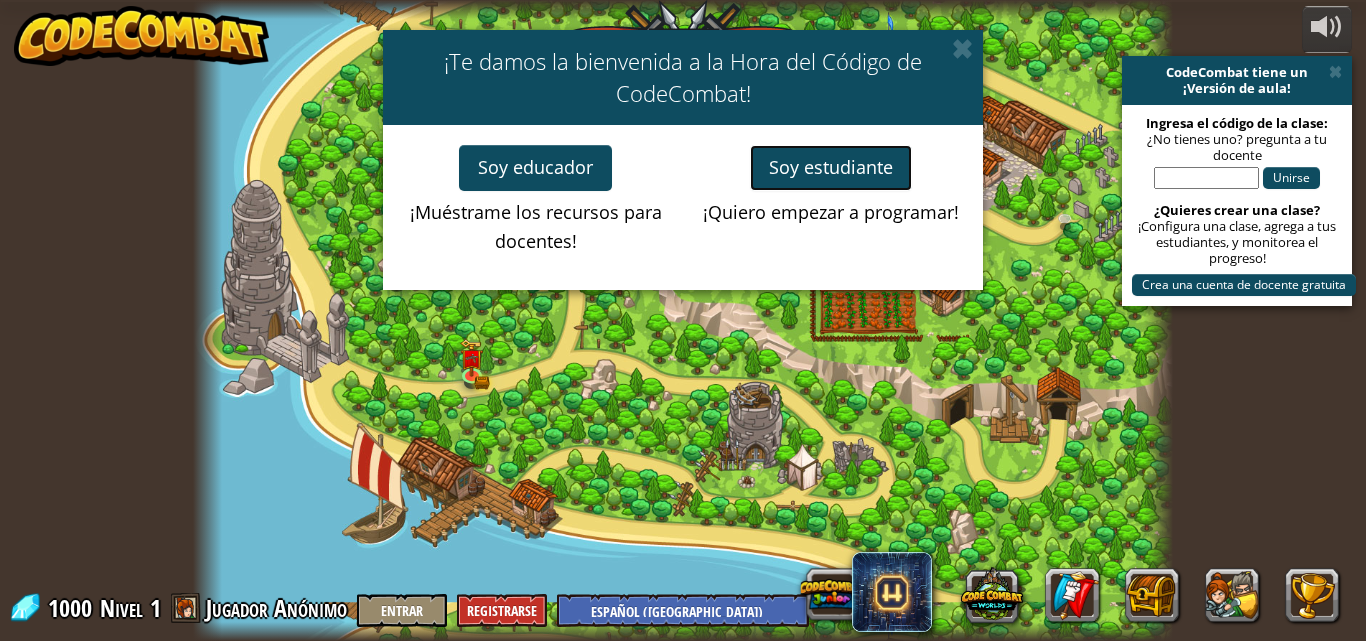 click on "Soy estudiante" at bounding box center (831, 168) 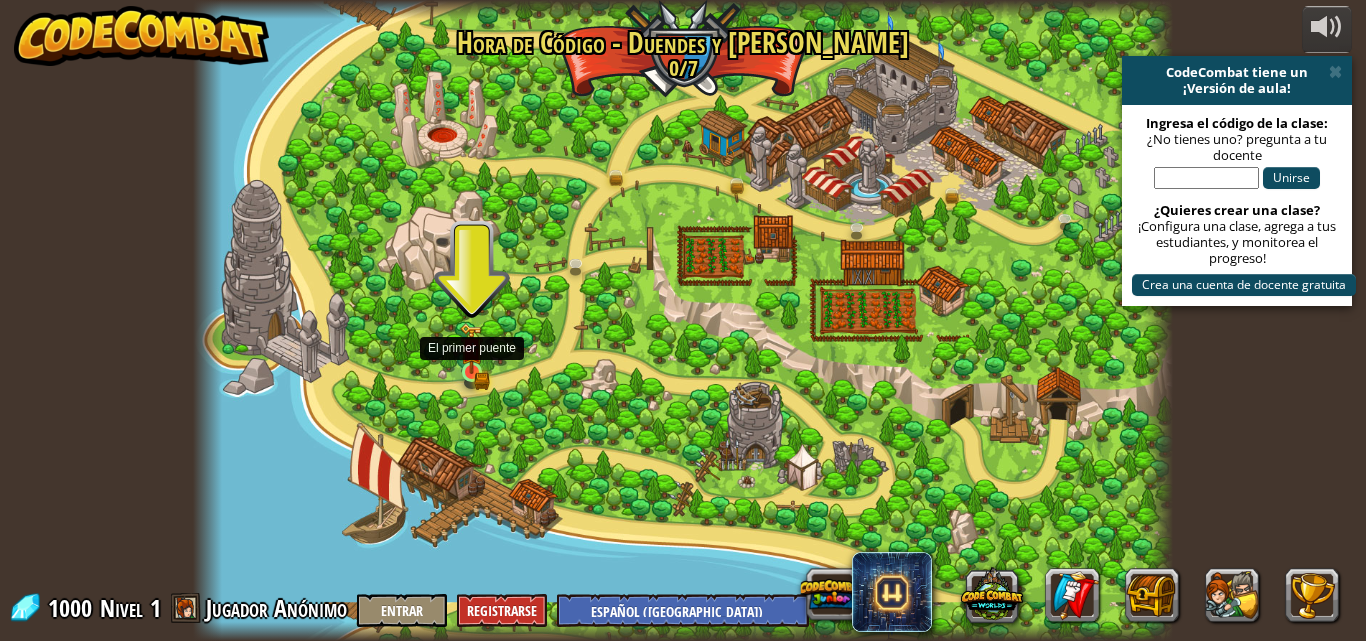 click at bounding box center [471, 348] 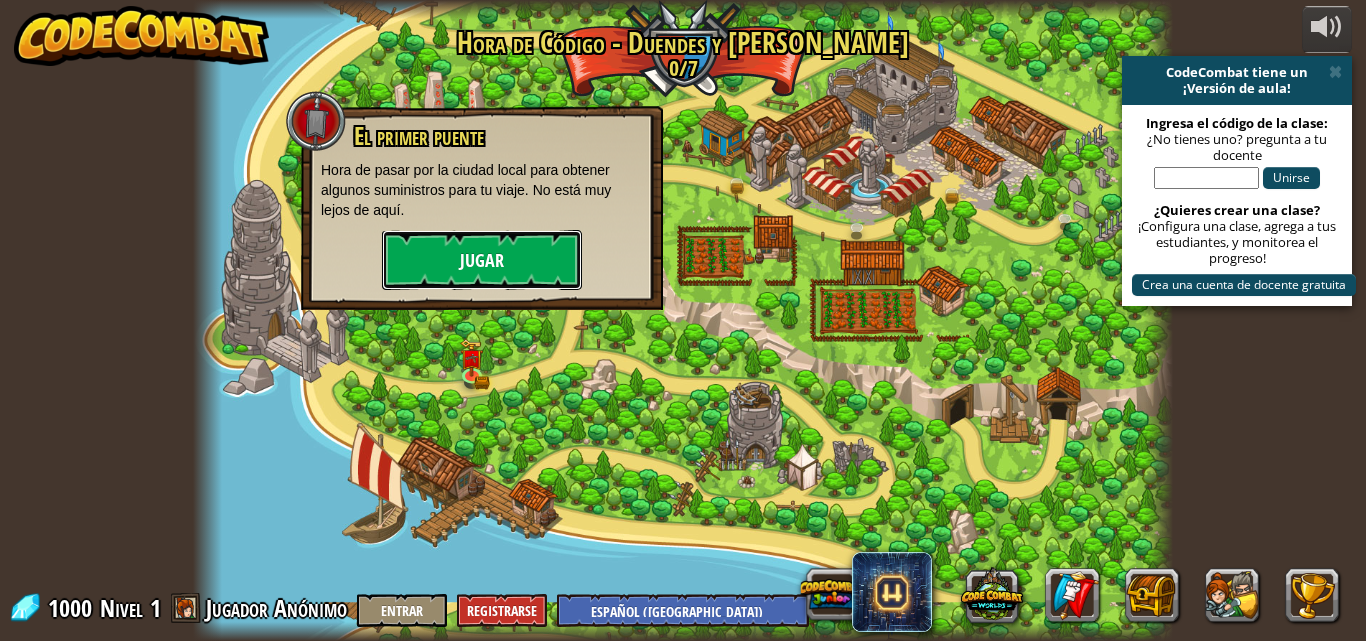 click on "Jugar" at bounding box center (482, 260) 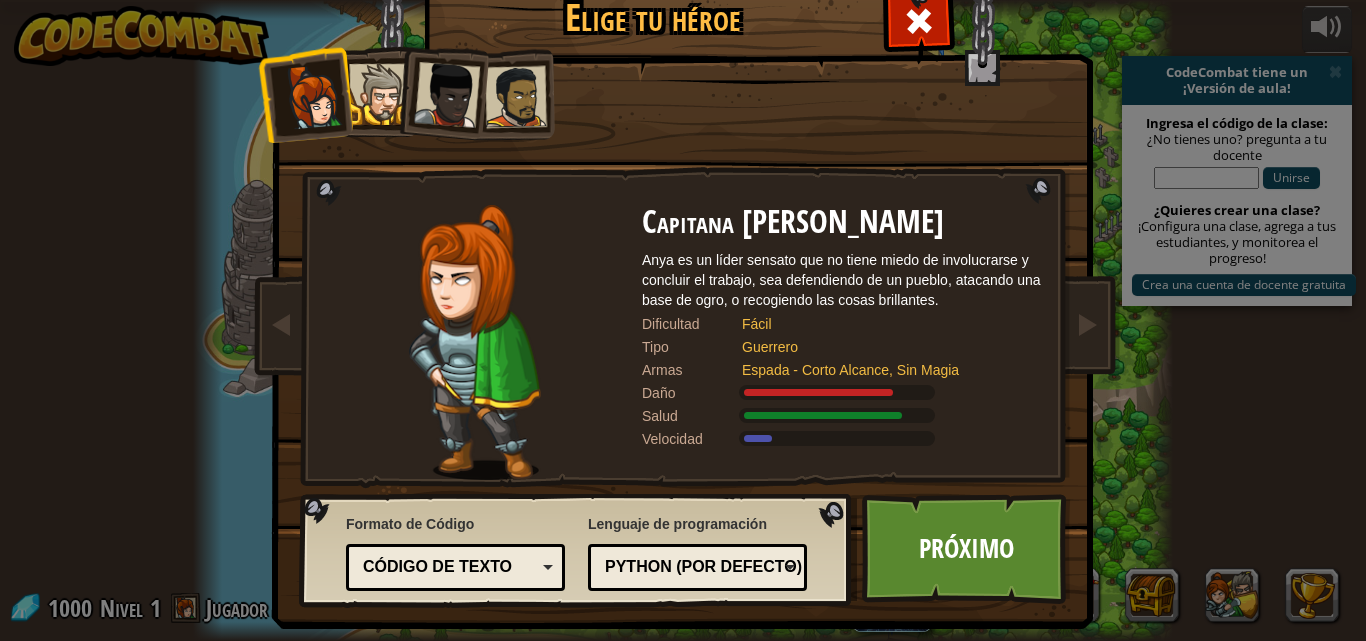 click at bounding box center [379, 94] 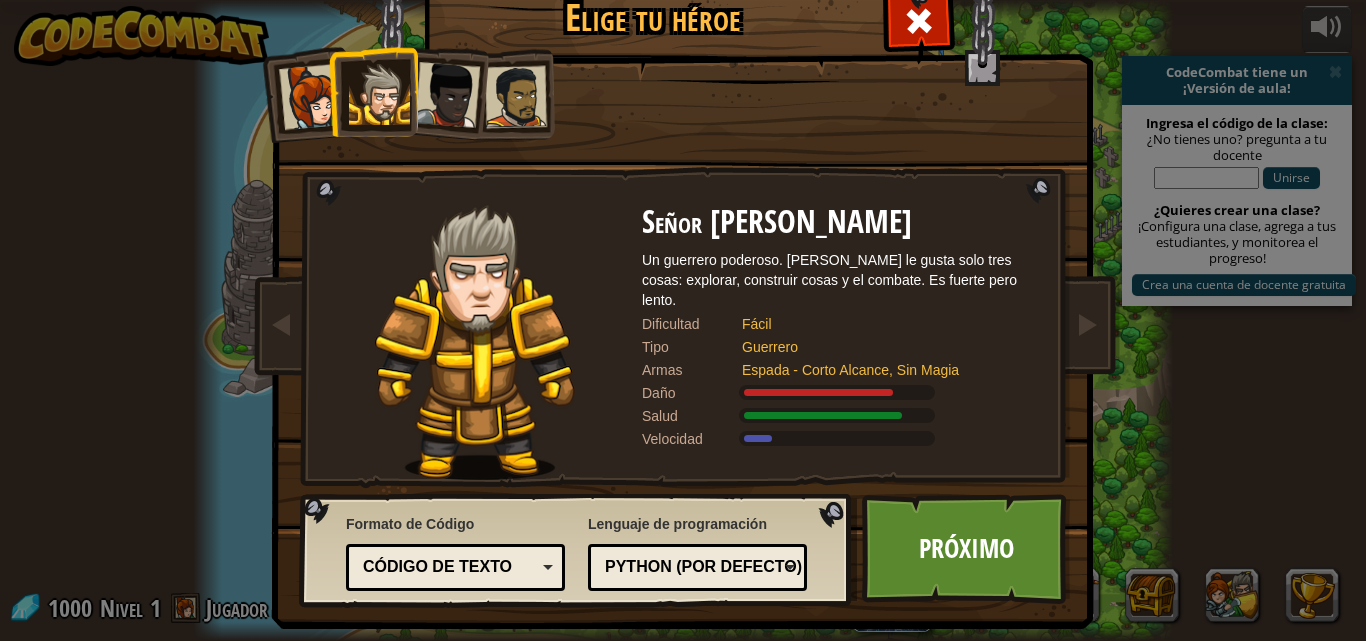 click at bounding box center (441, 91) 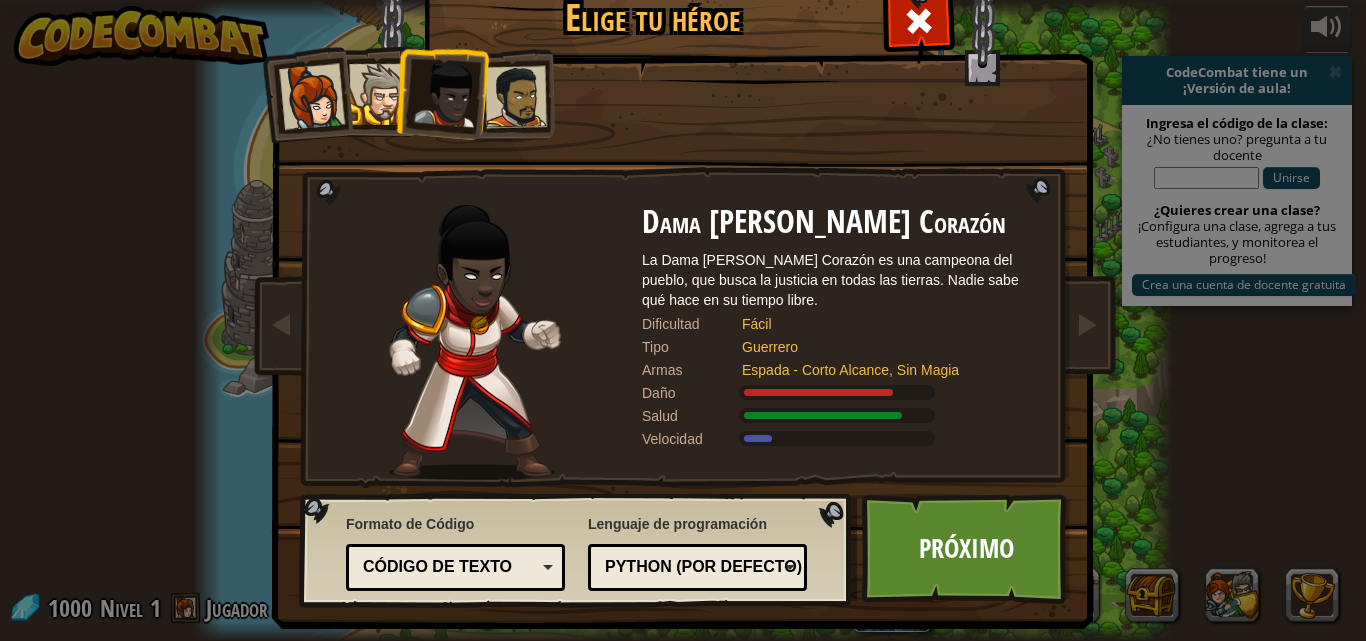 click at bounding box center (516, 97) 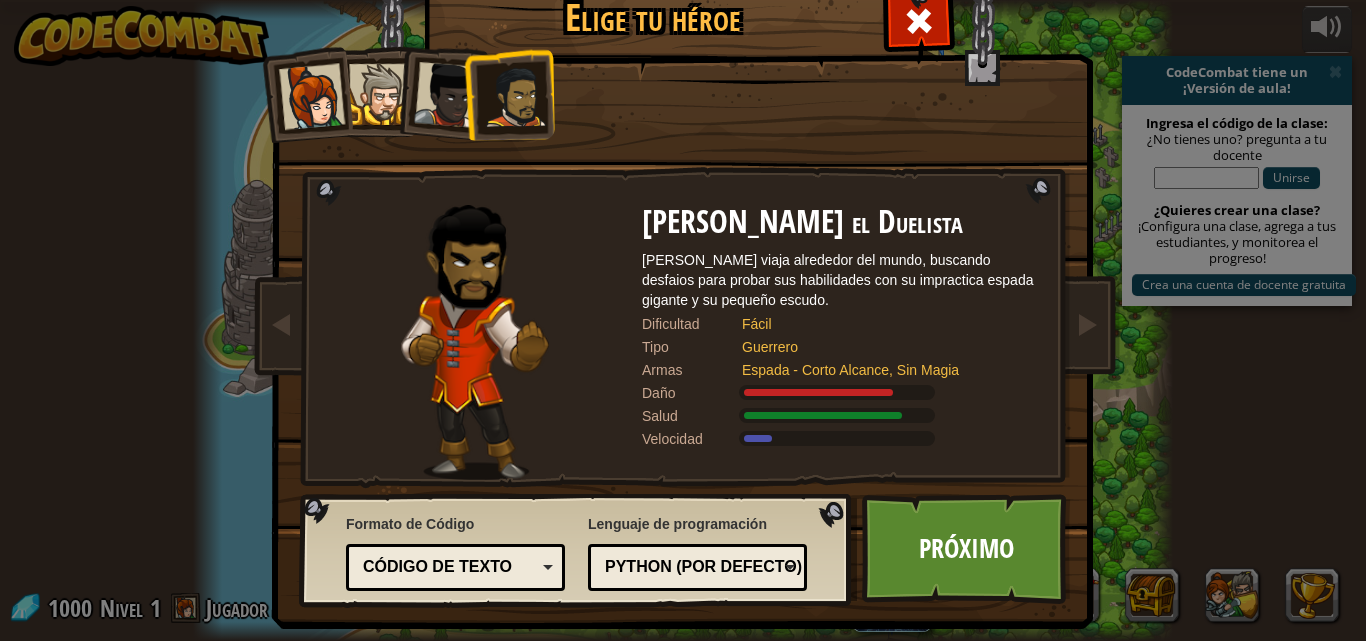 click at bounding box center [312, 97] 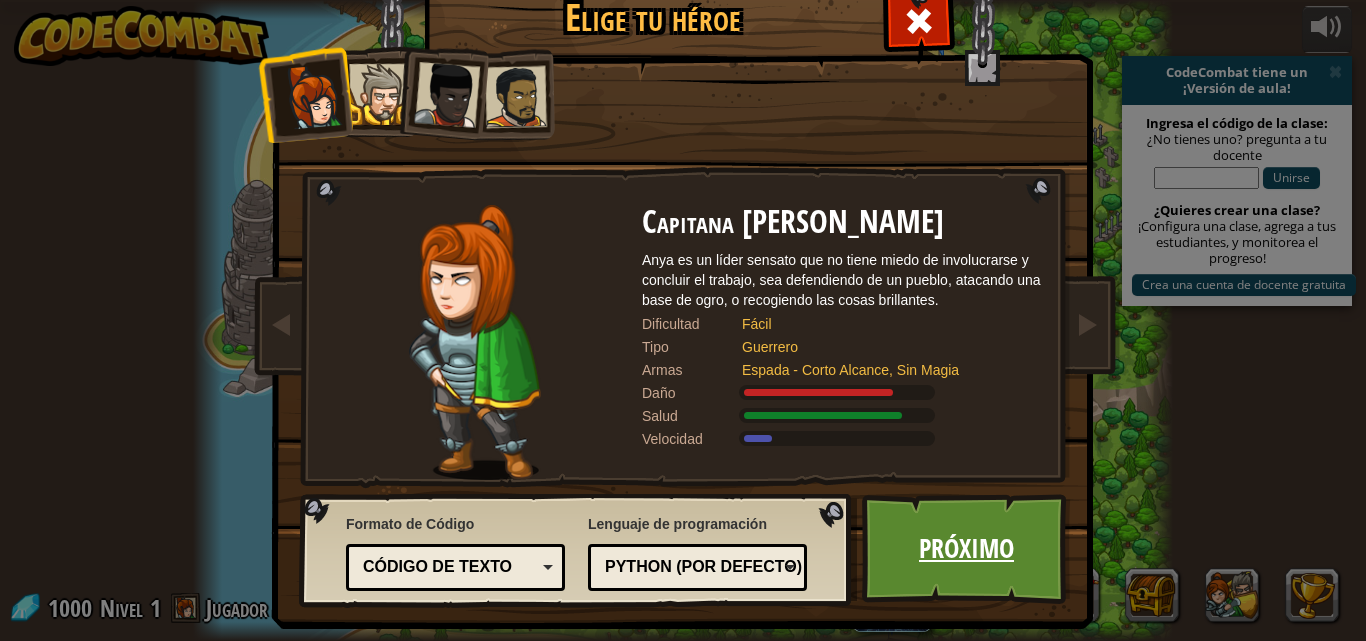 click on "Próximo" at bounding box center (966, 549) 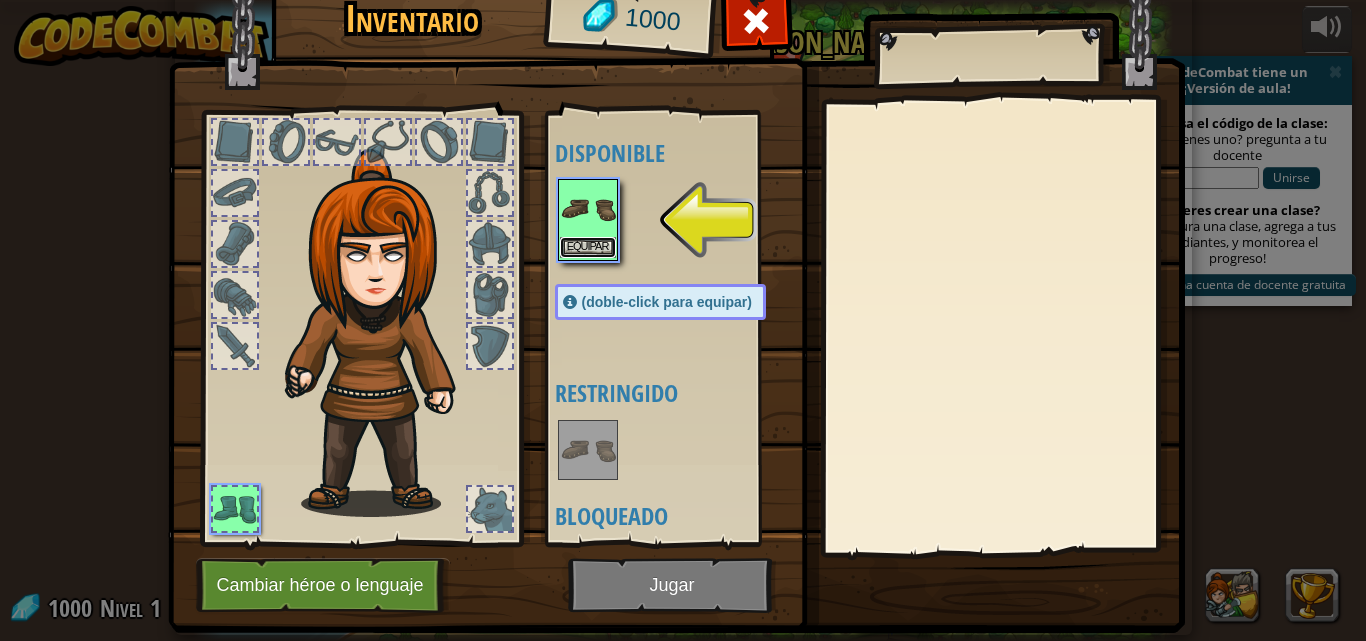 click on "Equipar" at bounding box center [588, 247] 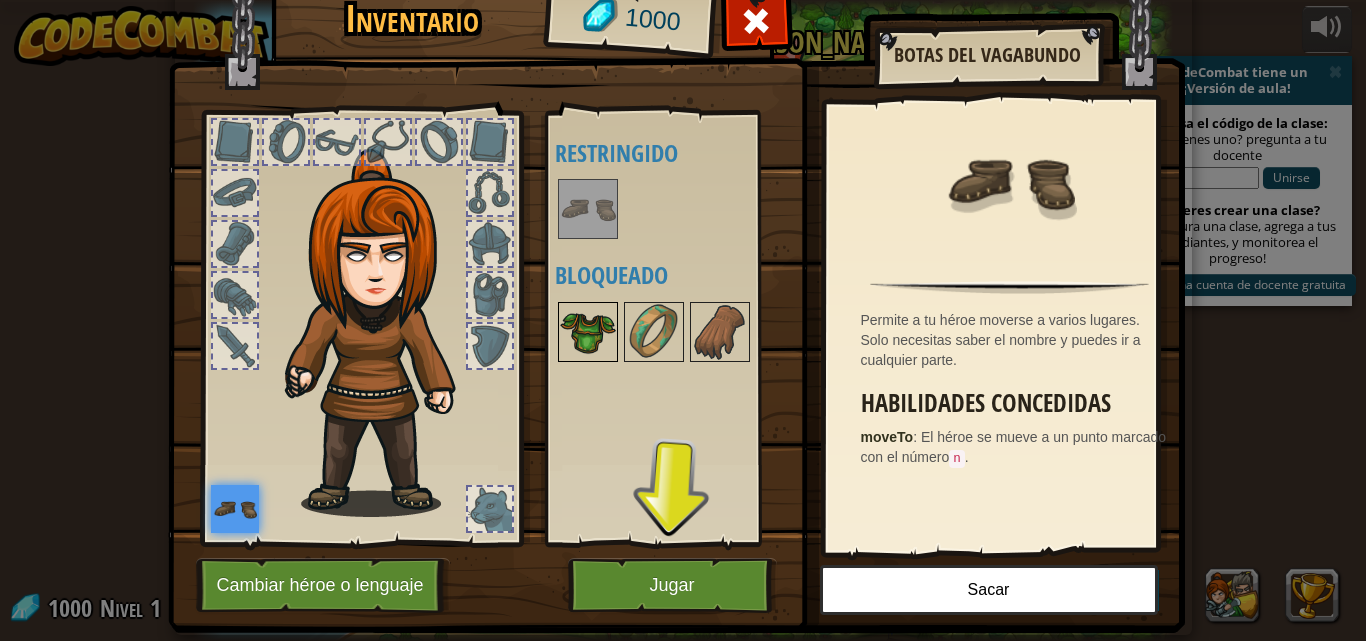 click at bounding box center (588, 332) 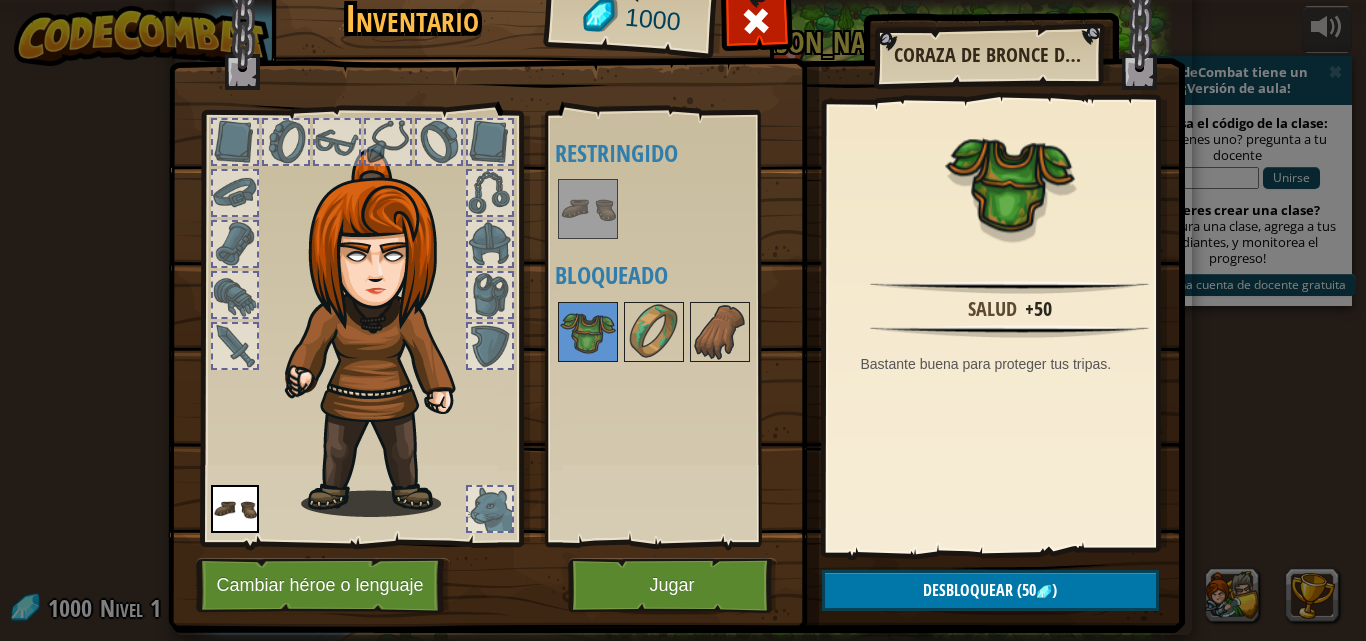 click at bounding box center (588, 209) 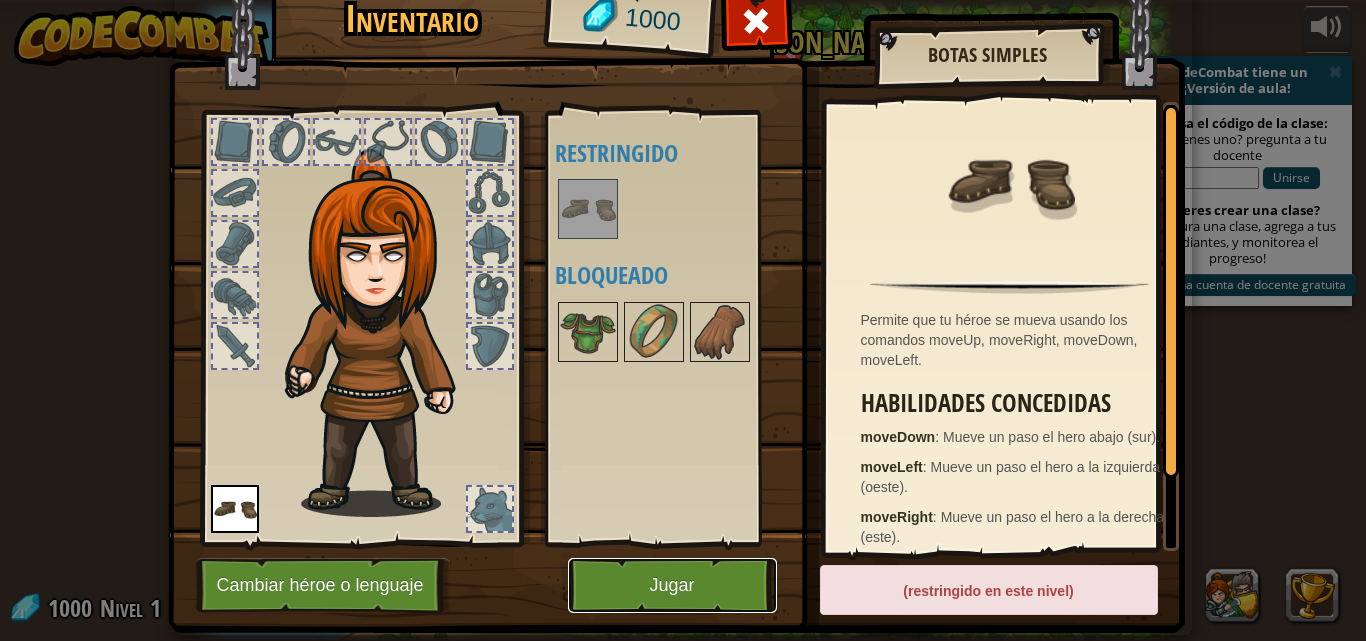 click on "Jugar" at bounding box center (672, 585) 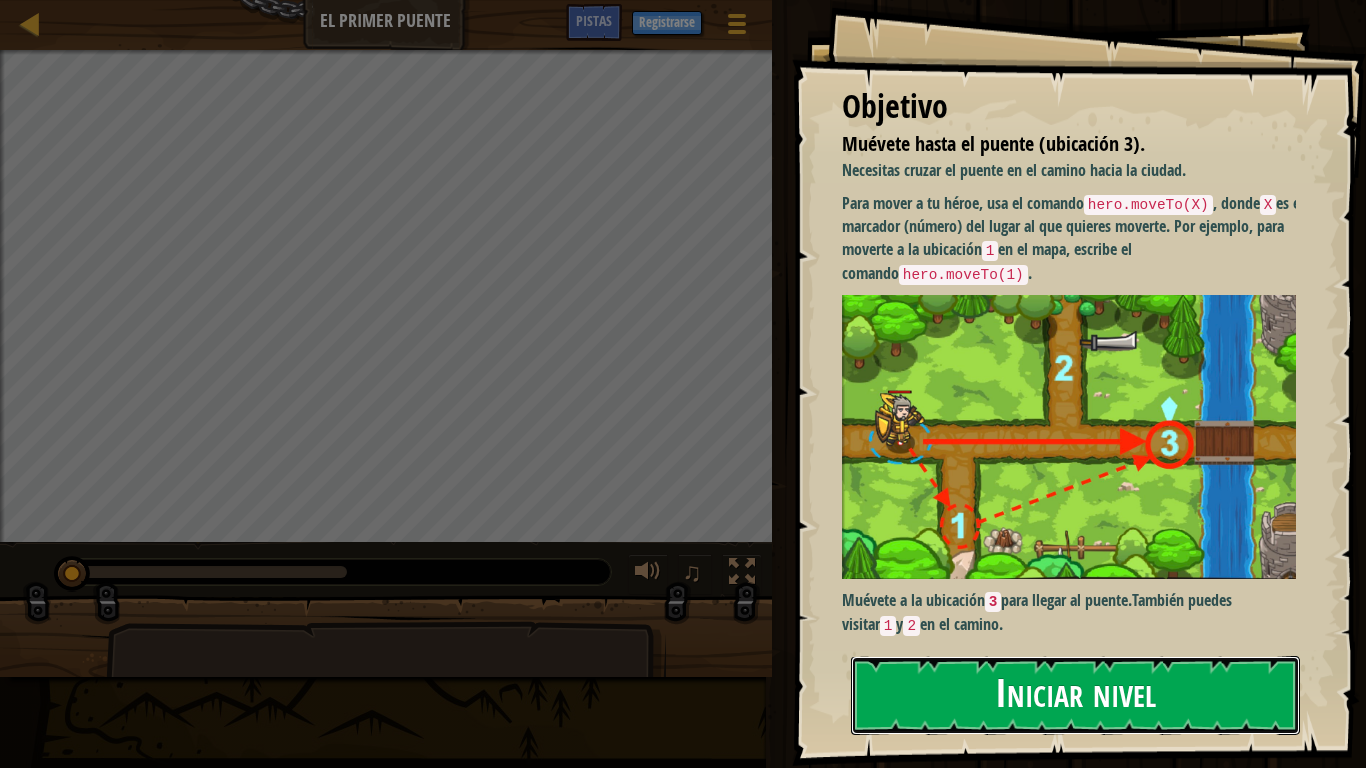 click on "Iniciar nivel" at bounding box center (1075, 695) 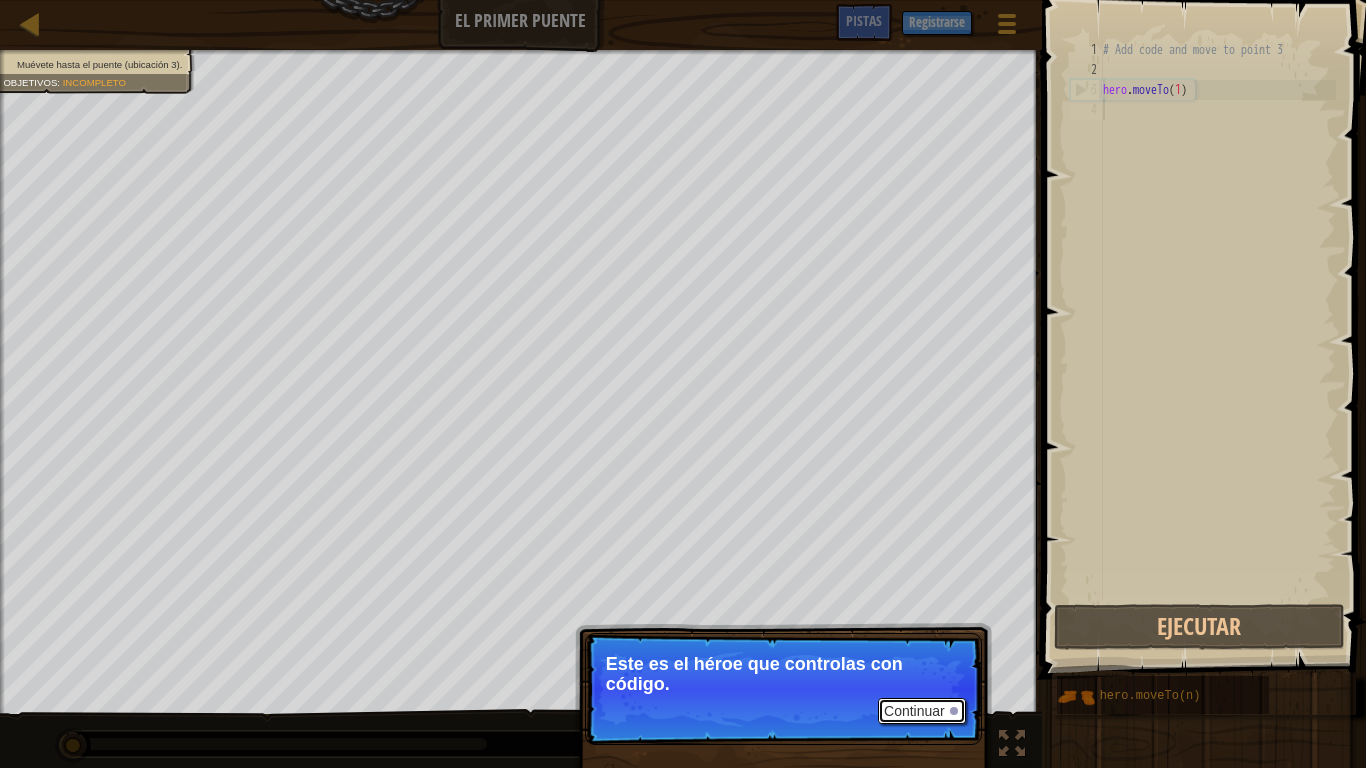 click on "Continuar" at bounding box center (922, 711) 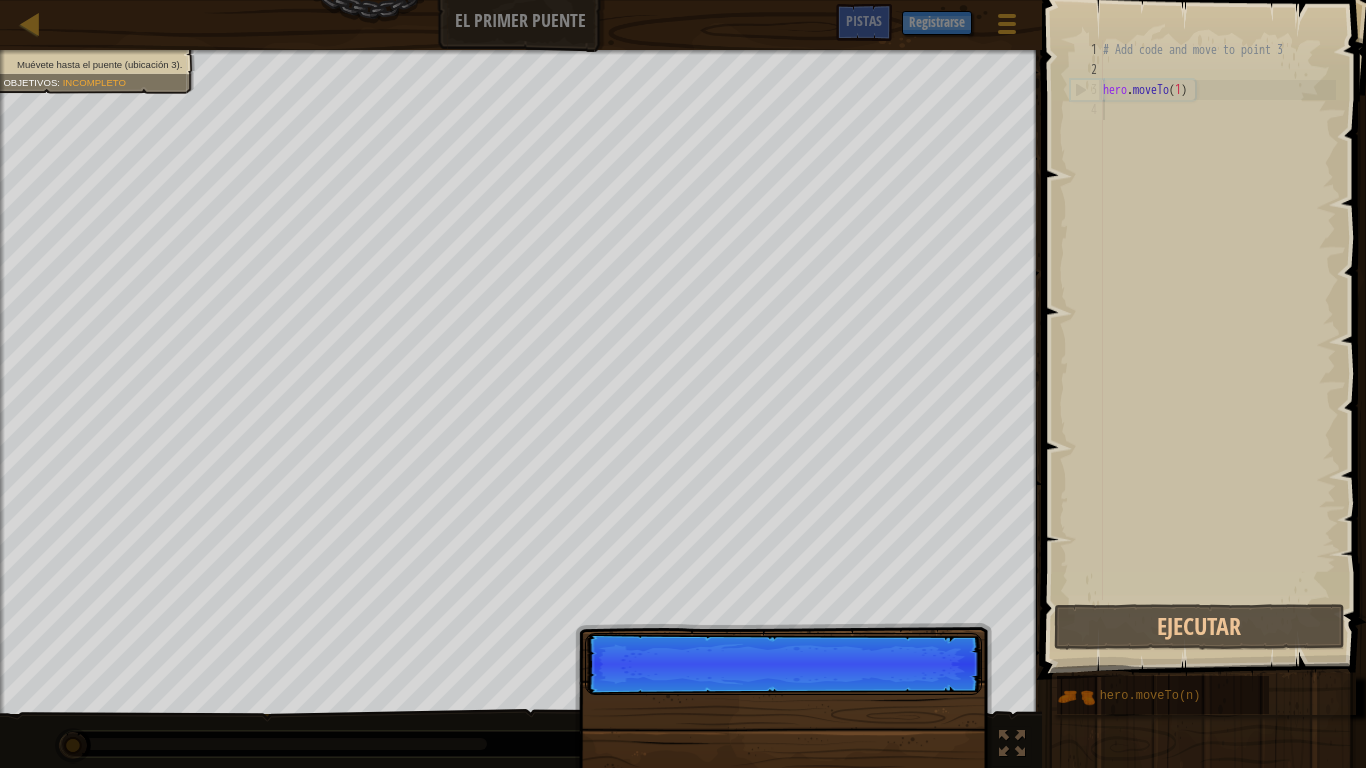 scroll, scrollTop: 9, scrollLeft: 0, axis: vertical 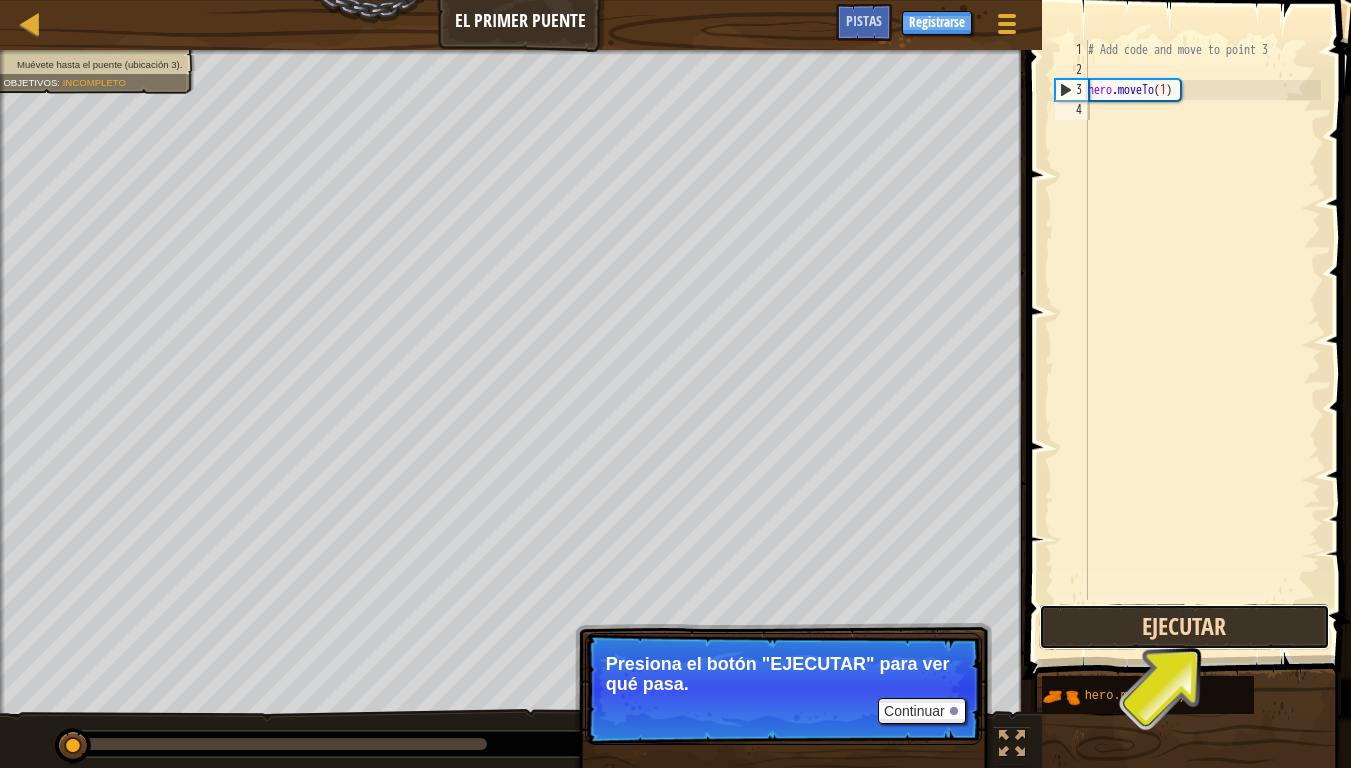 click on "Ejecutar" at bounding box center [1184, 627] 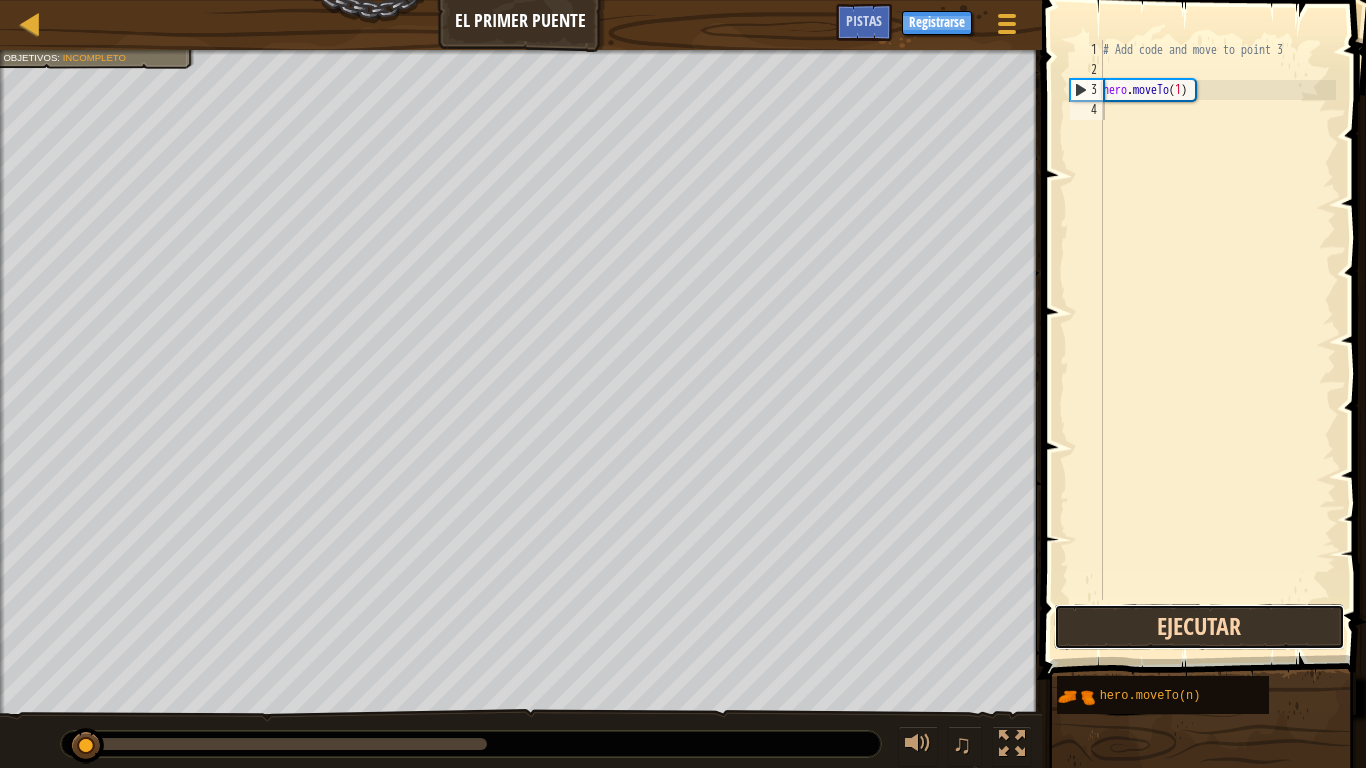 click on "Ejecutar" at bounding box center (1199, 627) 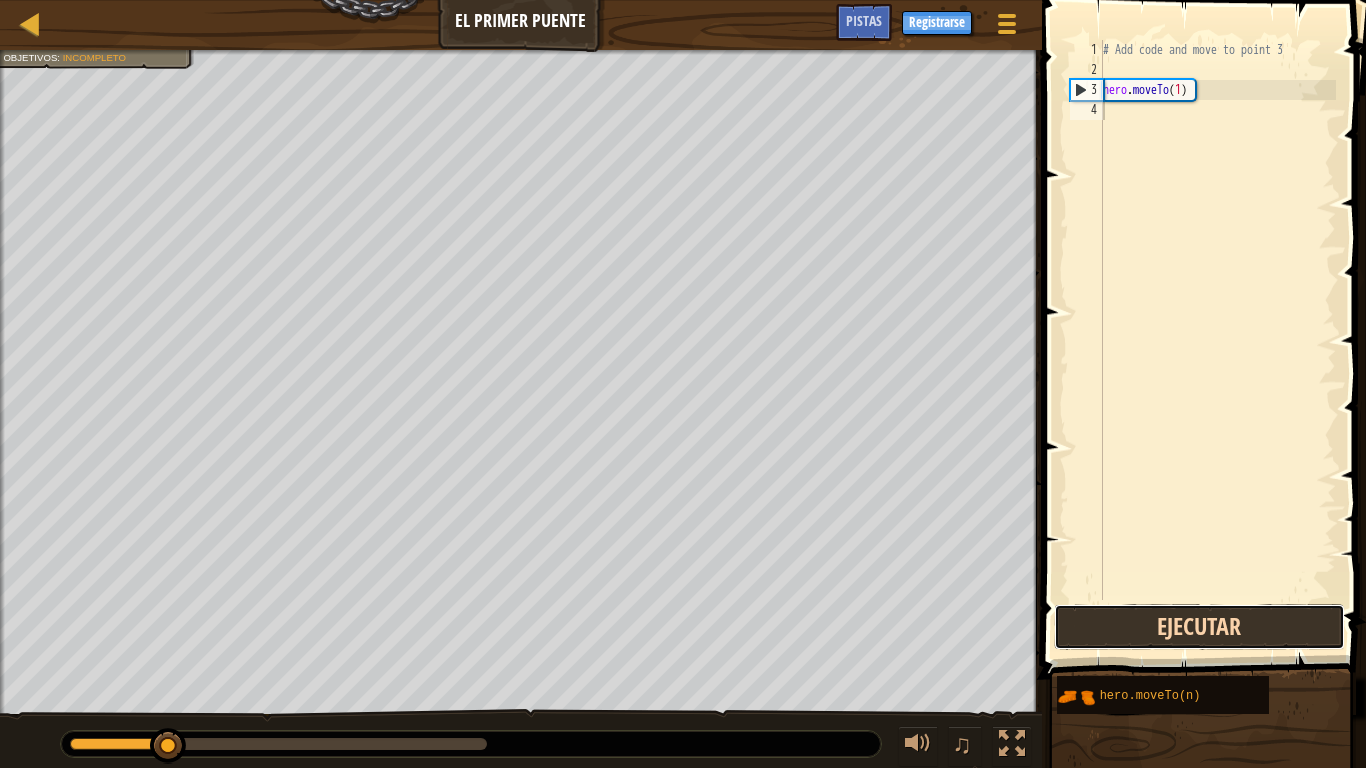 click on "Ejecutar" at bounding box center (1199, 627) 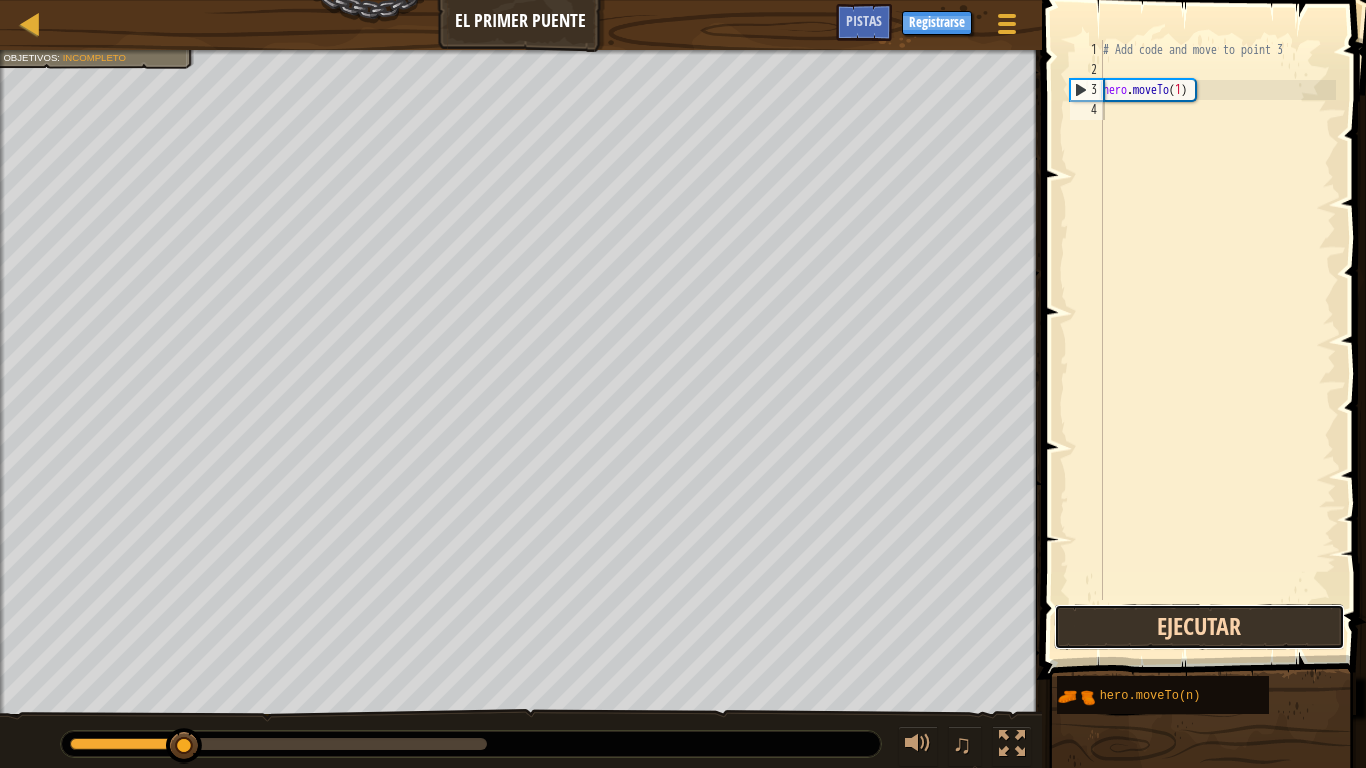 click on "Ejecutar" at bounding box center (1199, 627) 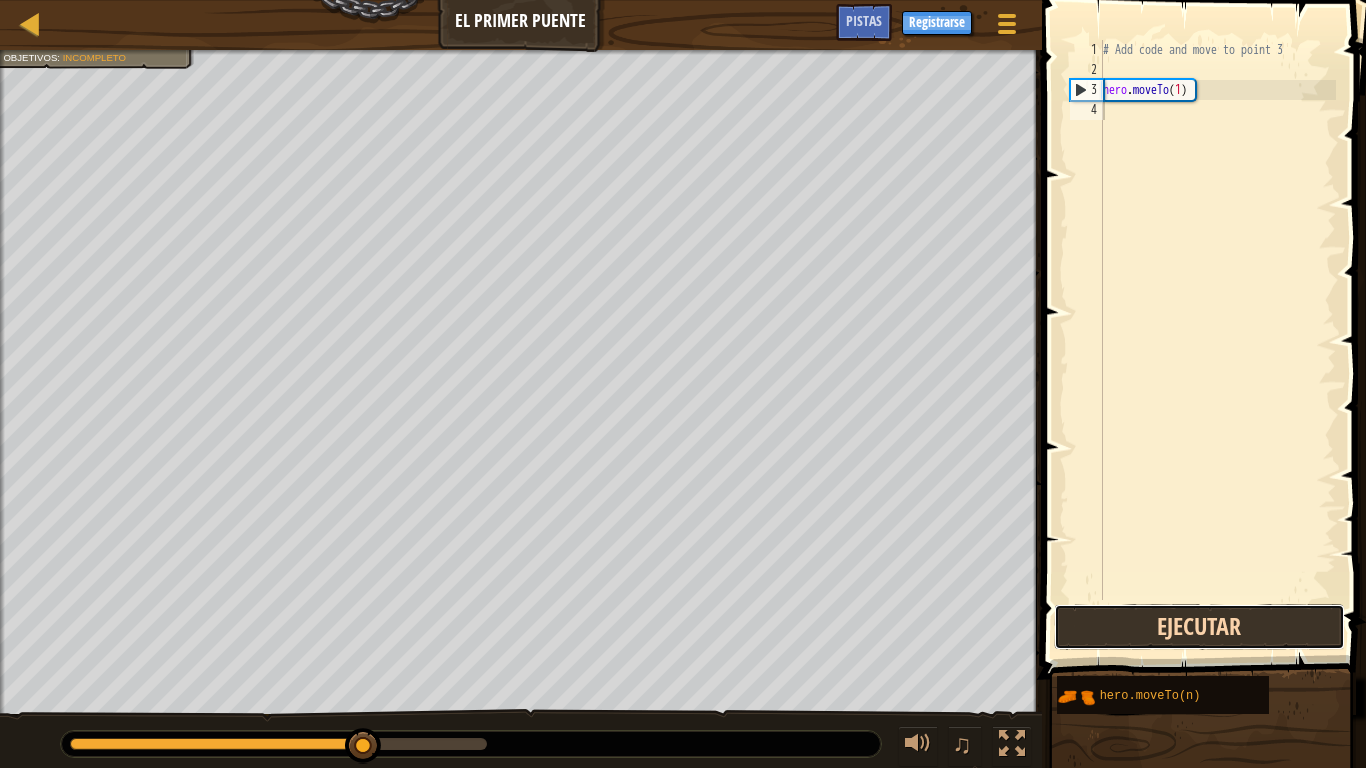 click on "Ejecutar" at bounding box center (1199, 627) 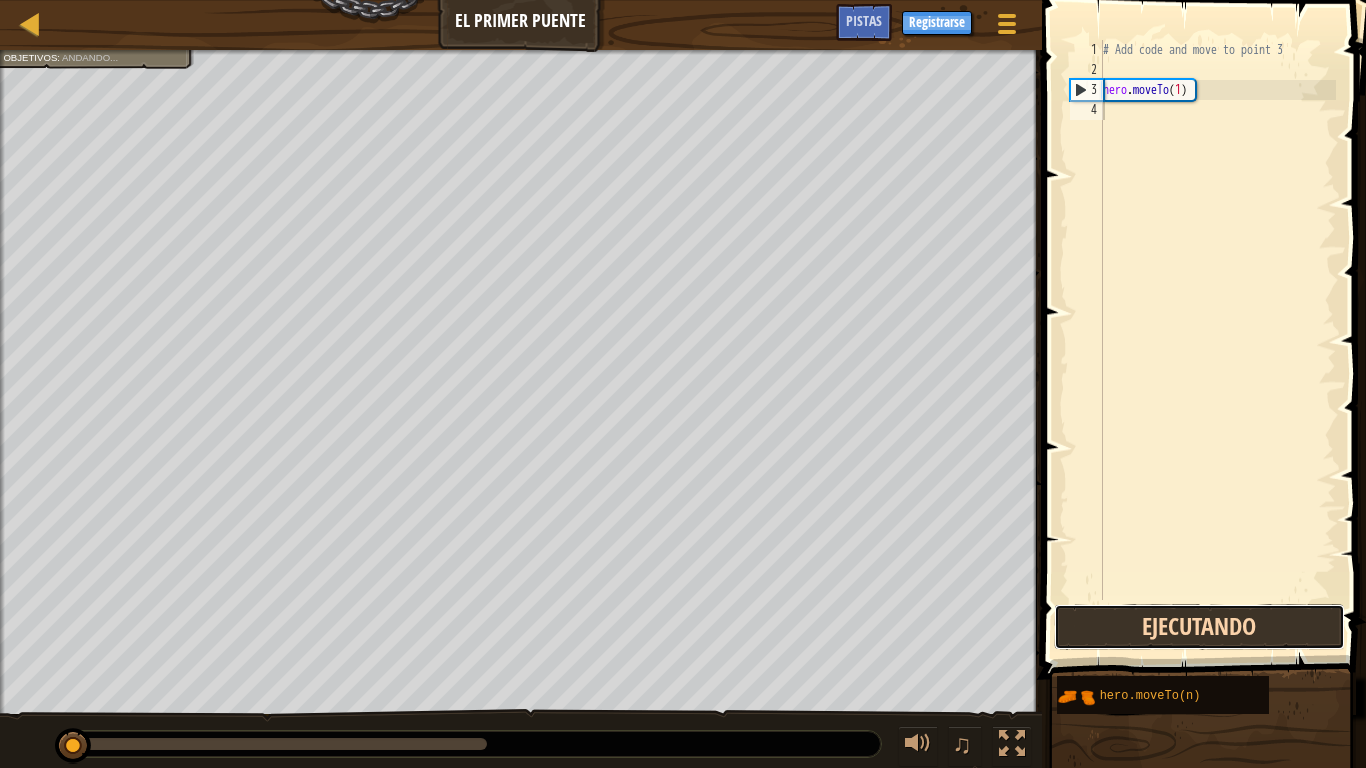 click on "Ejecutando" at bounding box center (1199, 627) 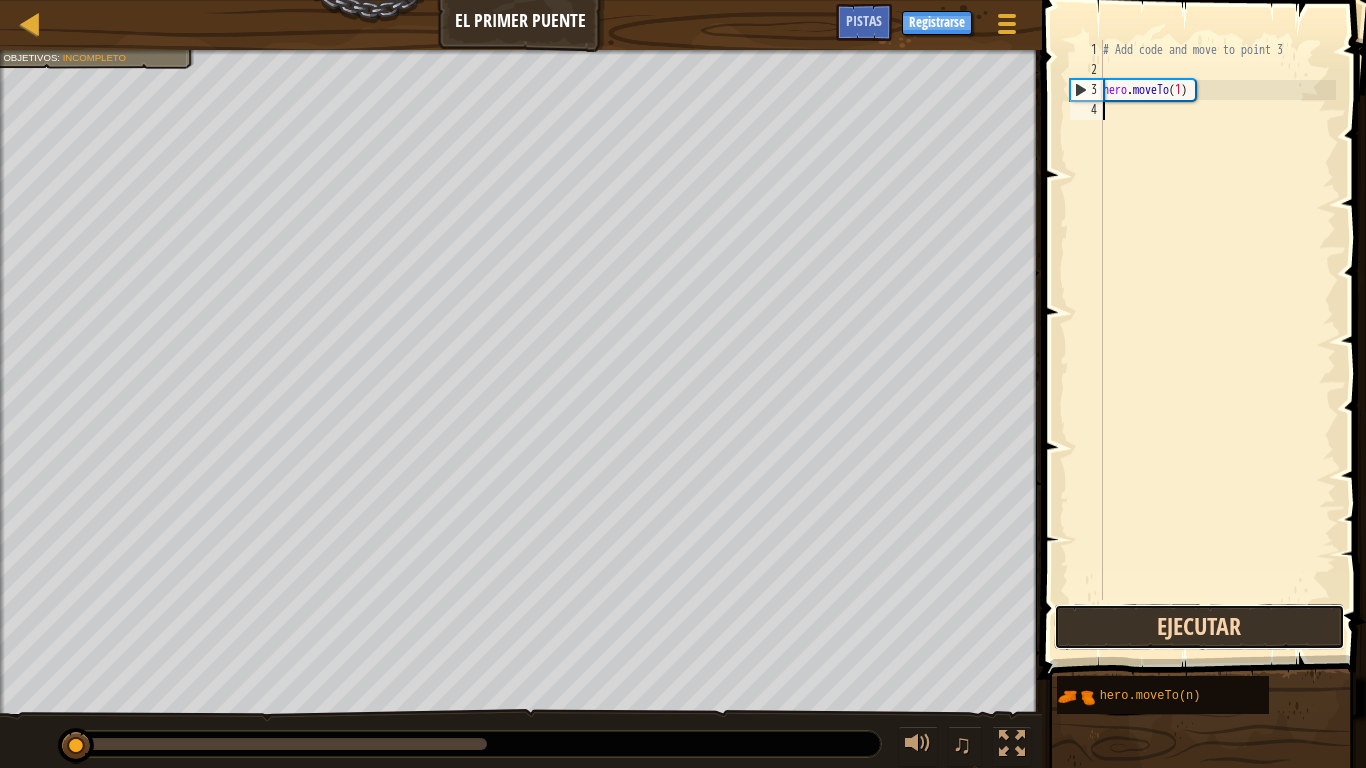 click on "Ejecutar" at bounding box center [1199, 627] 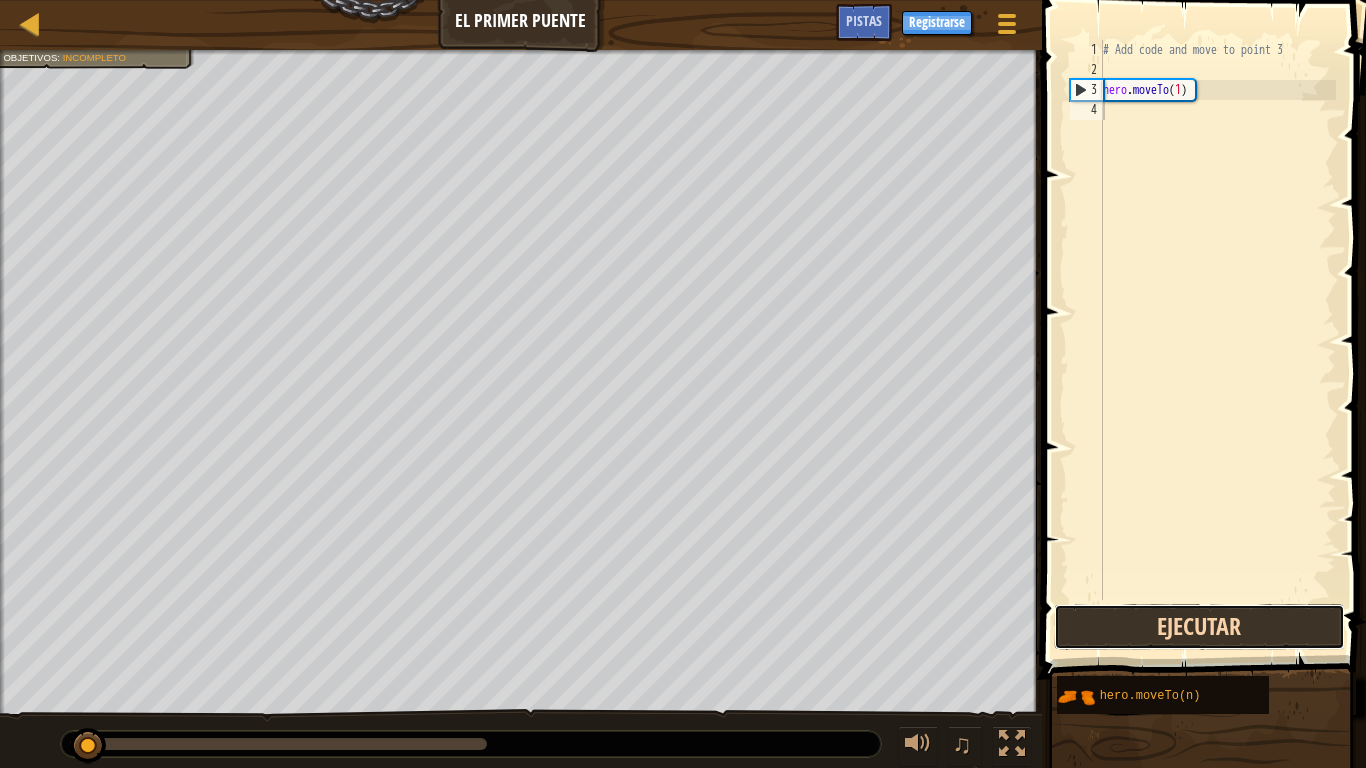 click on "Ejecutar" at bounding box center [1199, 627] 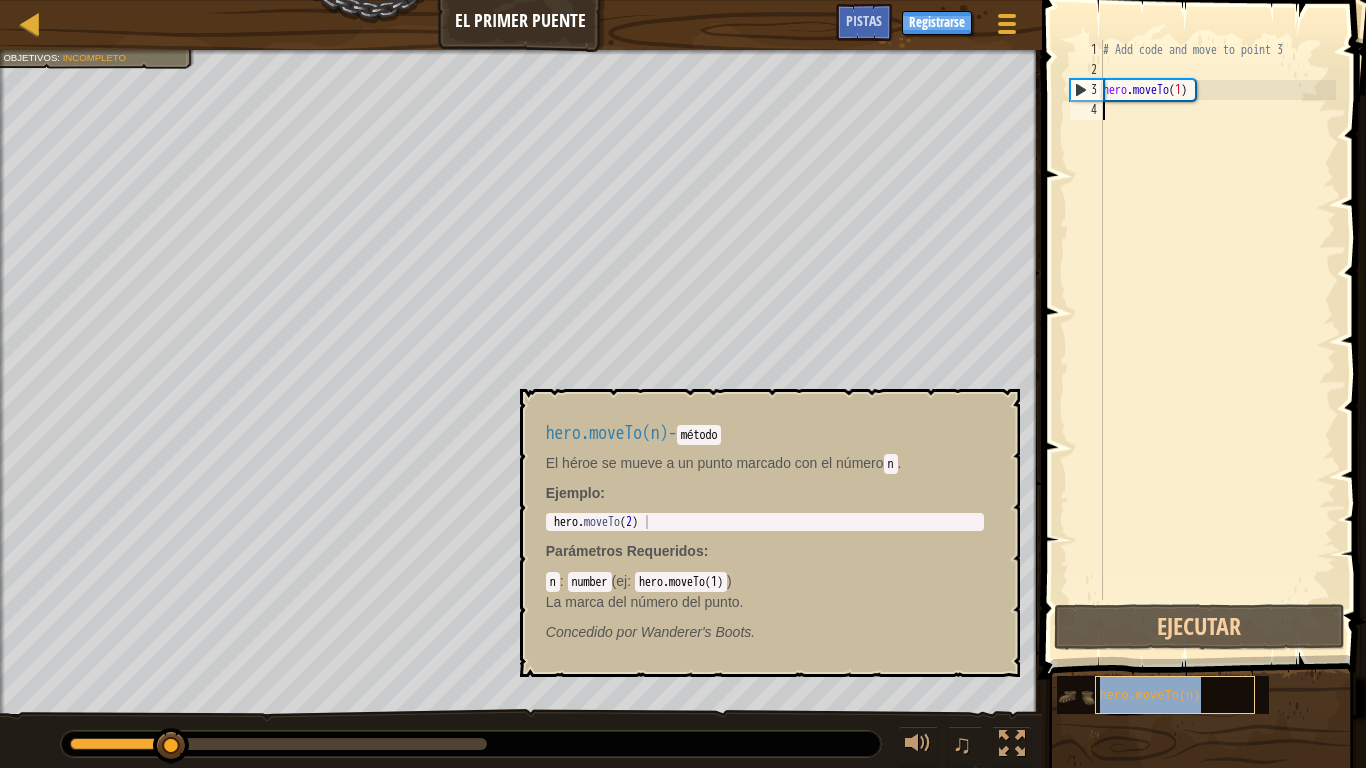 click on "hero.moveTo(n)" at bounding box center (1150, 696) 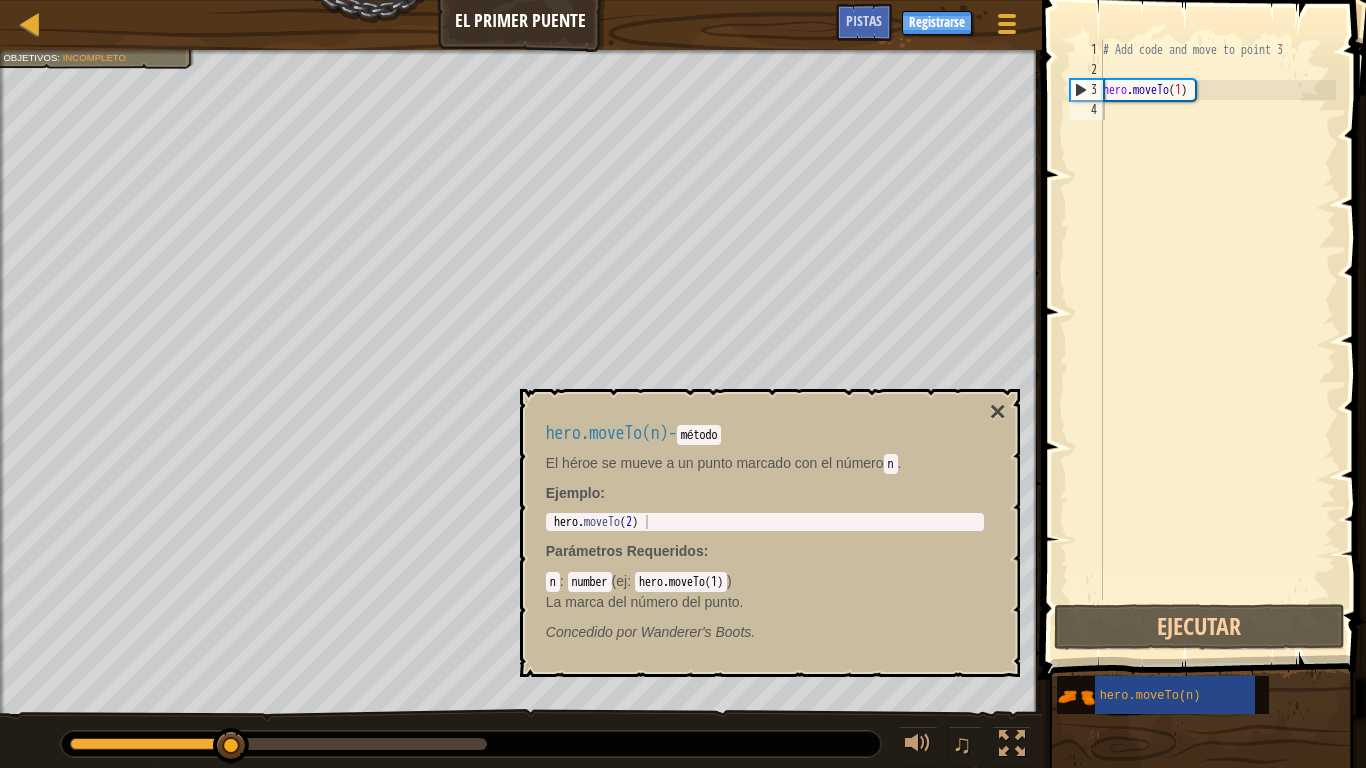 drag, startPoint x: 1135, startPoint y: 658, endPoint x: 1135, endPoint y: 669, distance: 11 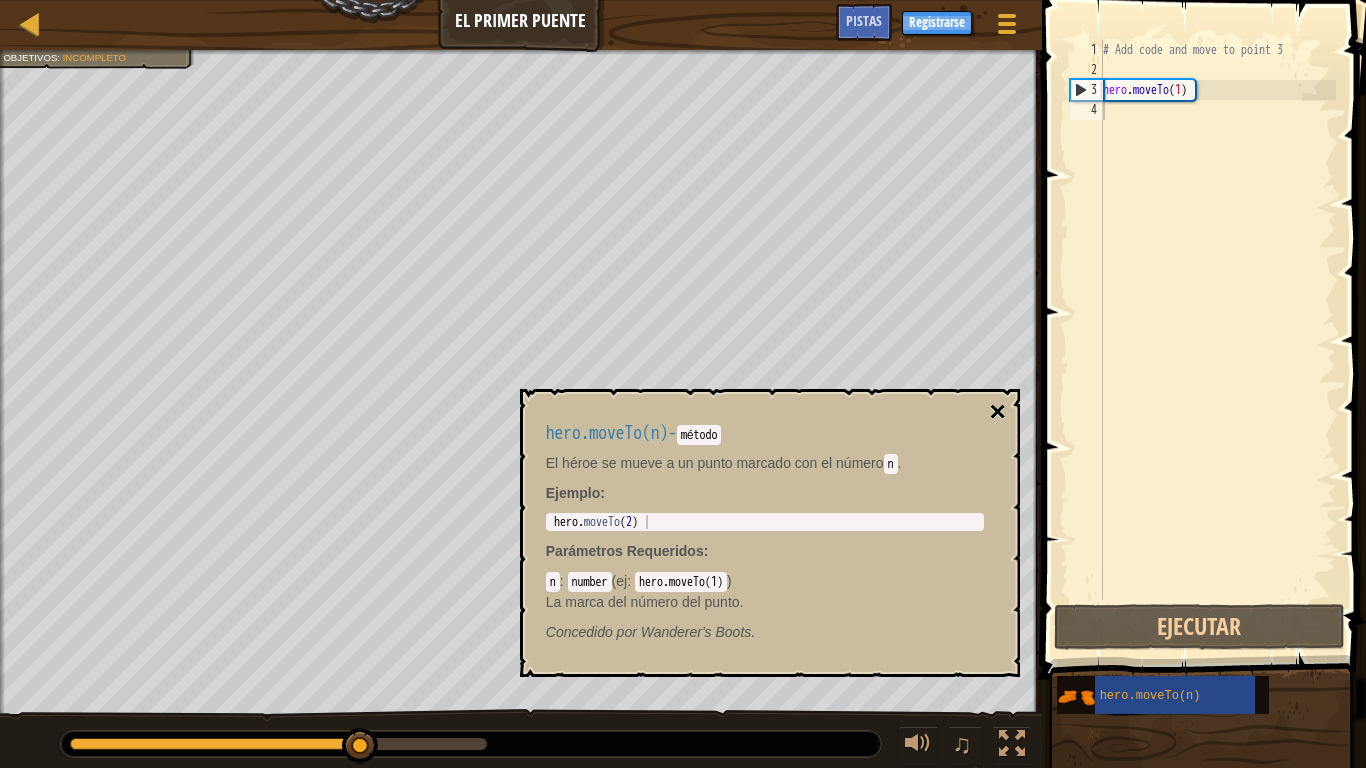 click on "×" at bounding box center [997, 412] 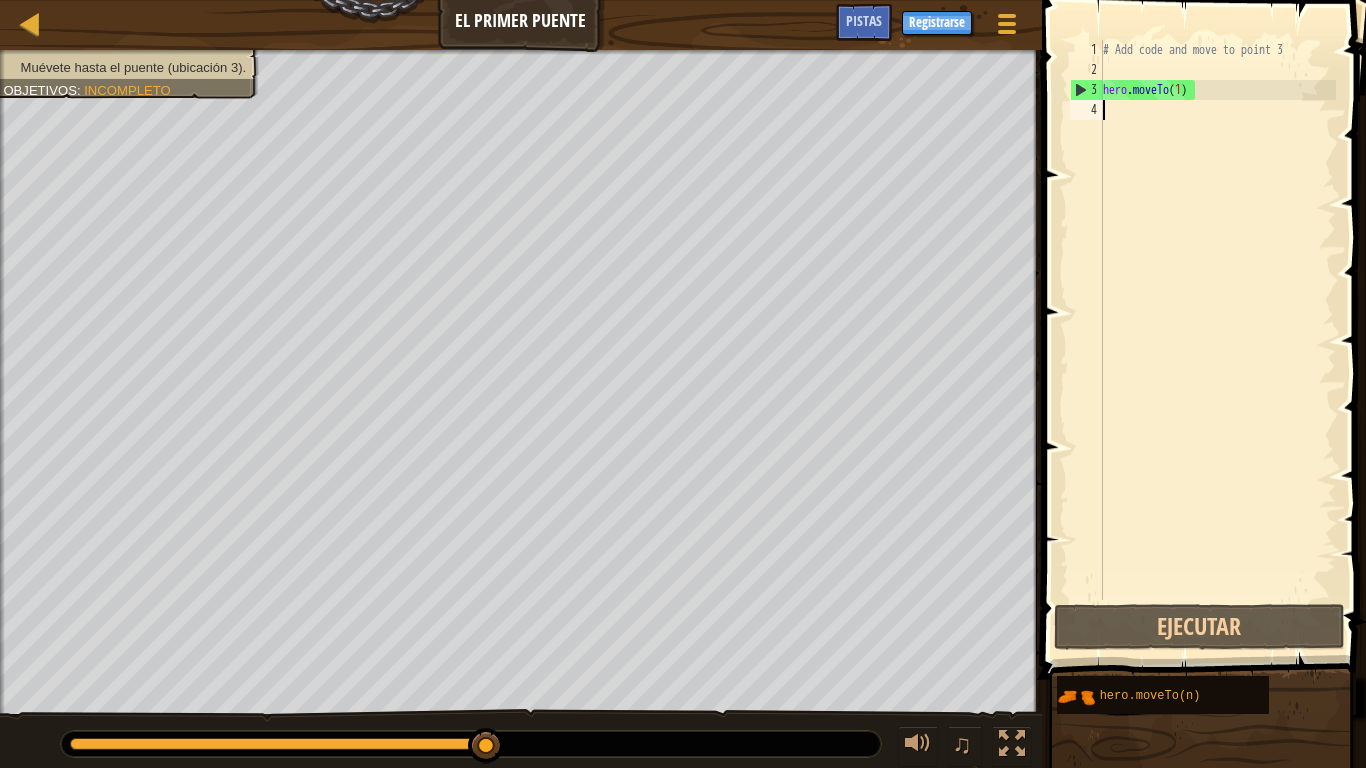 click on "4" at bounding box center [1086, 110] 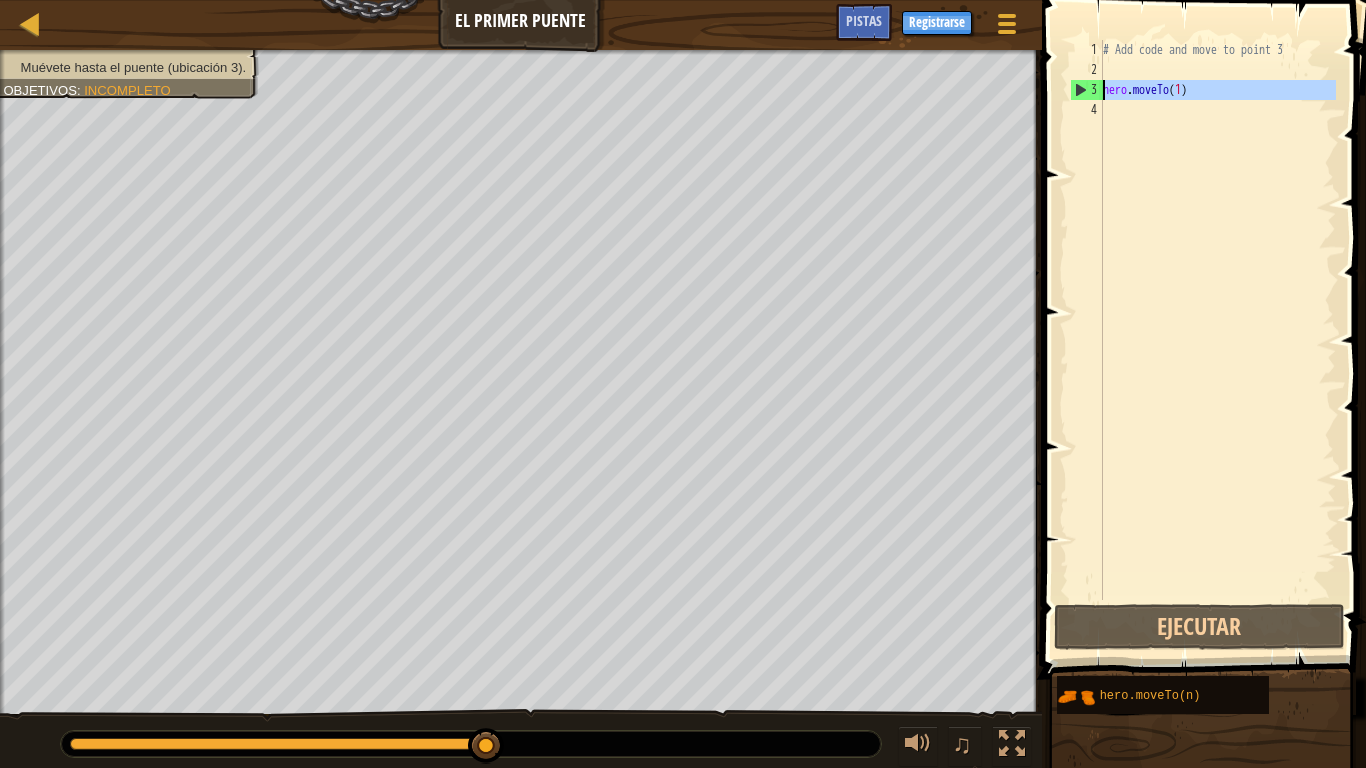 click on "3" at bounding box center [1087, 90] 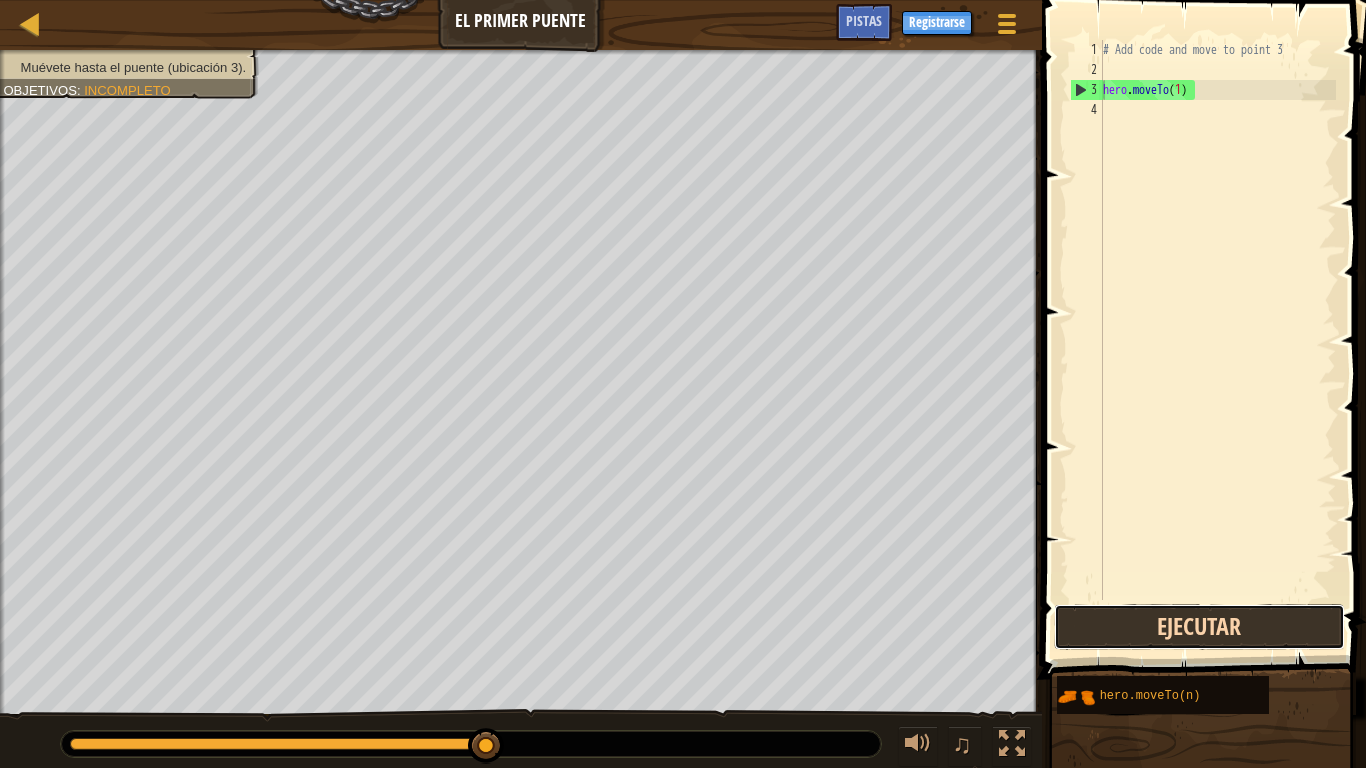 click on "Ejecutar" at bounding box center (1199, 627) 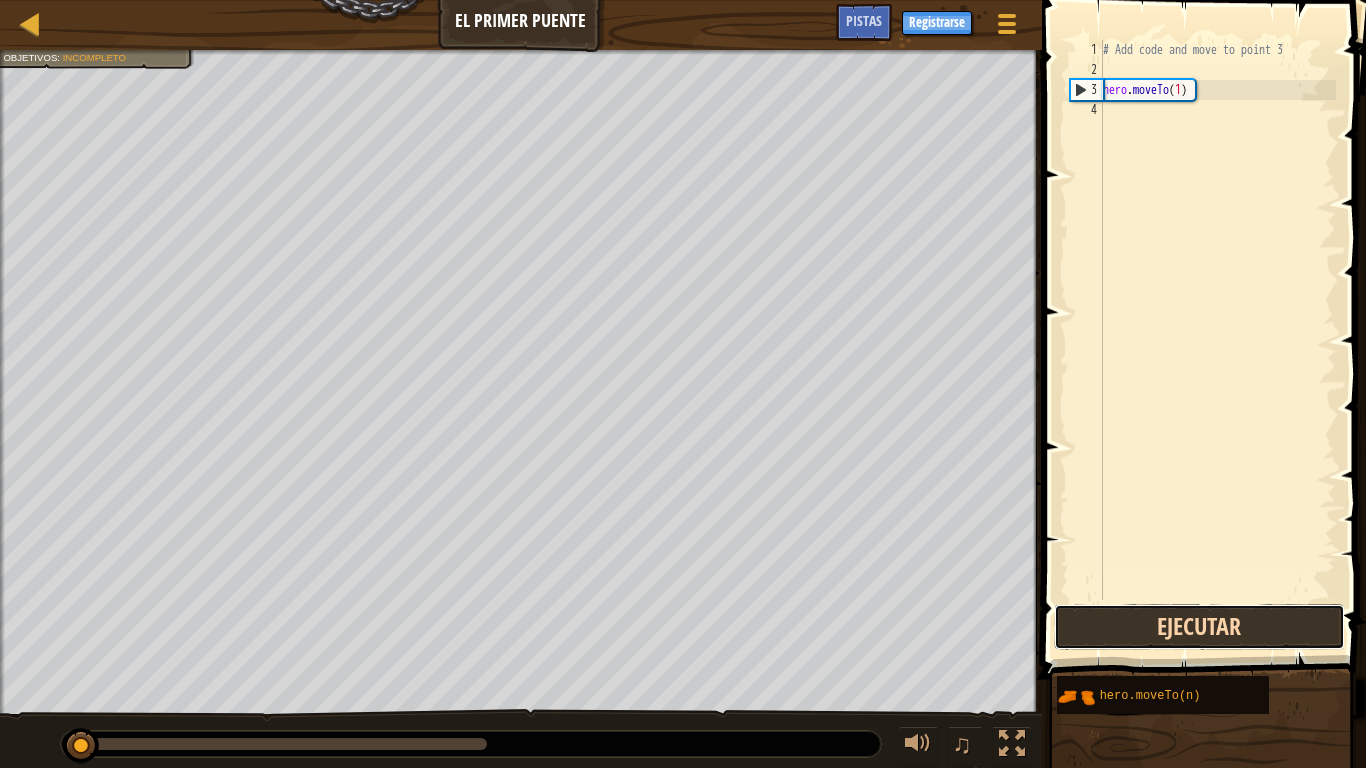 click on "Ejecutar" at bounding box center (1199, 627) 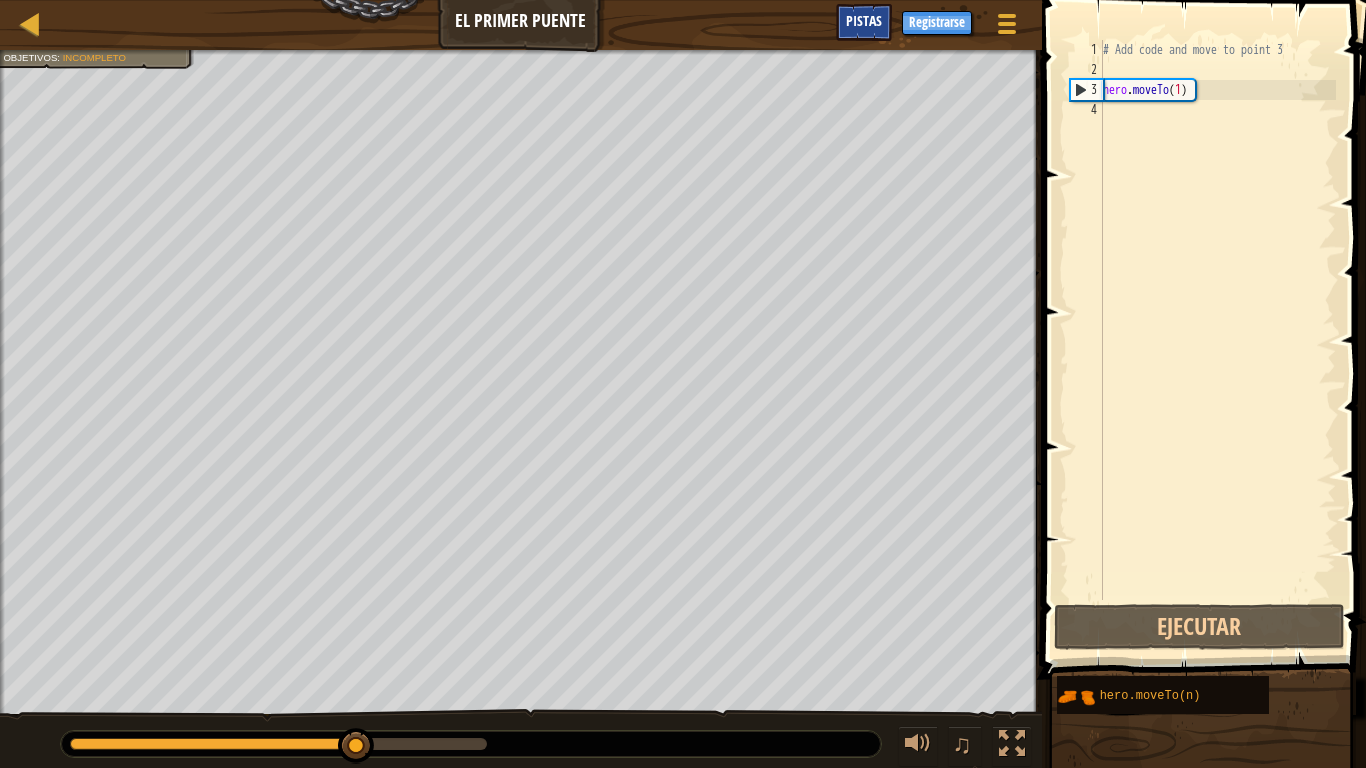 click on "Pistas" at bounding box center (864, 22) 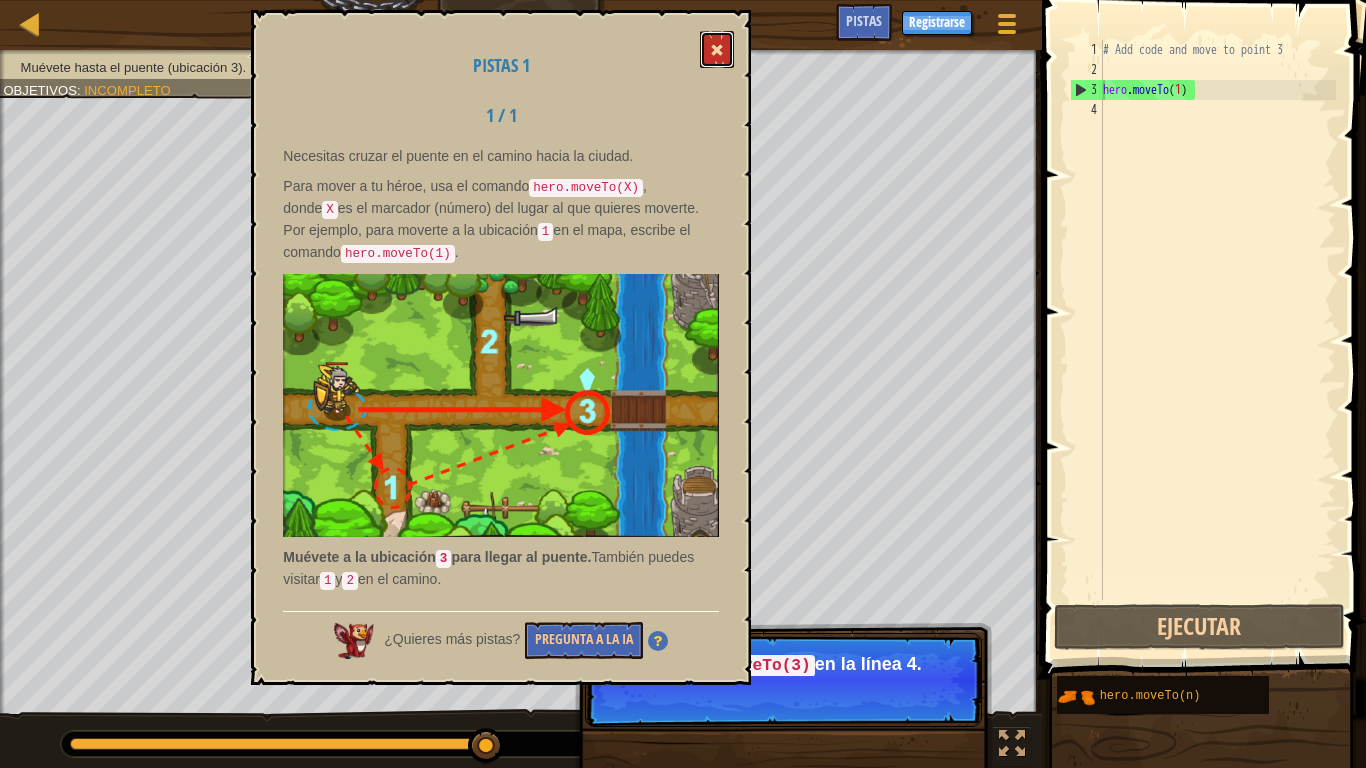 click at bounding box center (717, 49) 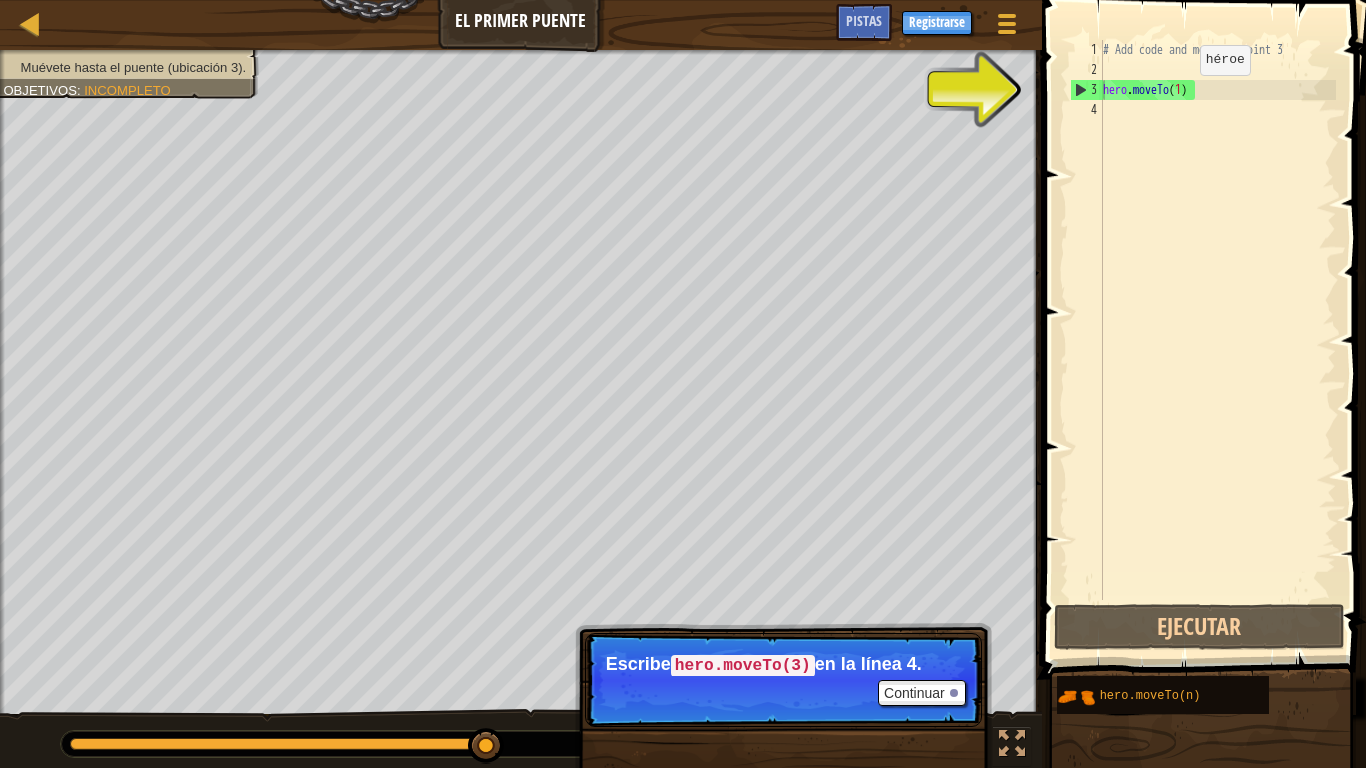 click on "# Add code and move to point 3 hero . moveTo ( 1 )" at bounding box center (1217, 340) 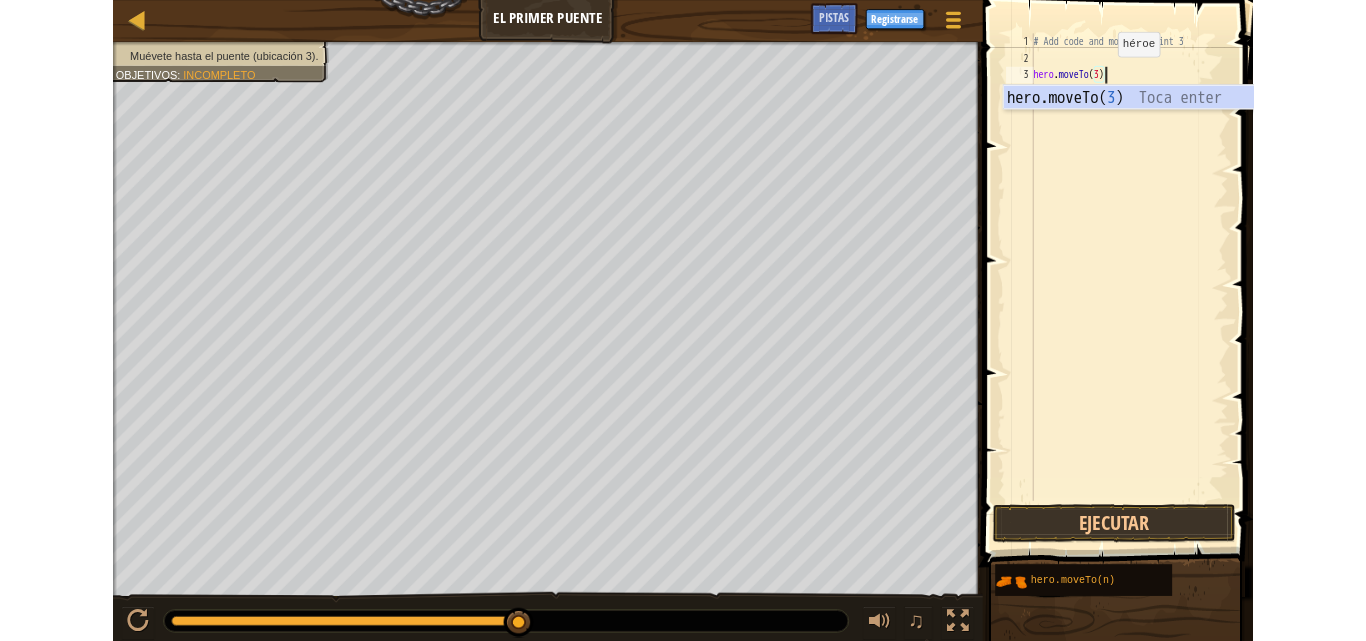 scroll, scrollTop: 9, scrollLeft: 6, axis: both 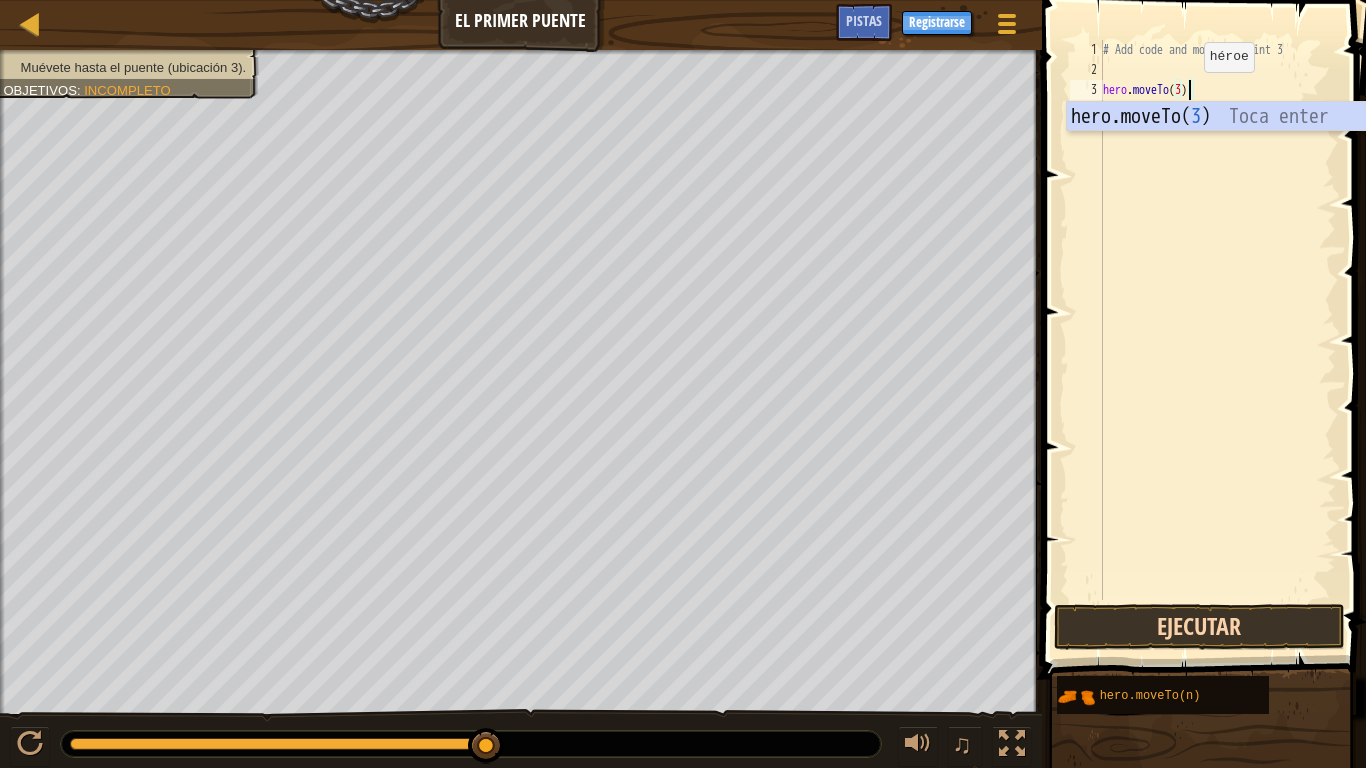 type on "hero.moveTo(3)" 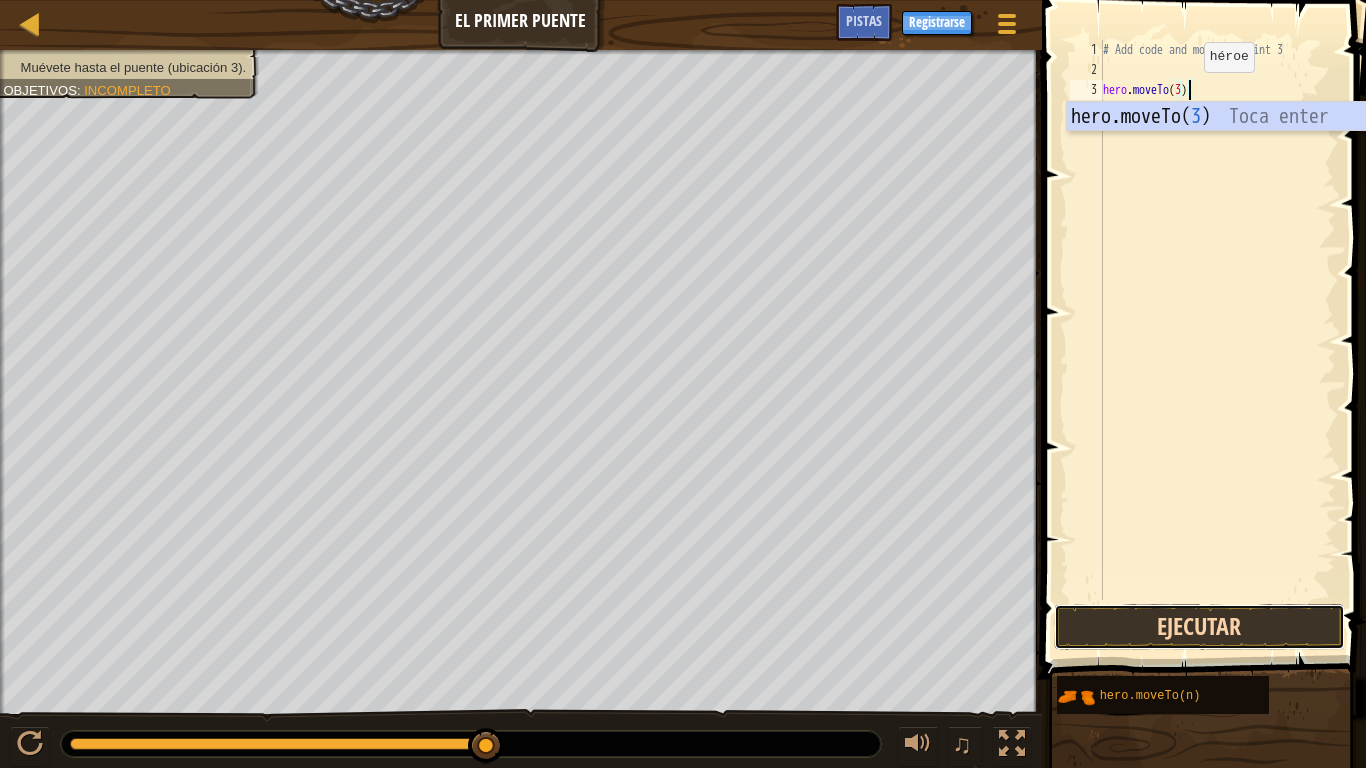 click on "Ejecutar" at bounding box center (1199, 627) 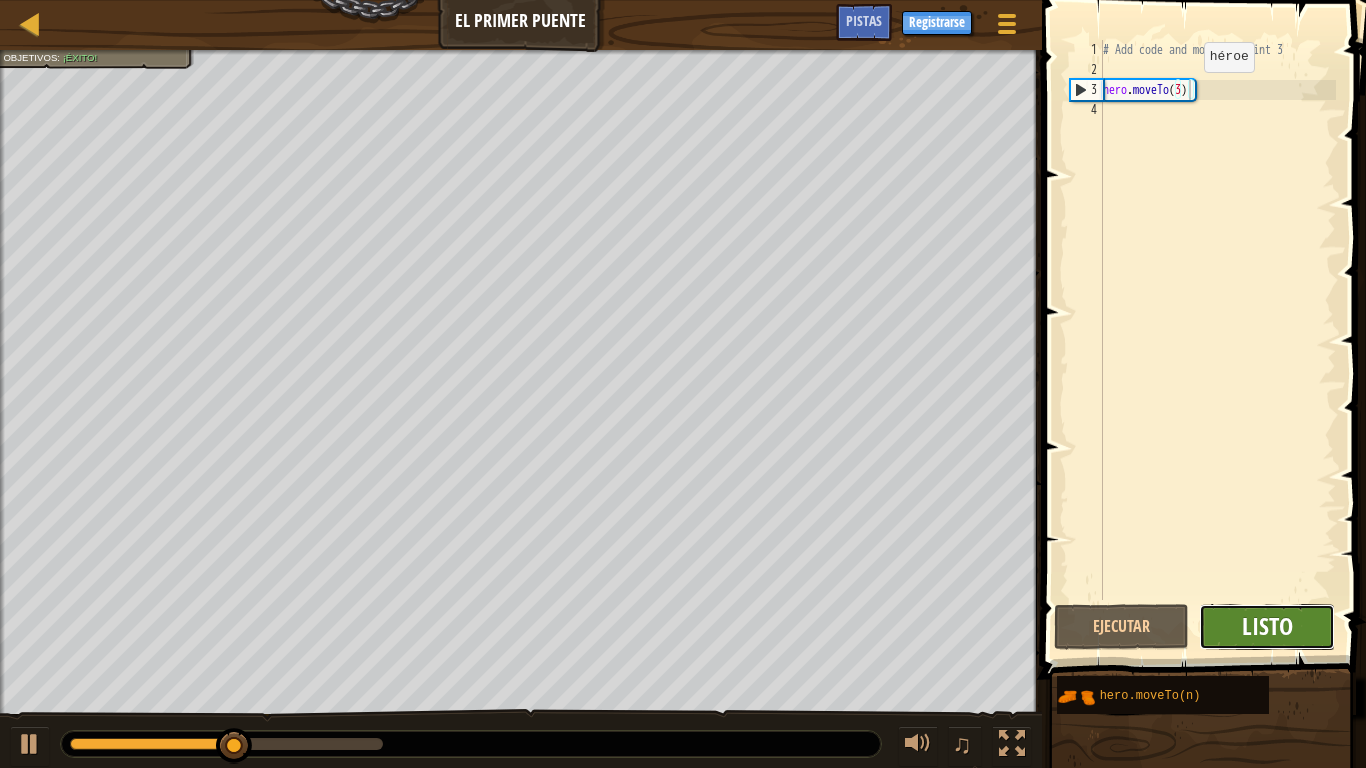 click on "Listo" at bounding box center [1267, 626] 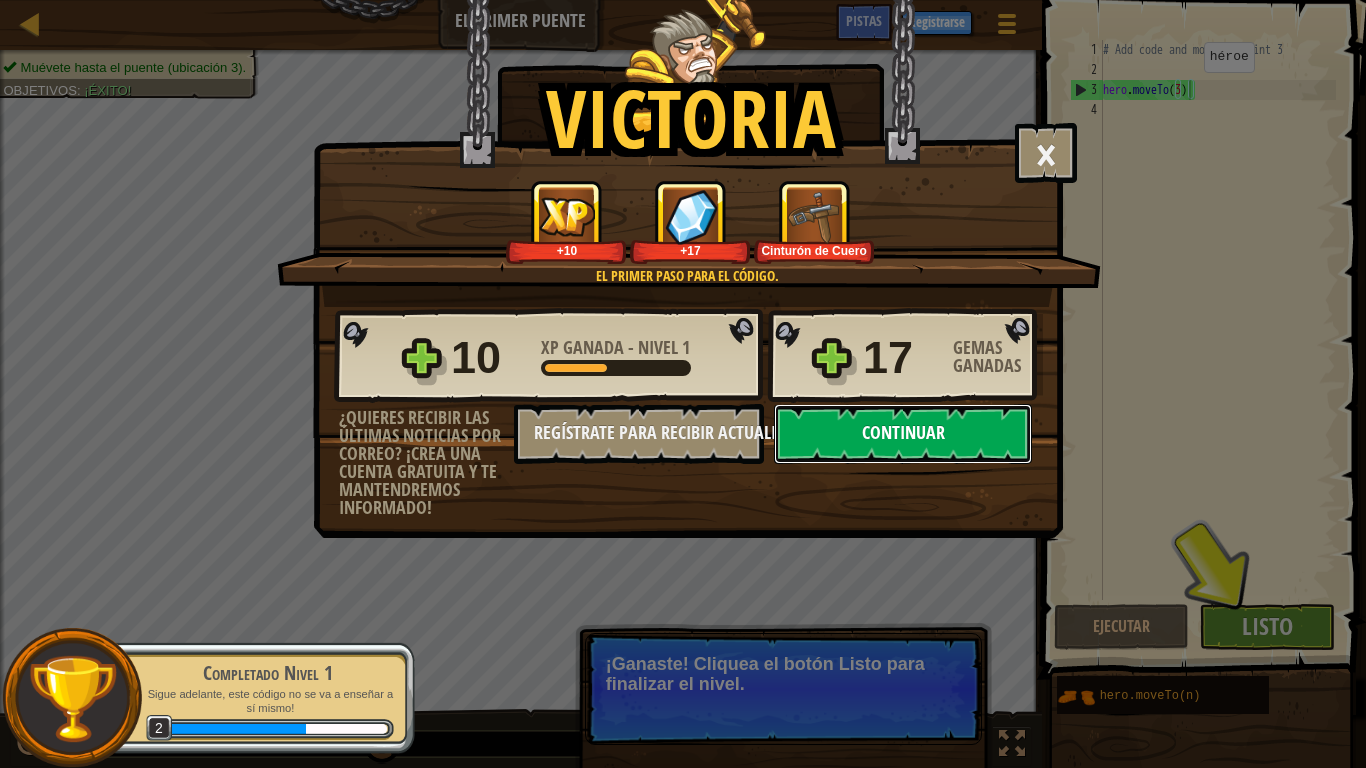 click on "Continuar" at bounding box center [903, 434] 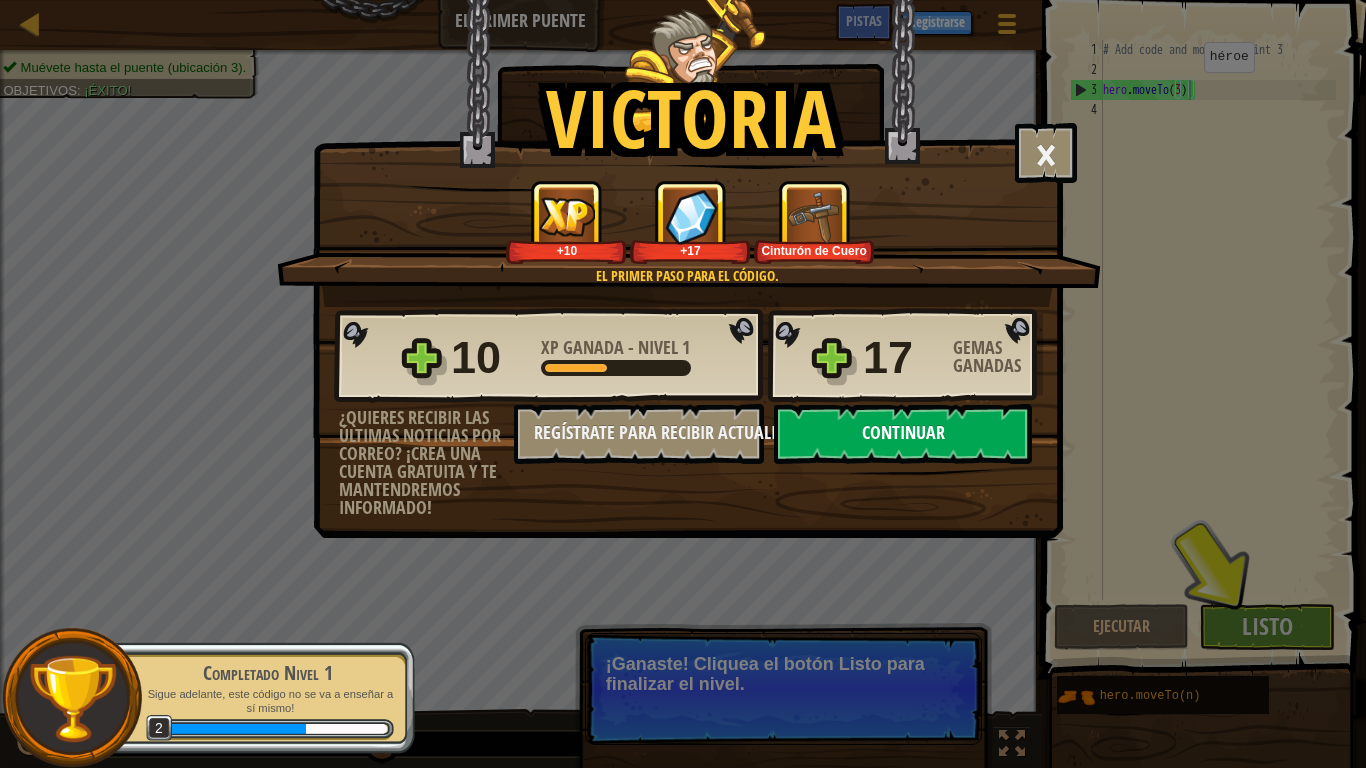 select on "es-419" 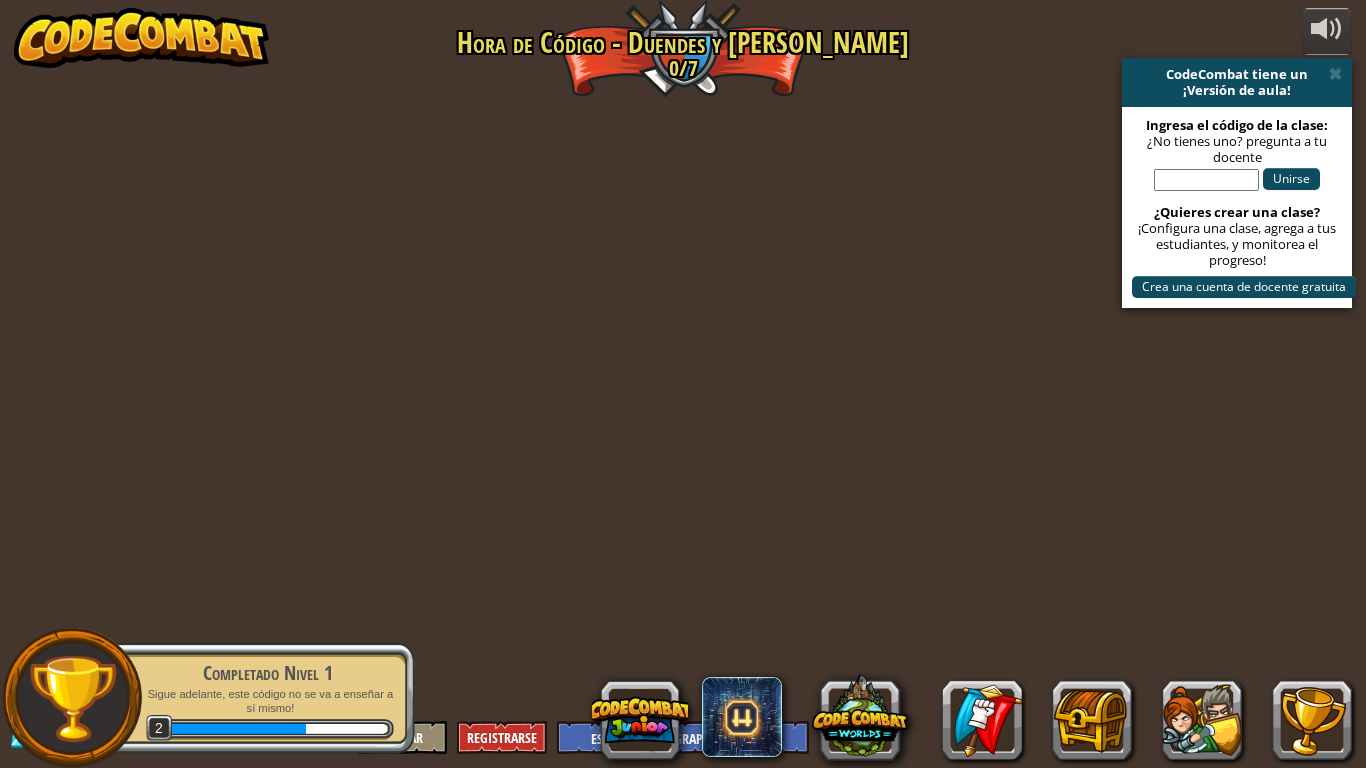 click on "powered by CodeCombat tiene un ¡Versión de aula! Ingresa el código de la clase: ¿No tienes uno? pregunta a tu docente Unirse ¿Quieres crear una clase? ¡Configura una clase, agrega a tus estudiantes, y monitorea el progreso! Crea una cuenta de docente gratuita Puente derrumbado (¡Próximamente!) ¡Llegamos! Llegó la hora de avisarle al alcalde del pueblo.
Creo que los campesinos nos ayudarán a hallar el camino.
Nosotros liberamos nuevos niveles cada semana Registrate como un aventurero para ser el primero en jugar nuevos niveles. [PERSON_NAME] fuera (¡Próximamente!) [GEOGRAPHIC_DATA] y [GEOGRAPHIC_DATA]. Deberíamos ayudar a la gente a cruzar el río. ¿Será que nos podemos llevar este pato?
Nosotros liberamos nuevos niveles cada semana Registrate como un aventurero para ser el primero en jugar nuevos niveles. Cofre bonus (¡Próximamente!) Goblins y un cofre que contiene equipo.
Nosotros liberamos nuevos niveles cada semana Registrate como un aventurero para ser el primero en jugar nuevos niveles.
1017 Nivel" at bounding box center [683, 384] 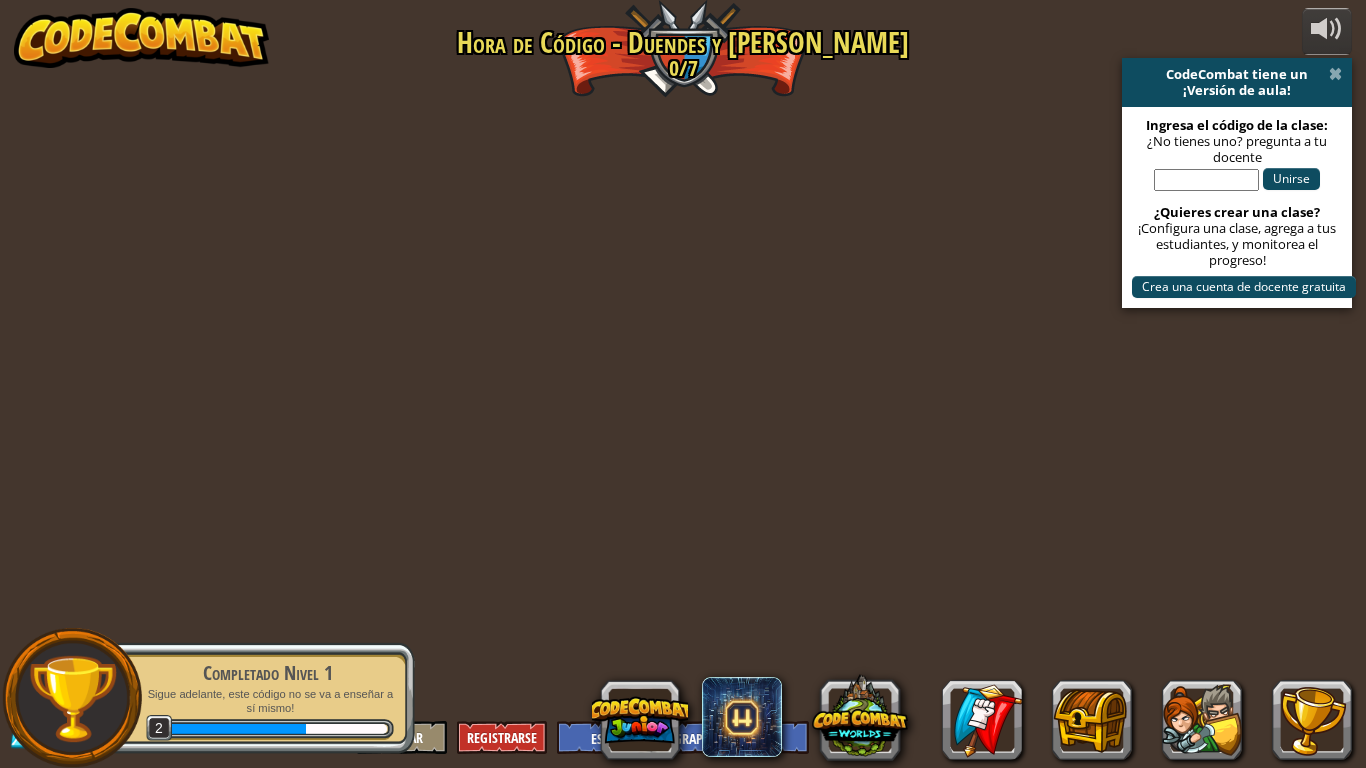 click at bounding box center [1335, 74] 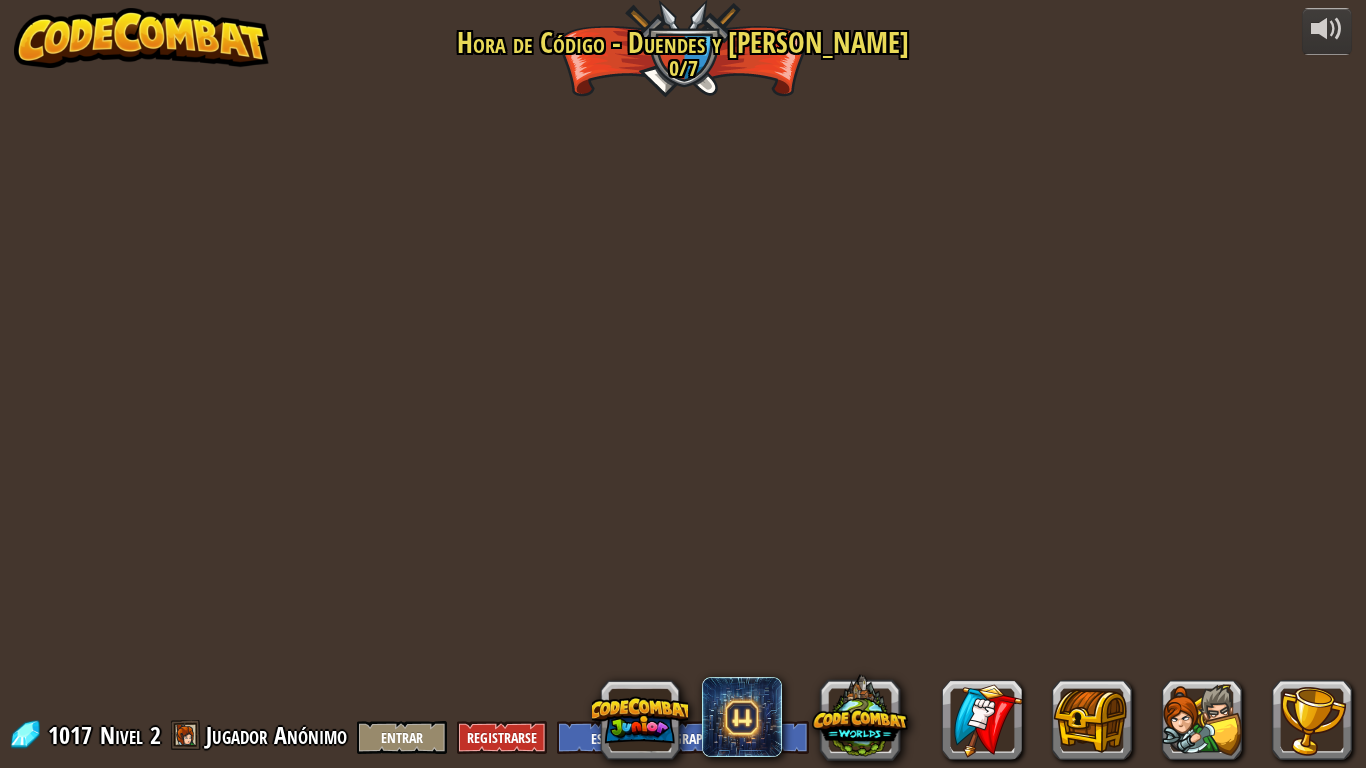 drag, startPoint x: 741, startPoint y: 304, endPoint x: 741, endPoint y: 327, distance: 23 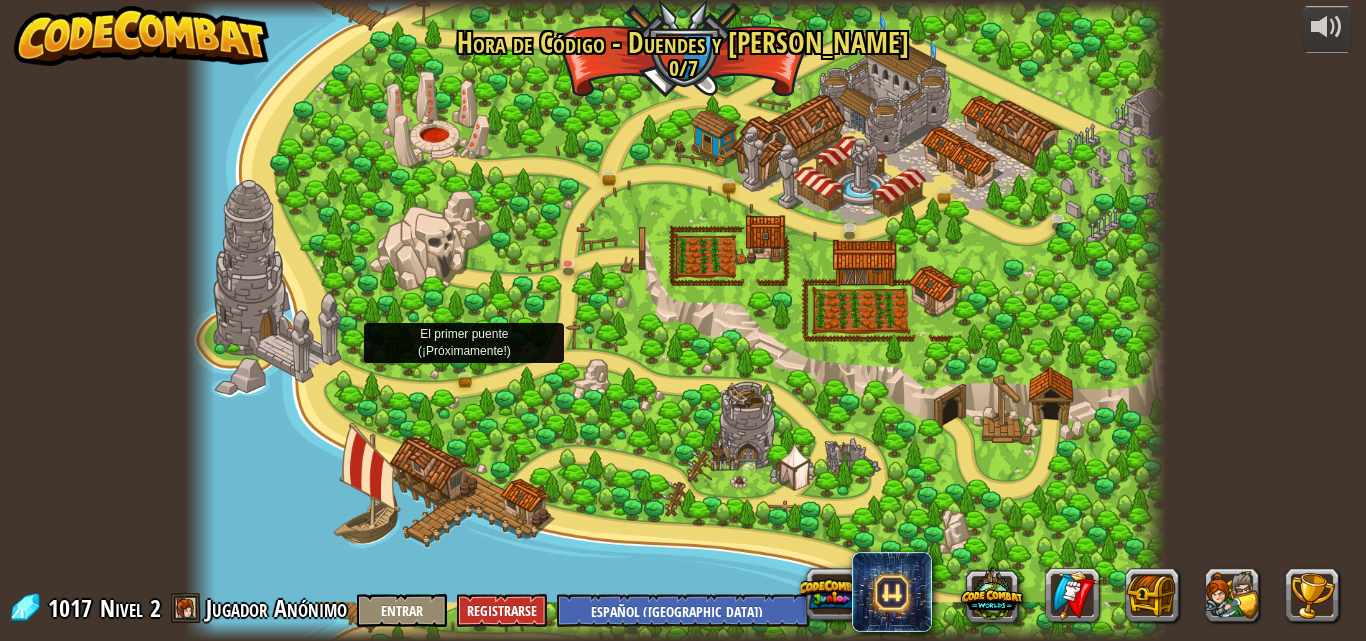 select on "es-419" 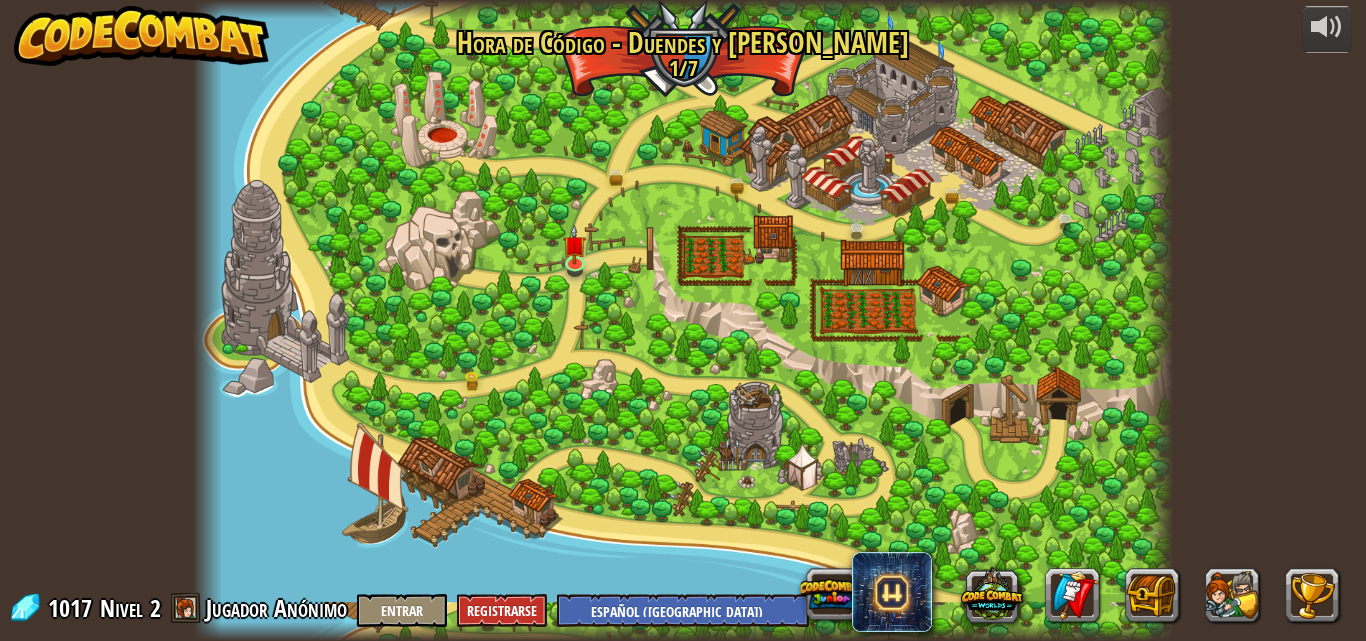 click at bounding box center (683, 320) 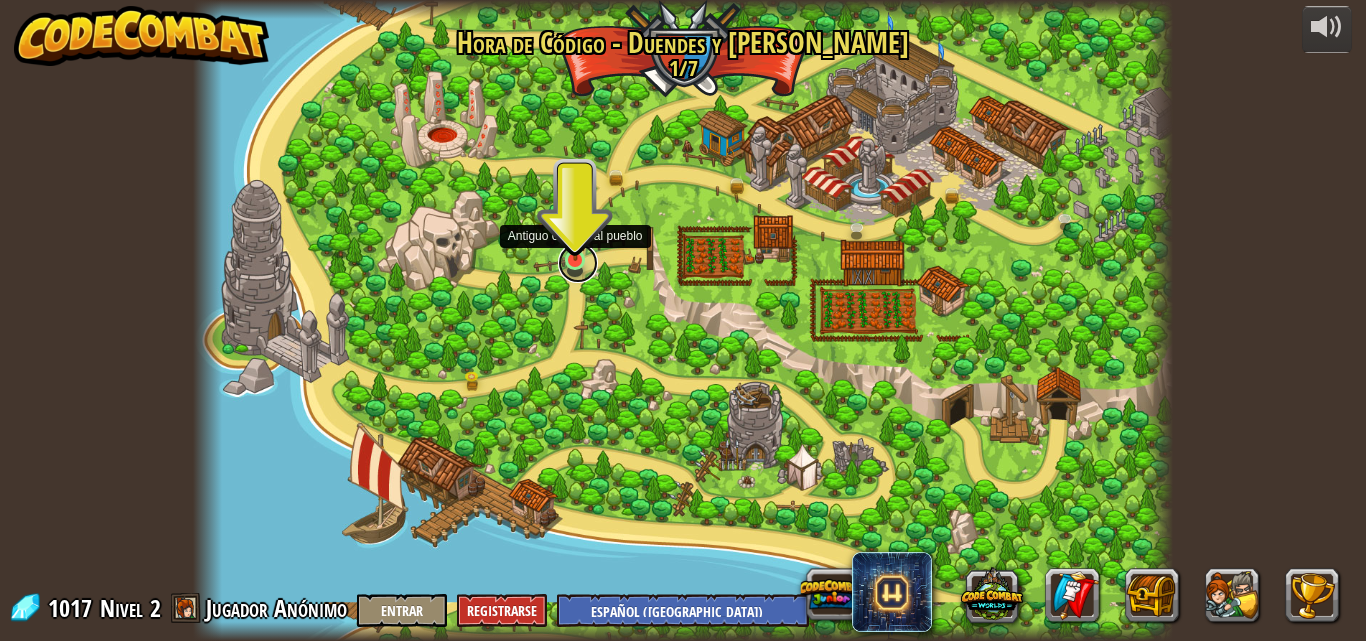 click at bounding box center [578, 263] 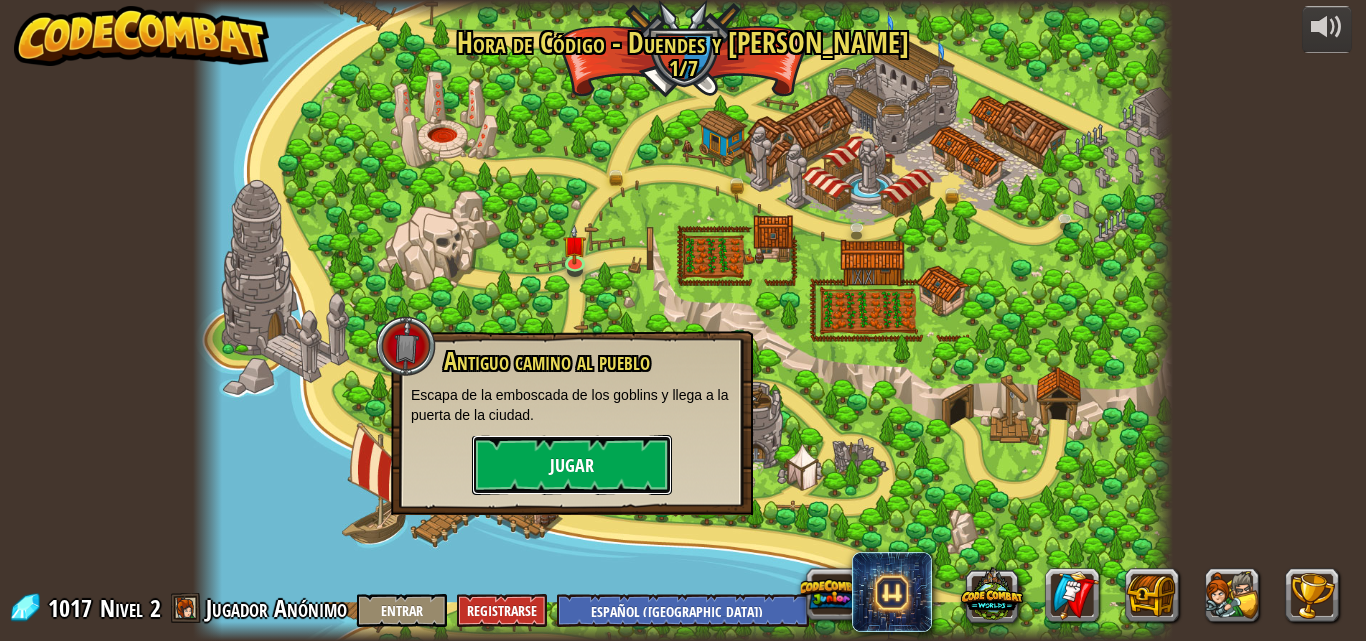 click on "Jugar" at bounding box center [572, 465] 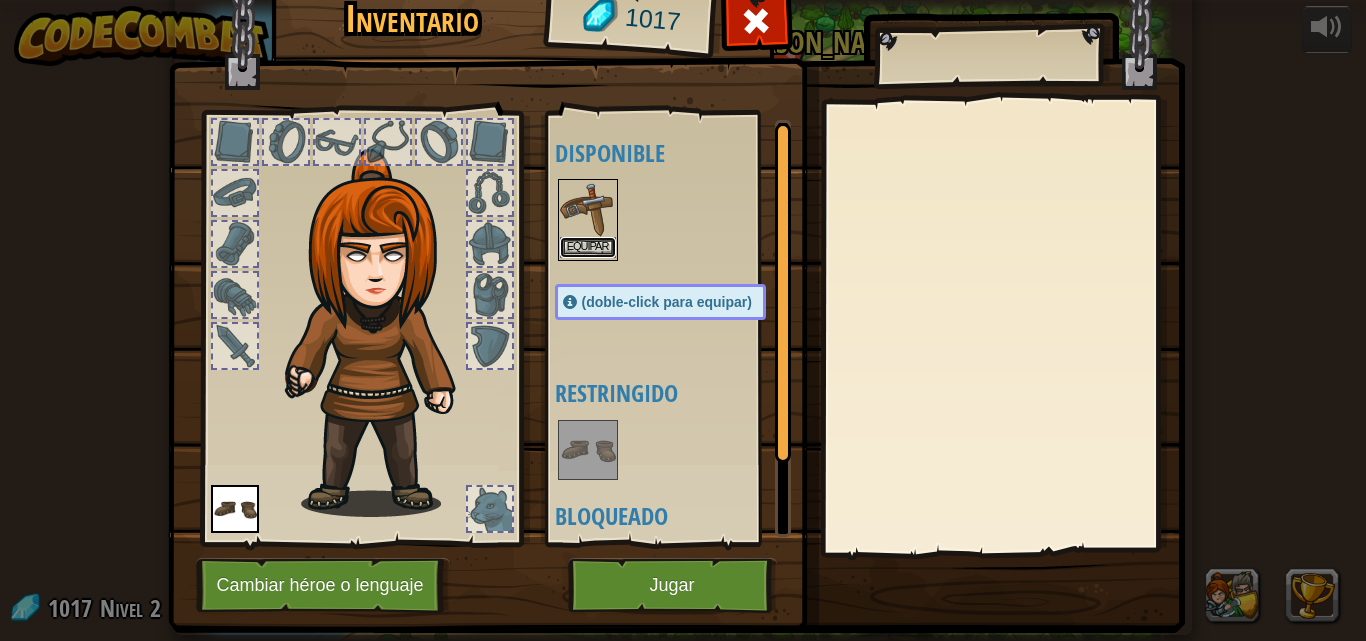 click on "Equipar" at bounding box center [588, 247] 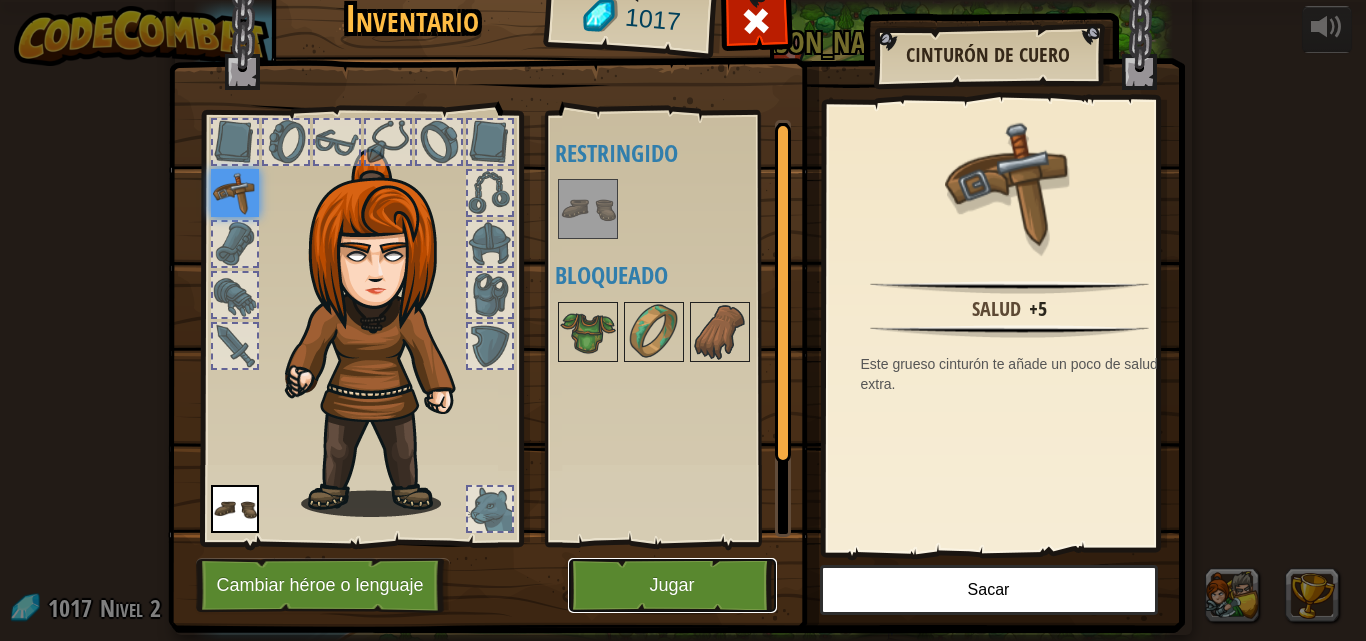 click on "Jugar" at bounding box center (672, 585) 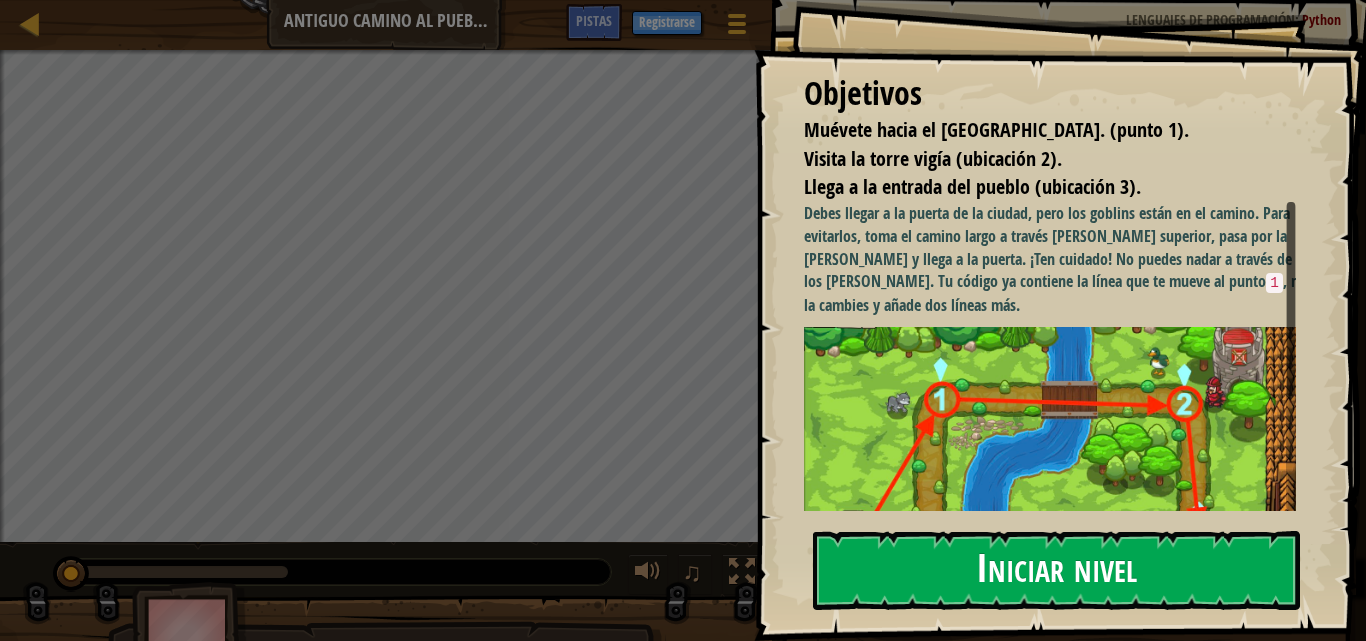 click on "Iniciar nivel" at bounding box center [1056, 570] 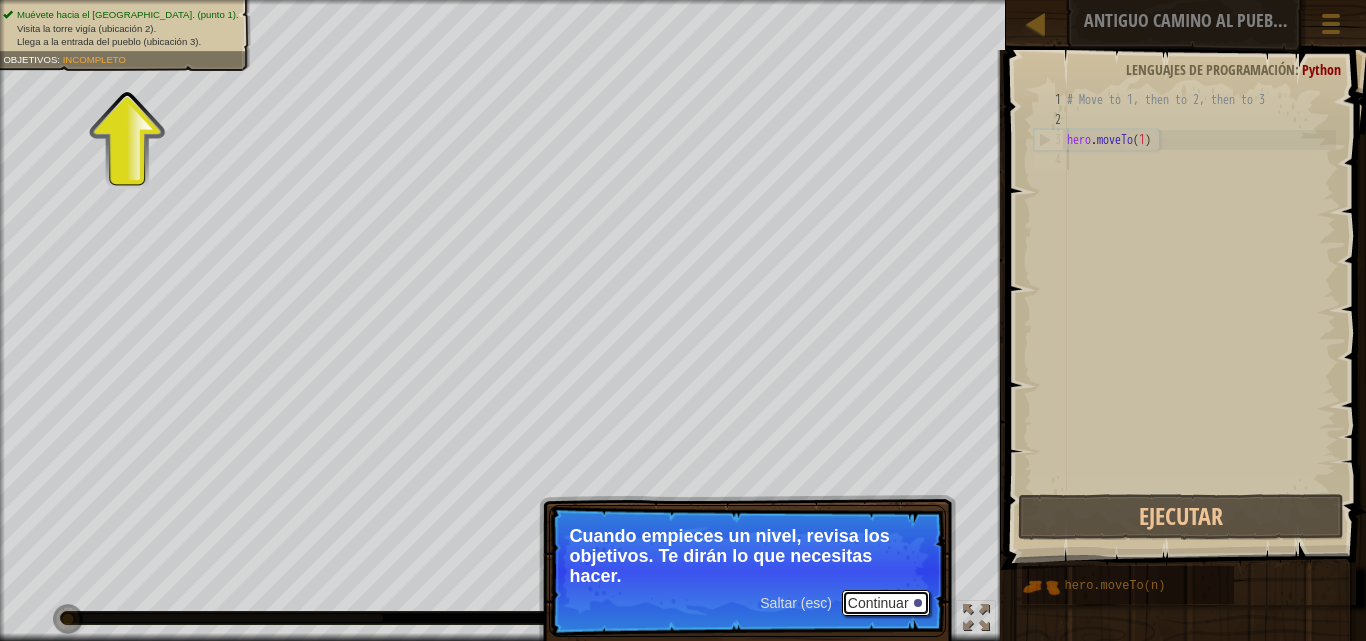 click on "Continuar" at bounding box center [886, 603] 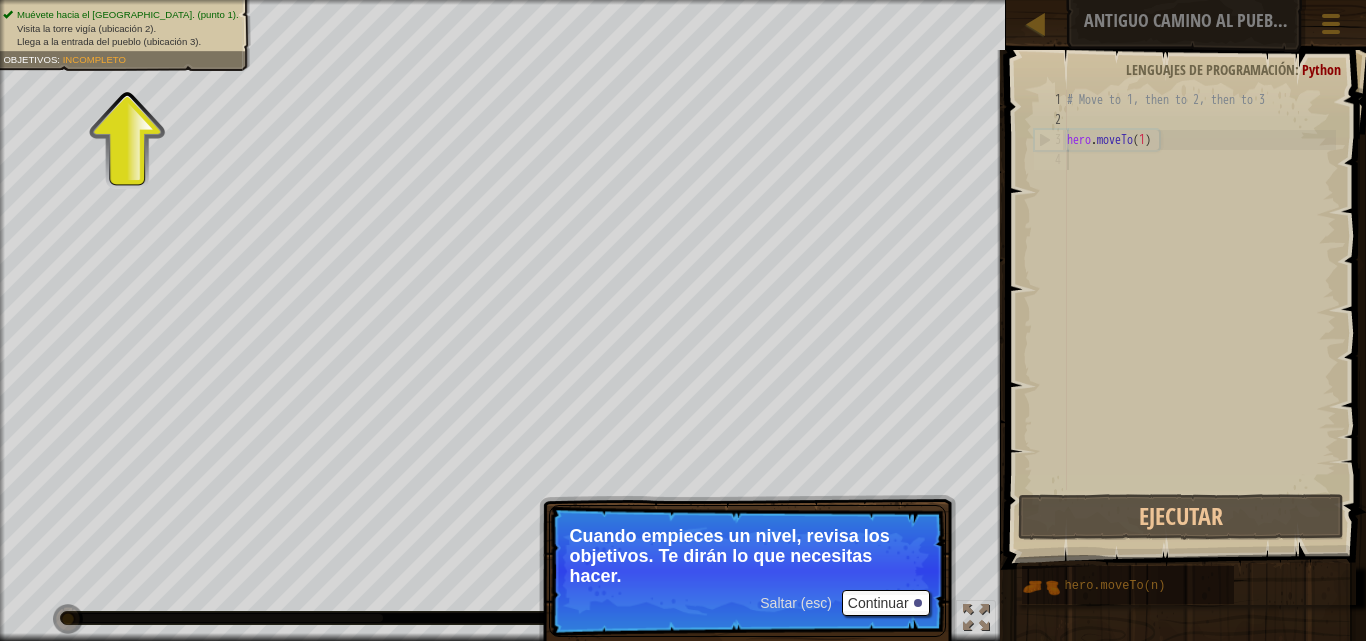 scroll, scrollTop: 9, scrollLeft: 0, axis: vertical 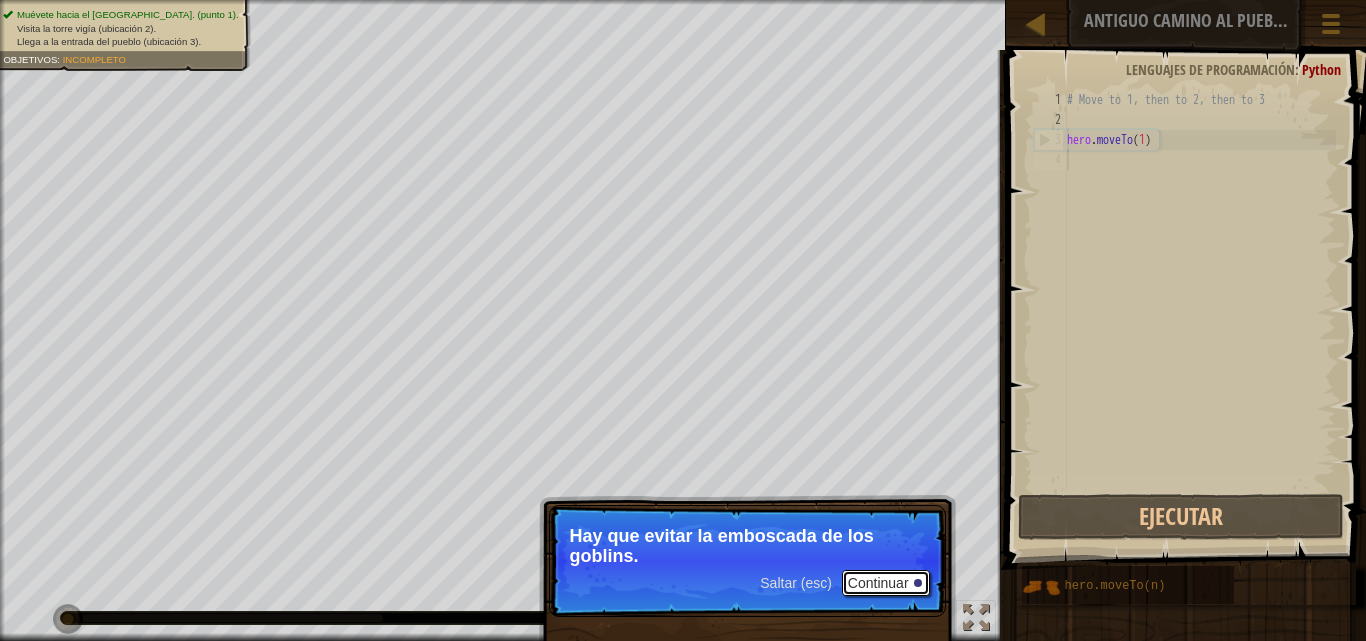 click on "Continuar" at bounding box center [886, 583] 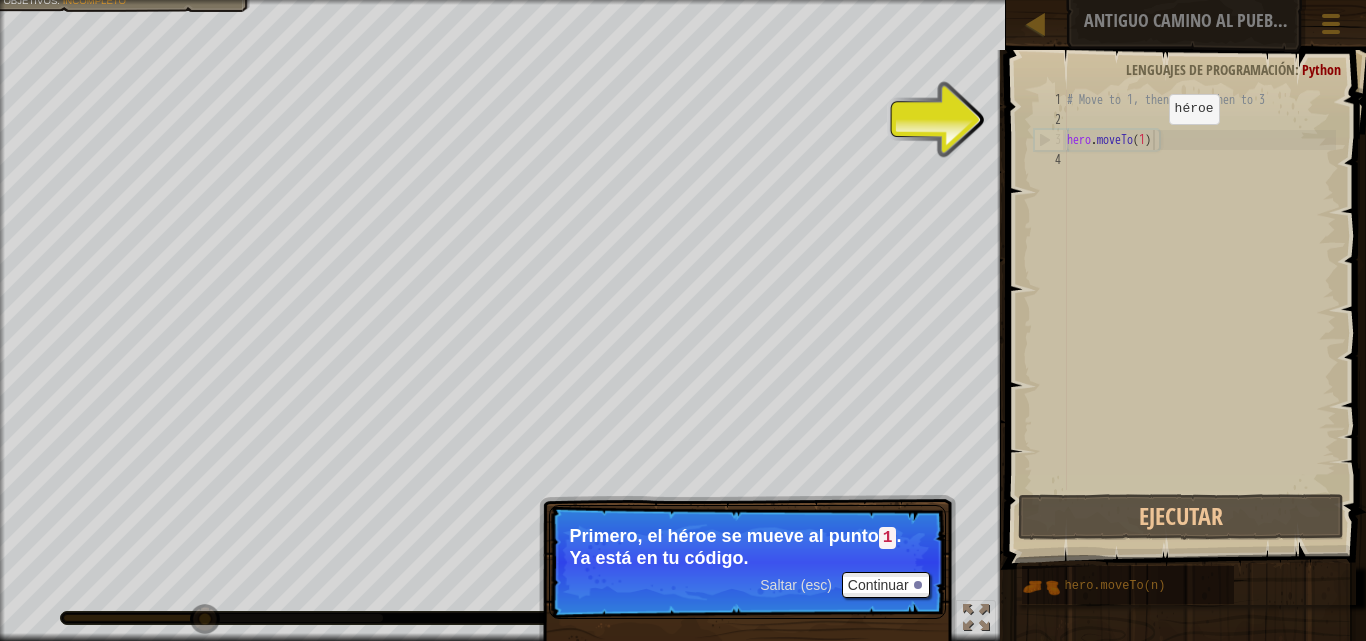 click on "# Move to 1, then to 2, then to 3 hero . moveTo ( 1 )" at bounding box center (1199, 310) 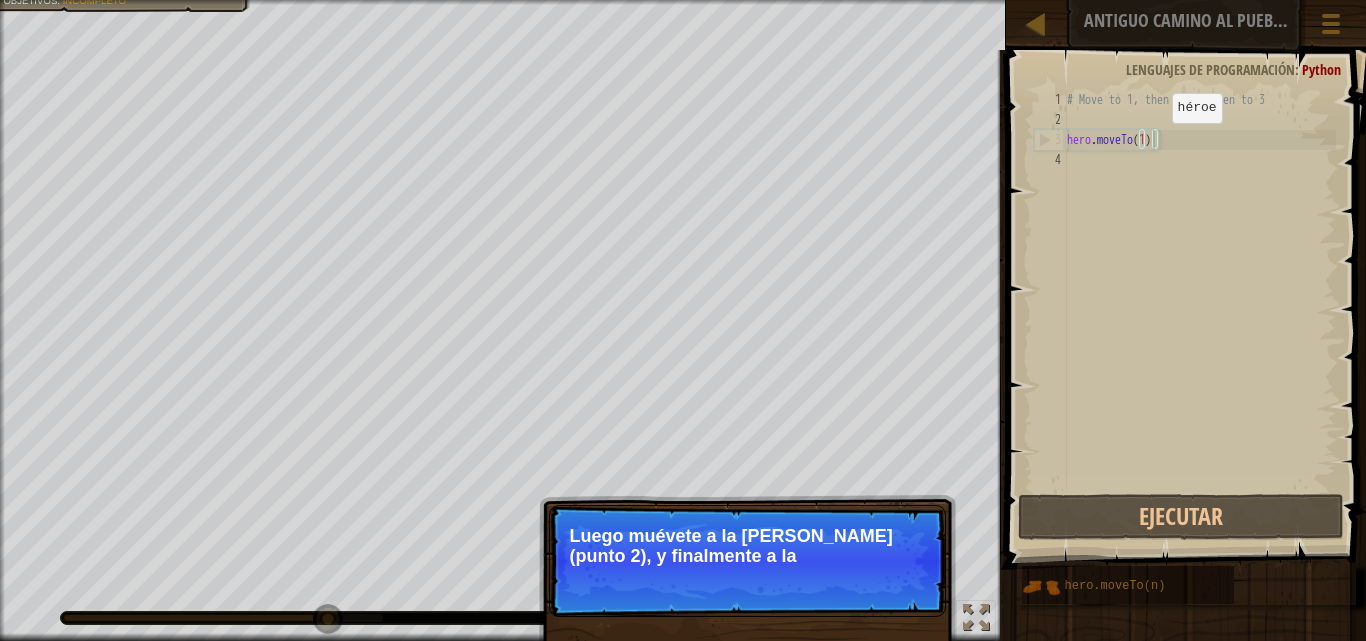 click on "# Move to 1, then to 2, then to 3 hero . moveTo ( 1 )" at bounding box center (1199, 310) 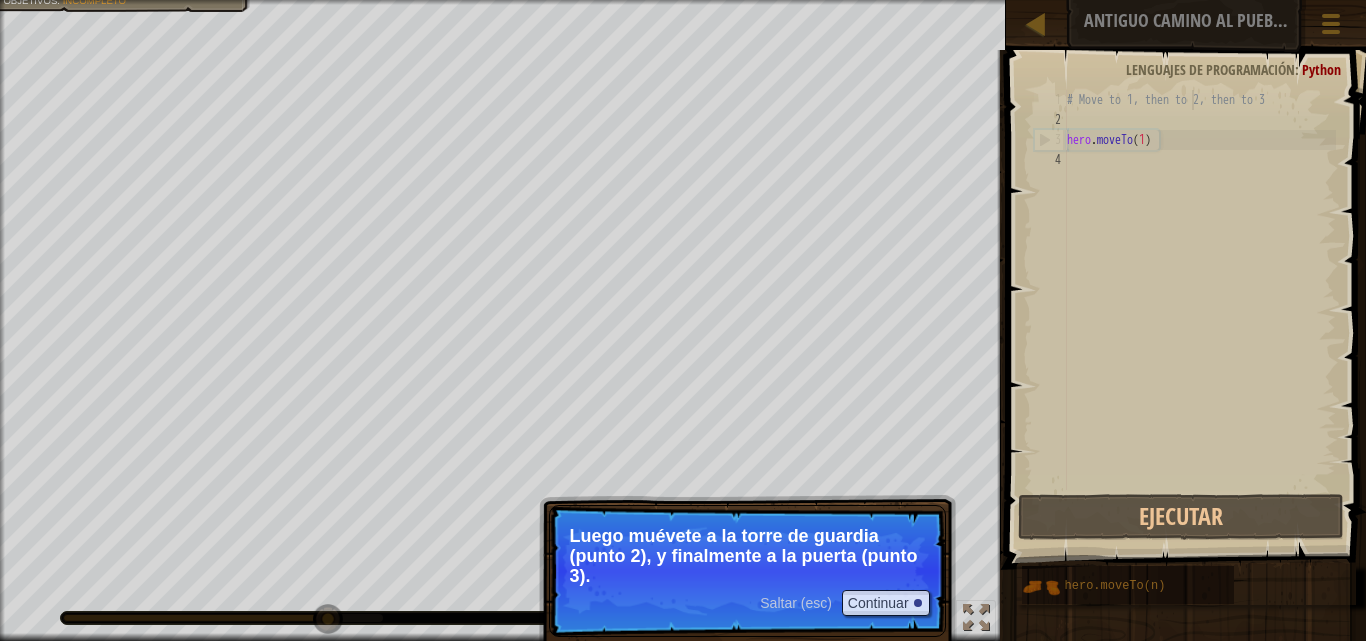 click on "# Move to 1, then to 2, then to 3 hero . moveTo ( 1 )" at bounding box center (1199, 310) 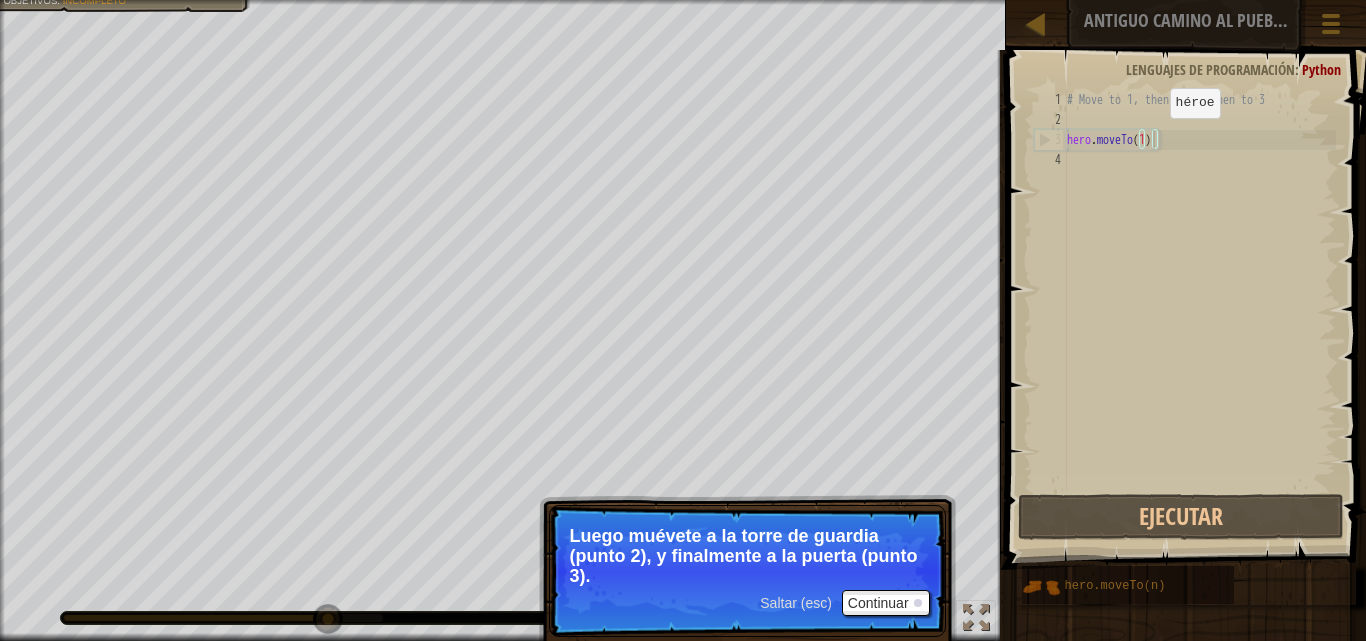 click on "# Move to 1, then to 2, then to 3 hero . moveTo ( 1 )" at bounding box center [1199, 310] 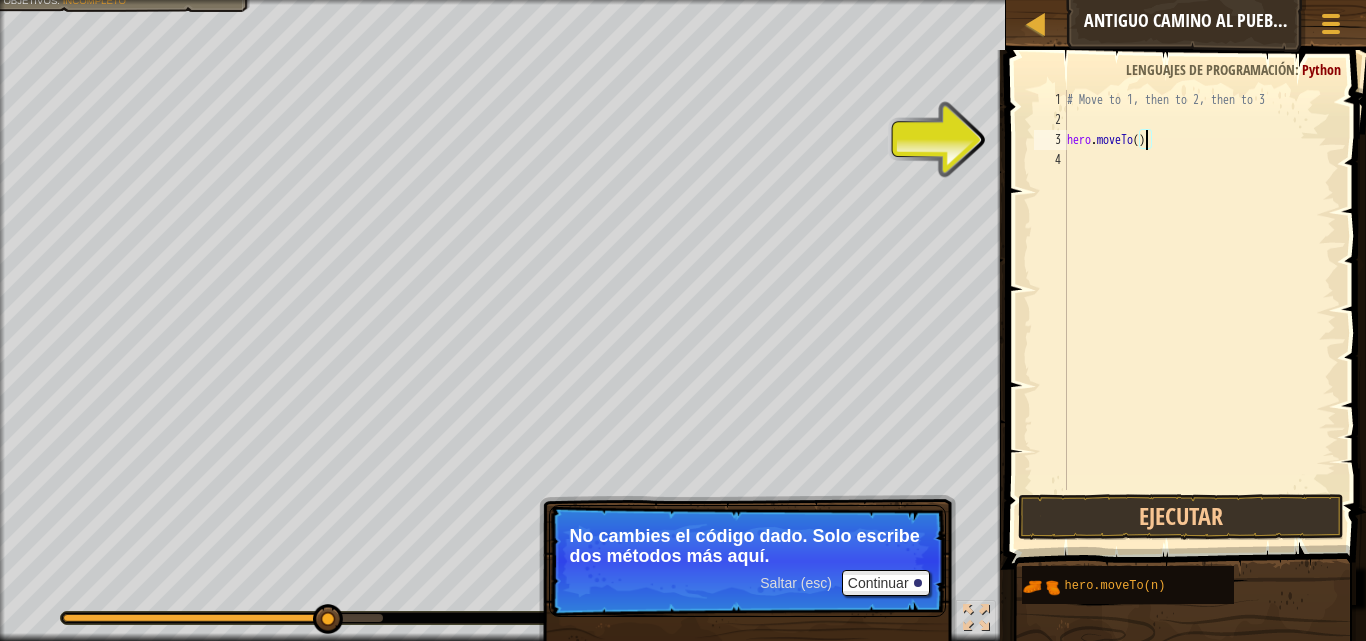 scroll, scrollTop: 9, scrollLeft: 6, axis: both 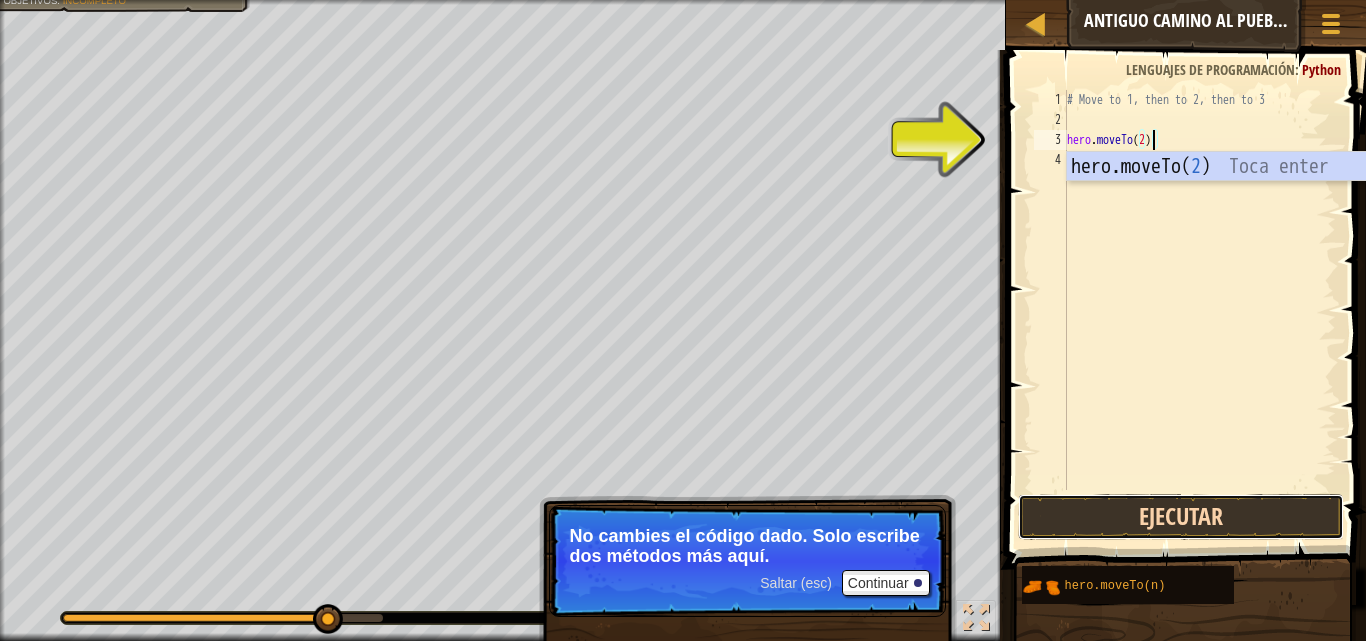 click on "Ejecutar" at bounding box center [1181, 517] 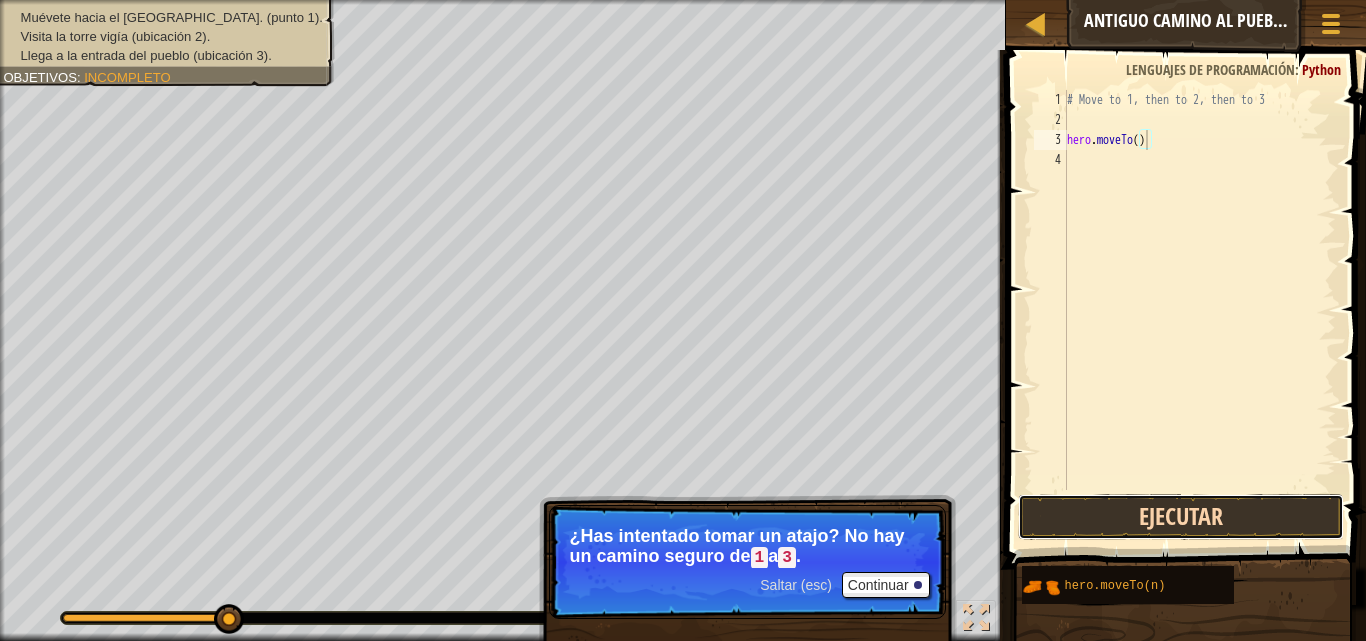 click on "Ejecutar" at bounding box center (1181, 517) 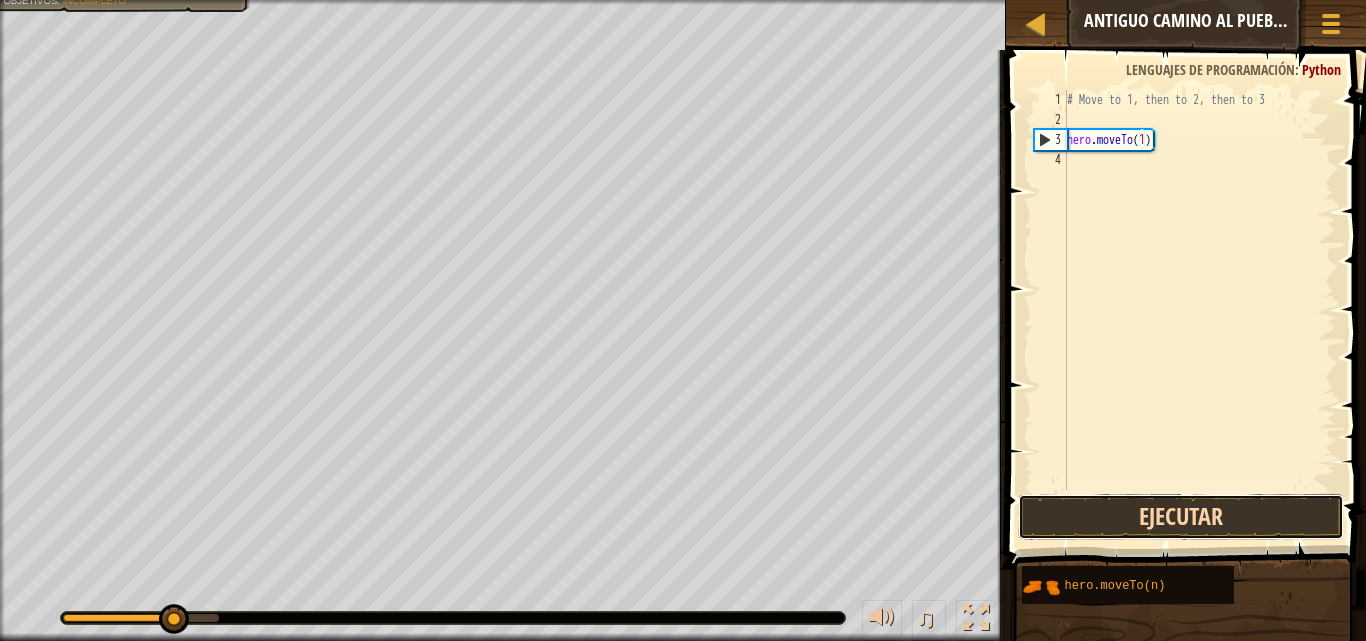 click on "Ejecutar" at bounding box center [1181, 517] 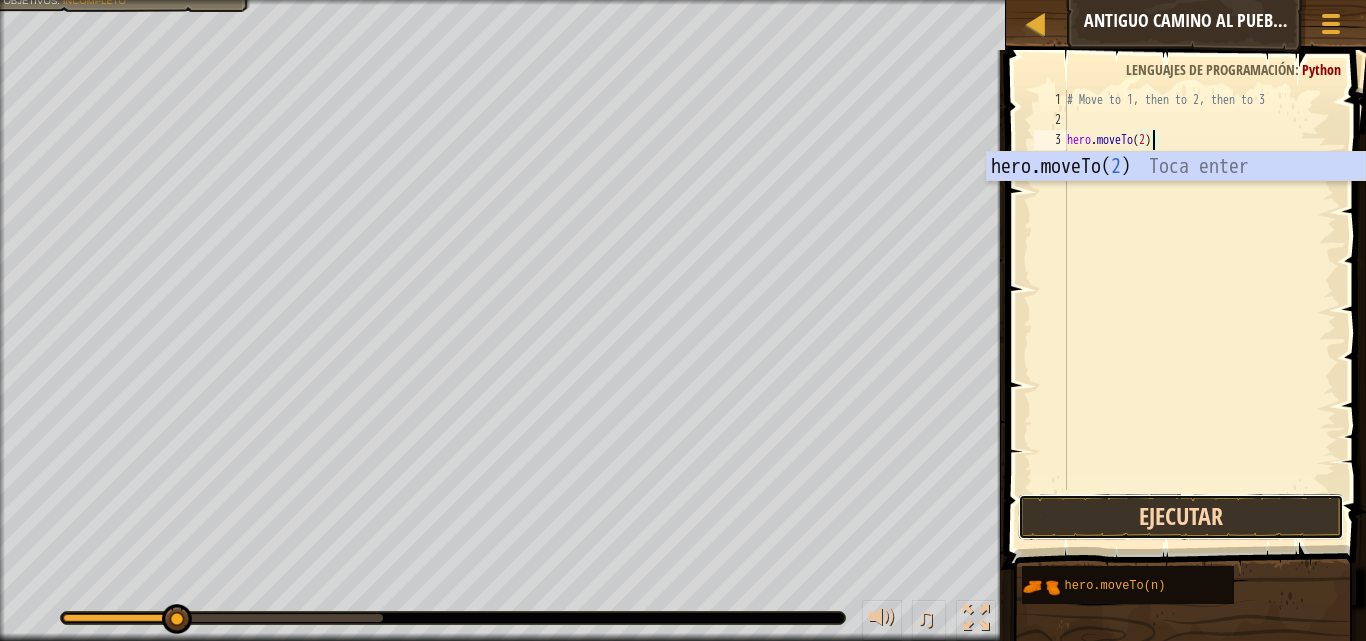 click on "Ejecutar" at bounding box center [1181, 517] 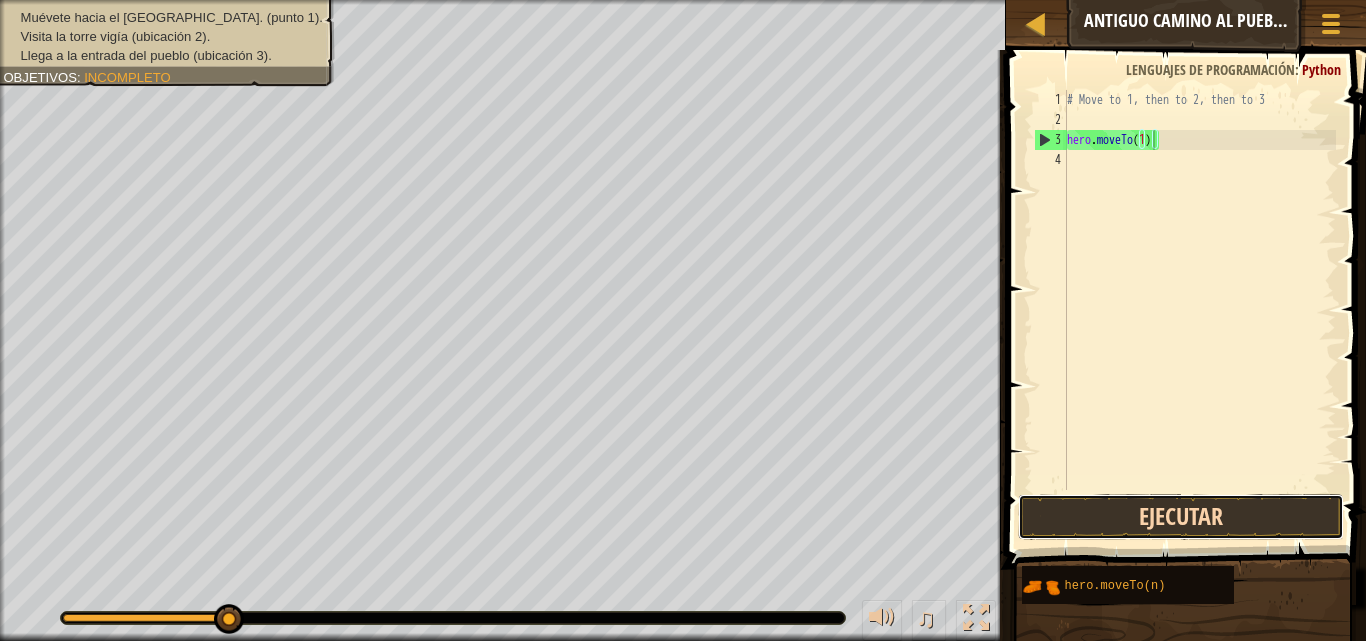click on "Ejecutar" at bounding box center [1181, 517] 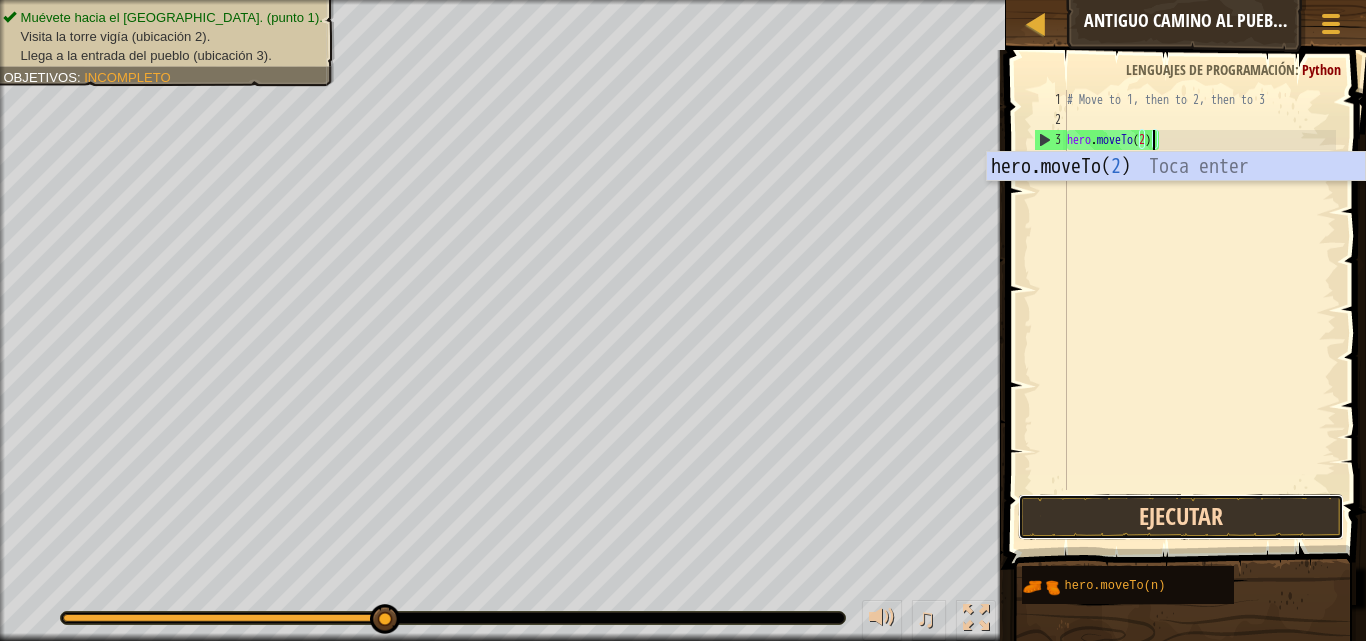click on "Ejecutar" at bounding box center (1181, 517) 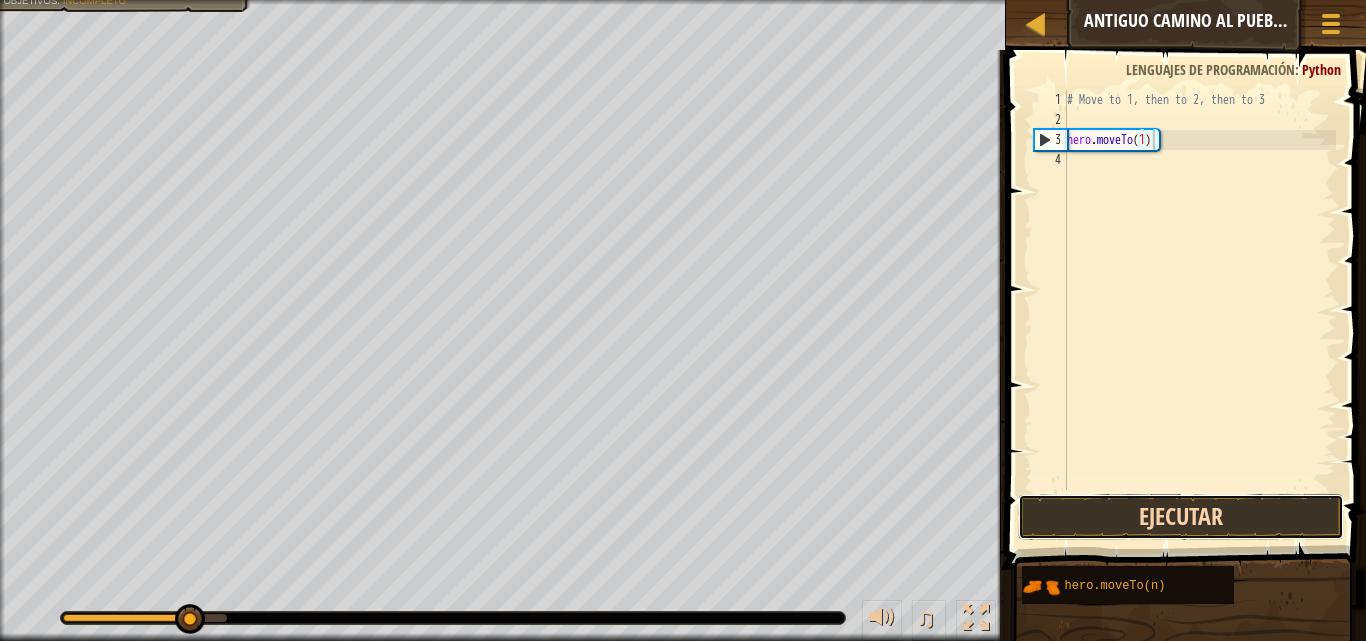 click on "Ejecutar" at bounding box center (1181, 517) 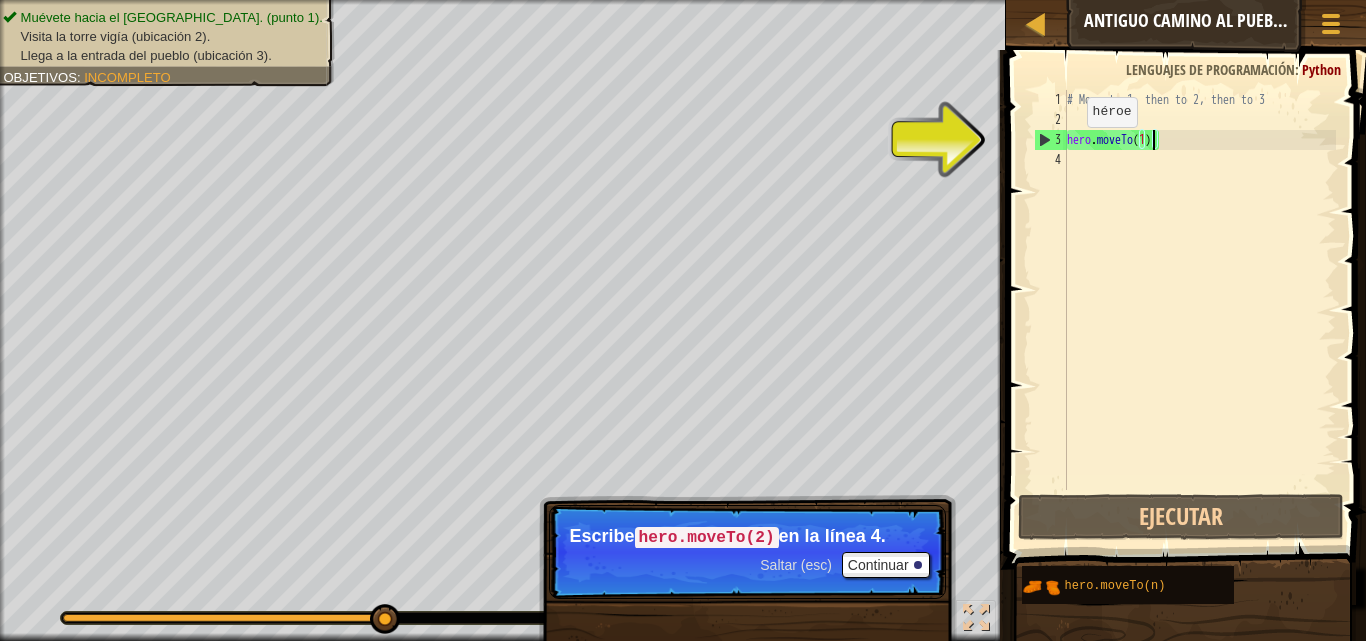 click on "# Move to 1, then to 2, then to 3 hero . moveTo ( 1 )" at bounding box center (1199, 310) 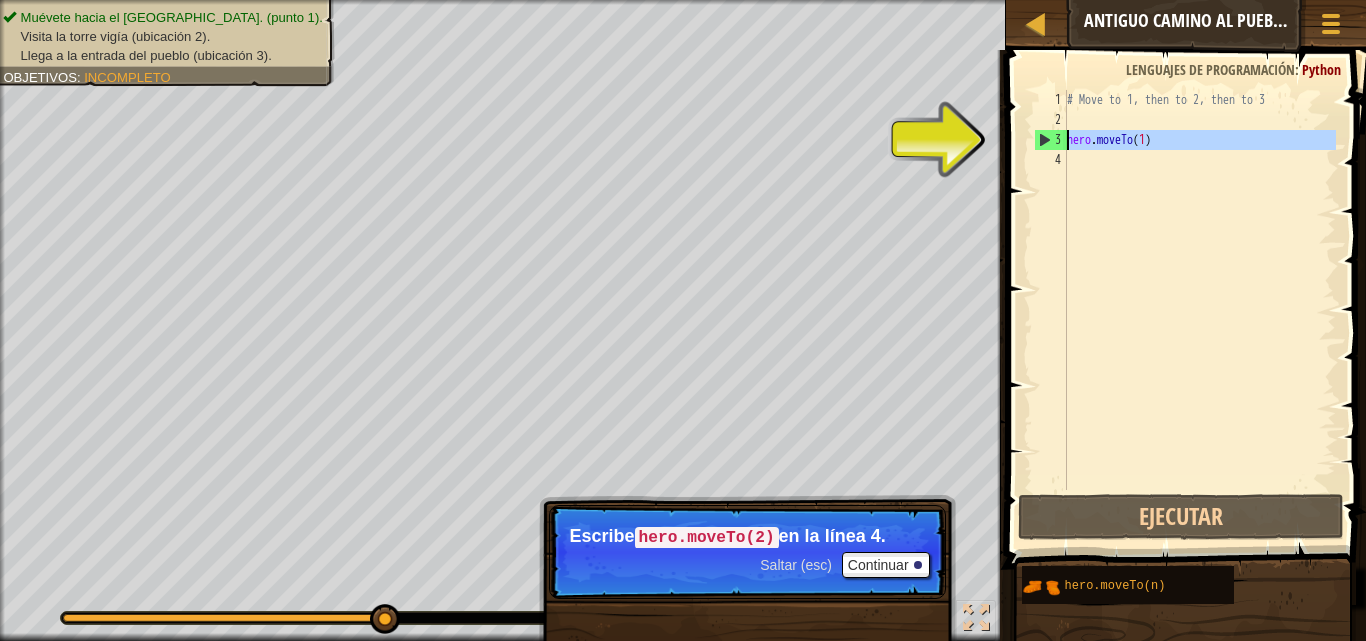 click on "3" at bounding box center (1051, 140) 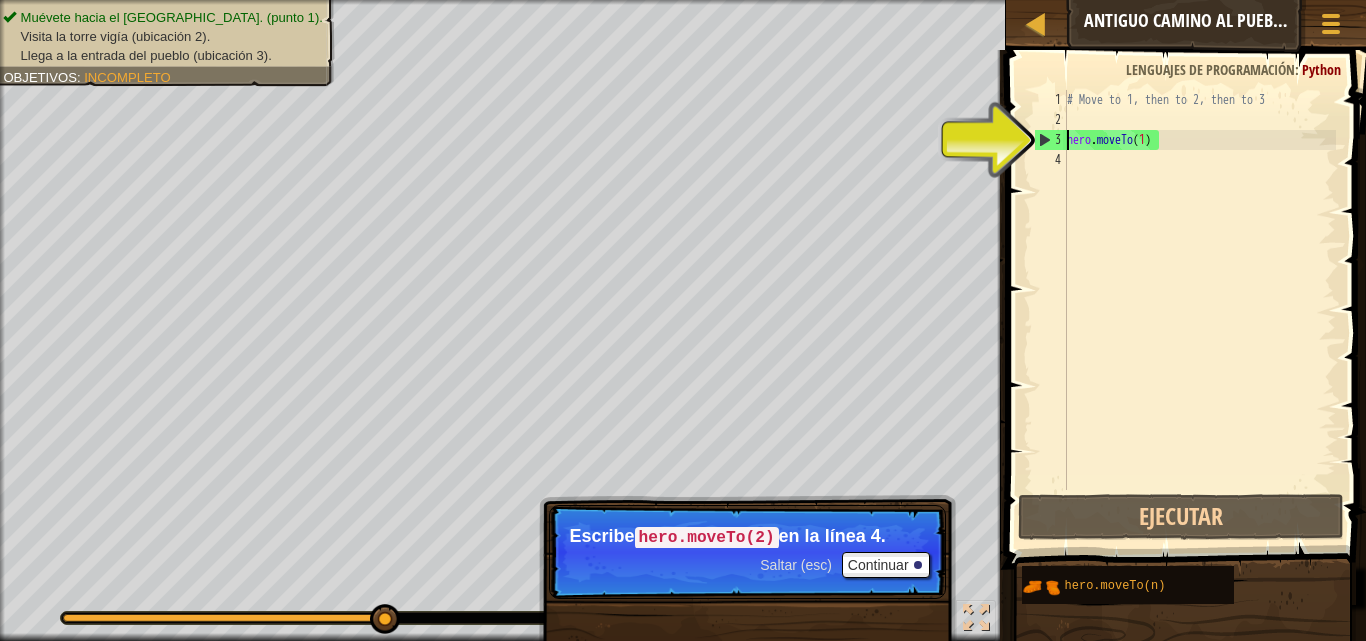 click on "3" at bounding box center (1051, 140) 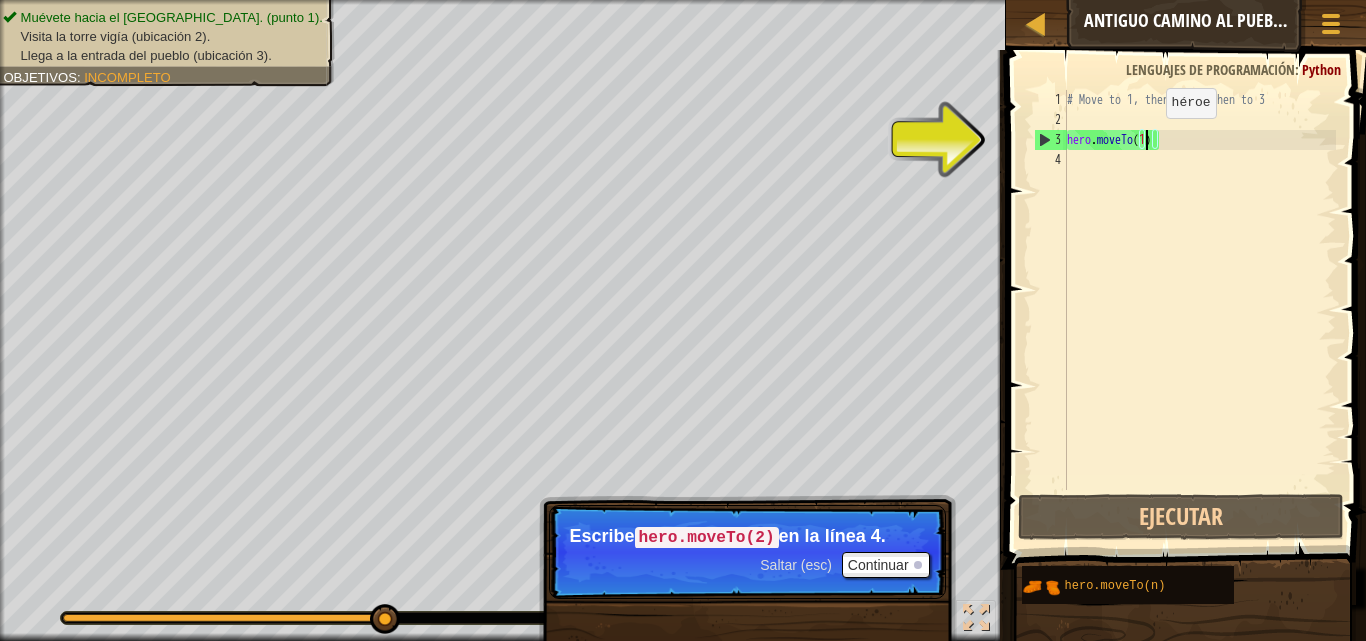 click on "# Move to 1, then to 2, then to 3 hero . moveTo ( 1 )" at bounding box center [1199, 310] 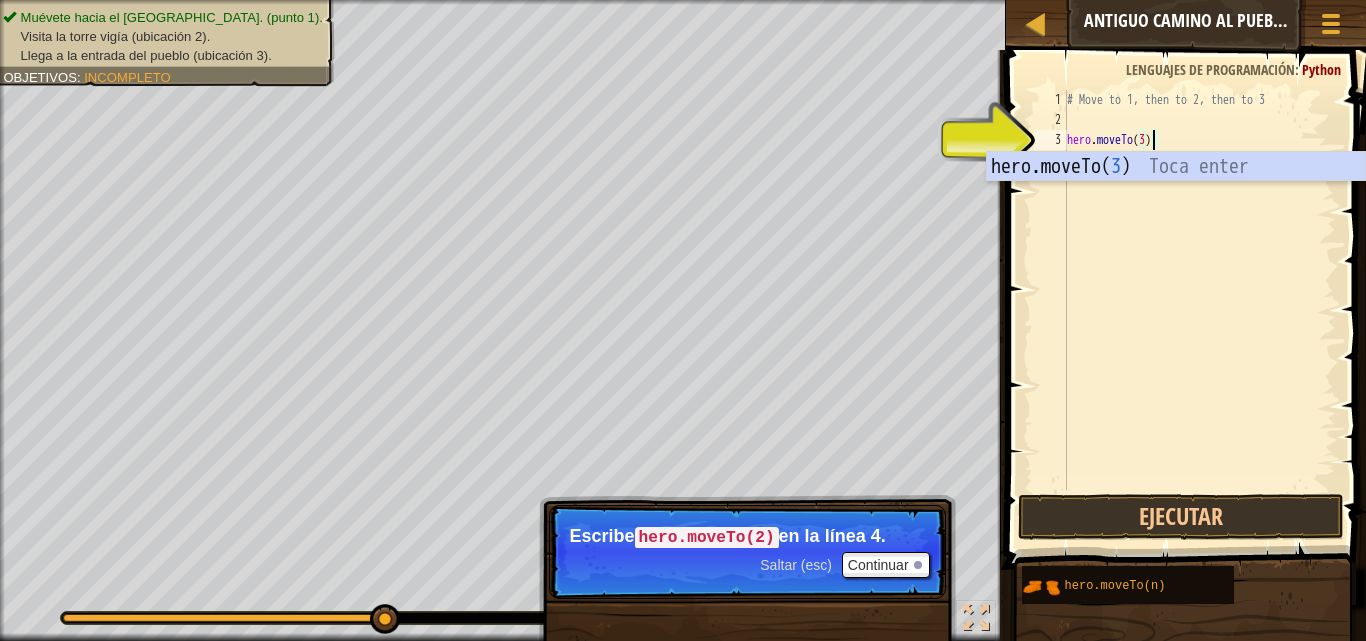 type on "hero.moveTo()" 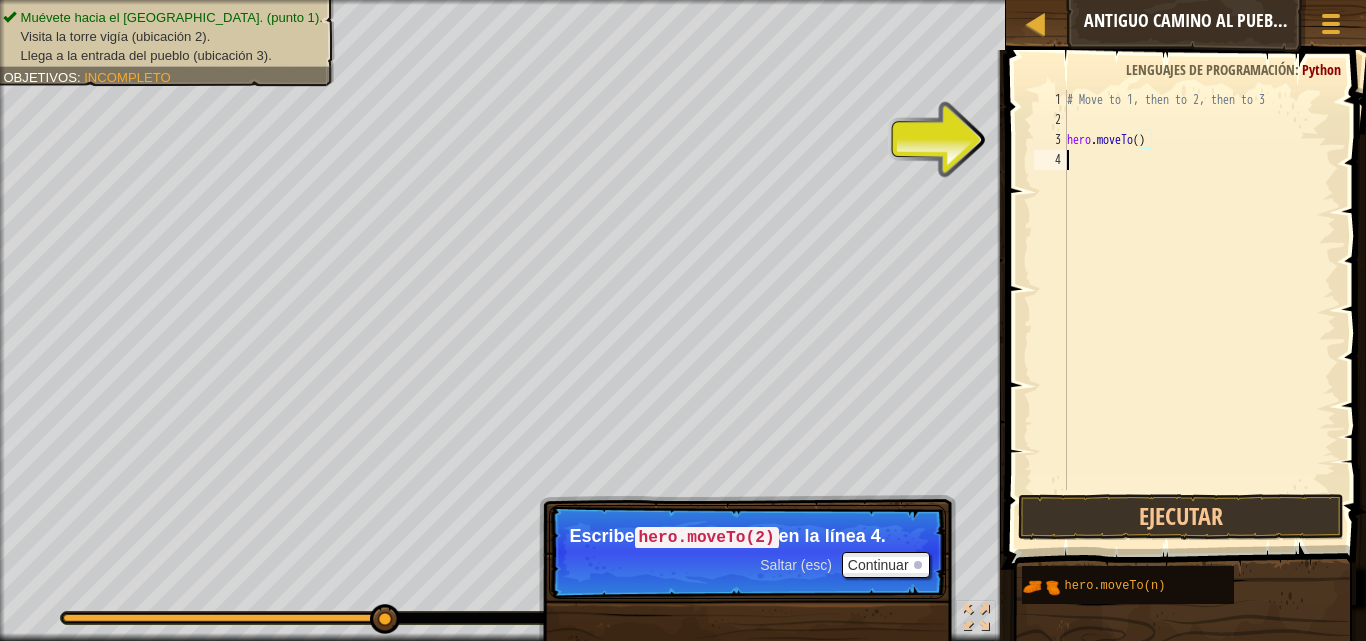click on "# Move to 1, then to 2, then to 3 hero . moveTo ( )" at bounding box center [1199, 310] 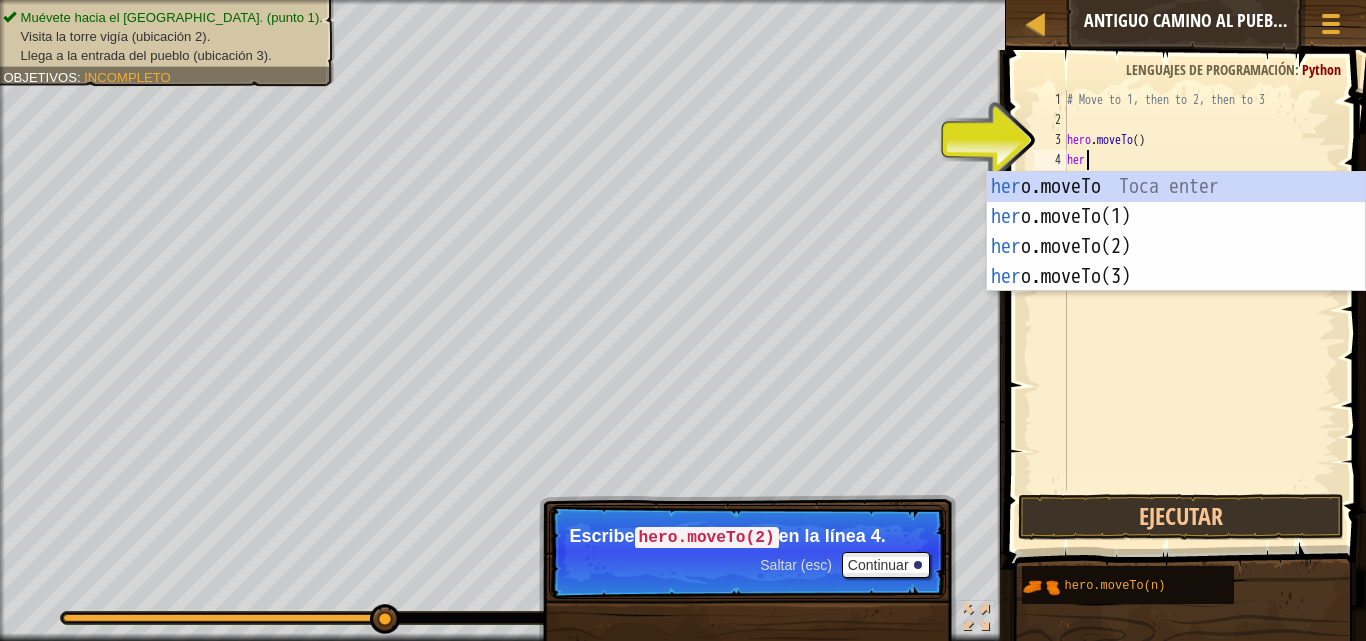 scroll, scrollTop: 9, scrollLeft: 1, axis: both 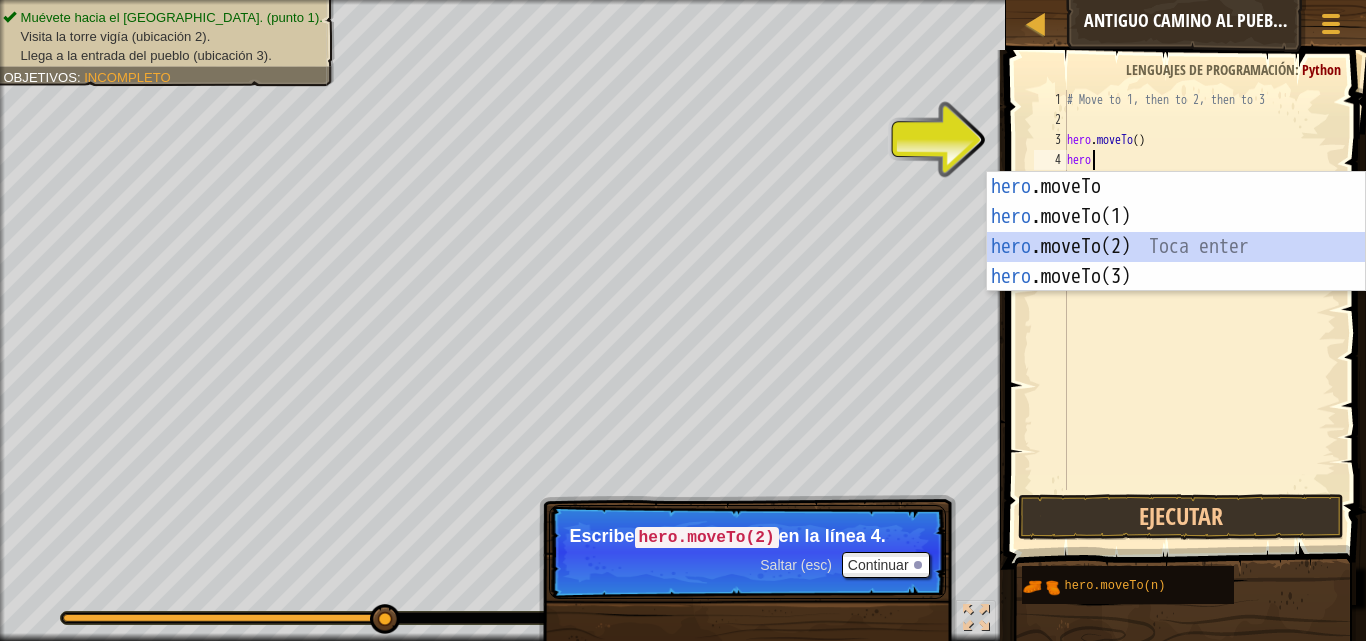 click on "hero .moveTo Toca enter hero .moveTo(1) Toca enter hero .moveTo(2) Toca enter hero .moveTo(3) Toca enter" at bounding box center (1176, 262) 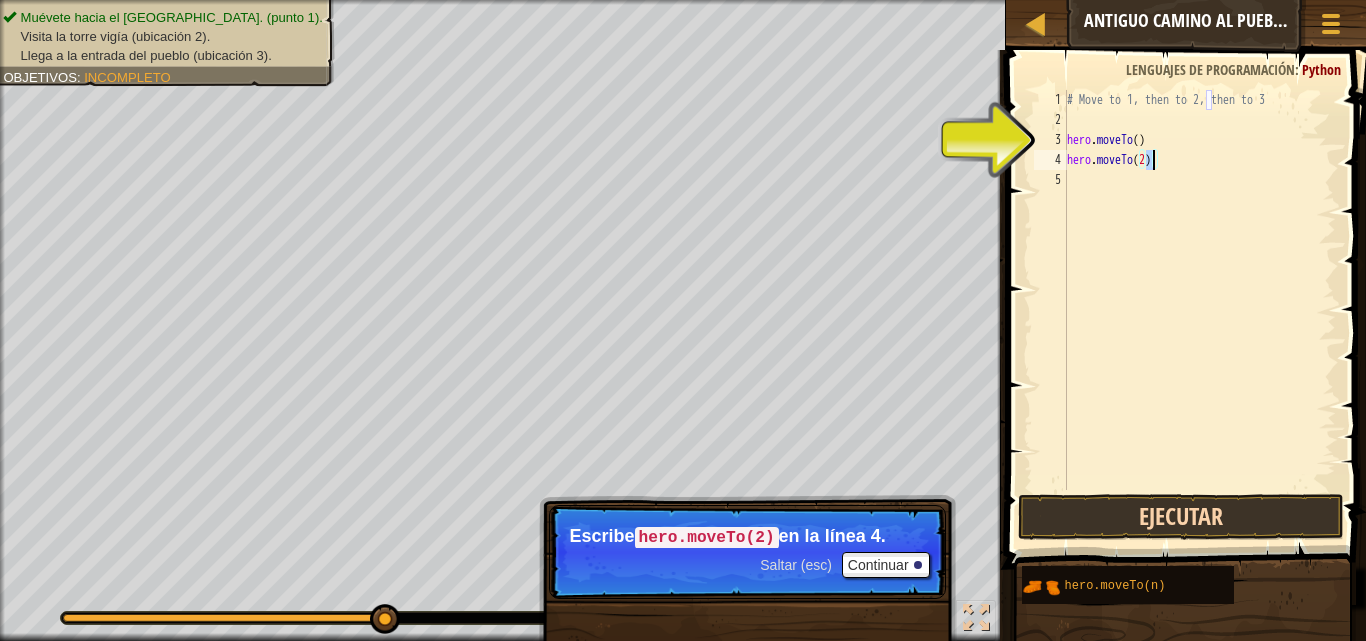 type on "hero.moveTo(2)" 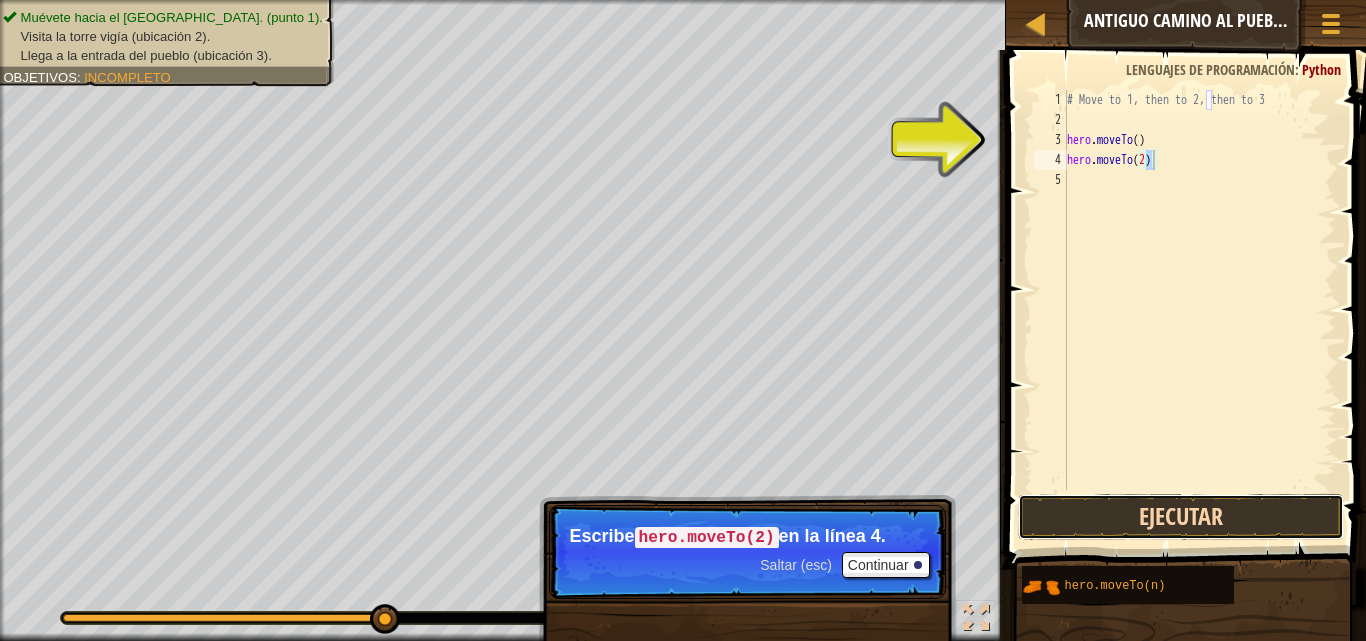 click on "Ejecutar" at bounding box center (1181, 517) 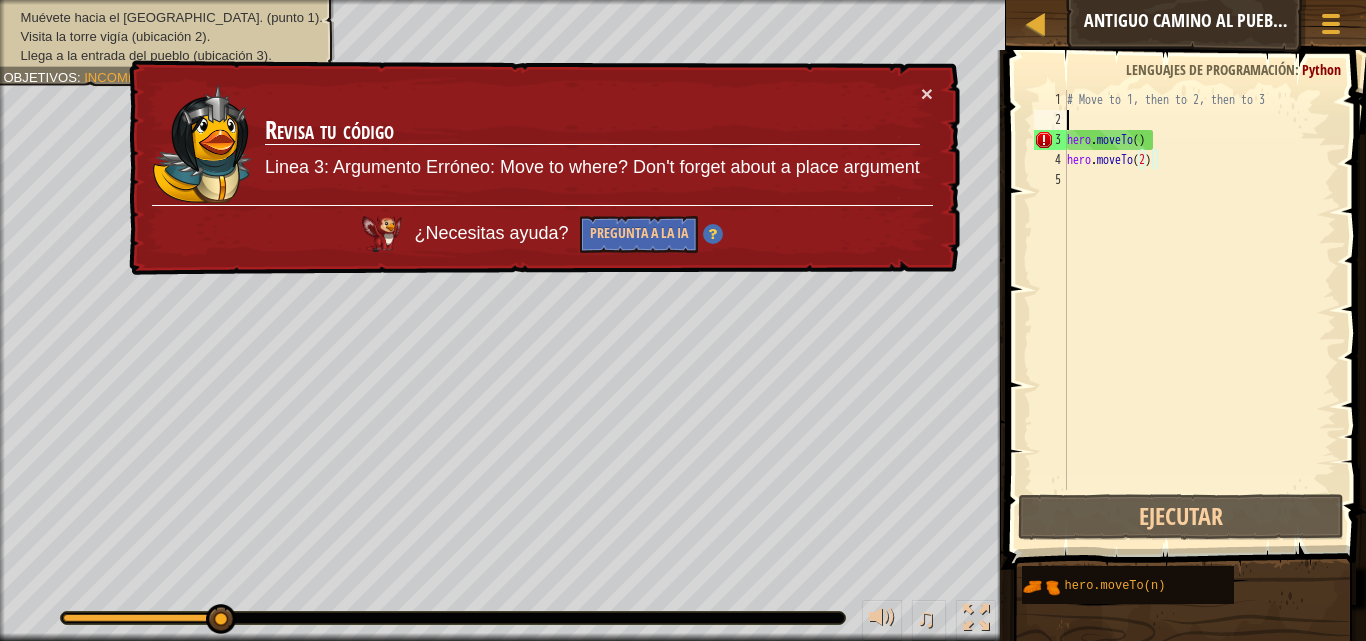 click on "# Move to 1, then to 2, then to 3 hero . moveTo ( ) hero . moveTo ( 2 )" at bounding box center [1199, 310] 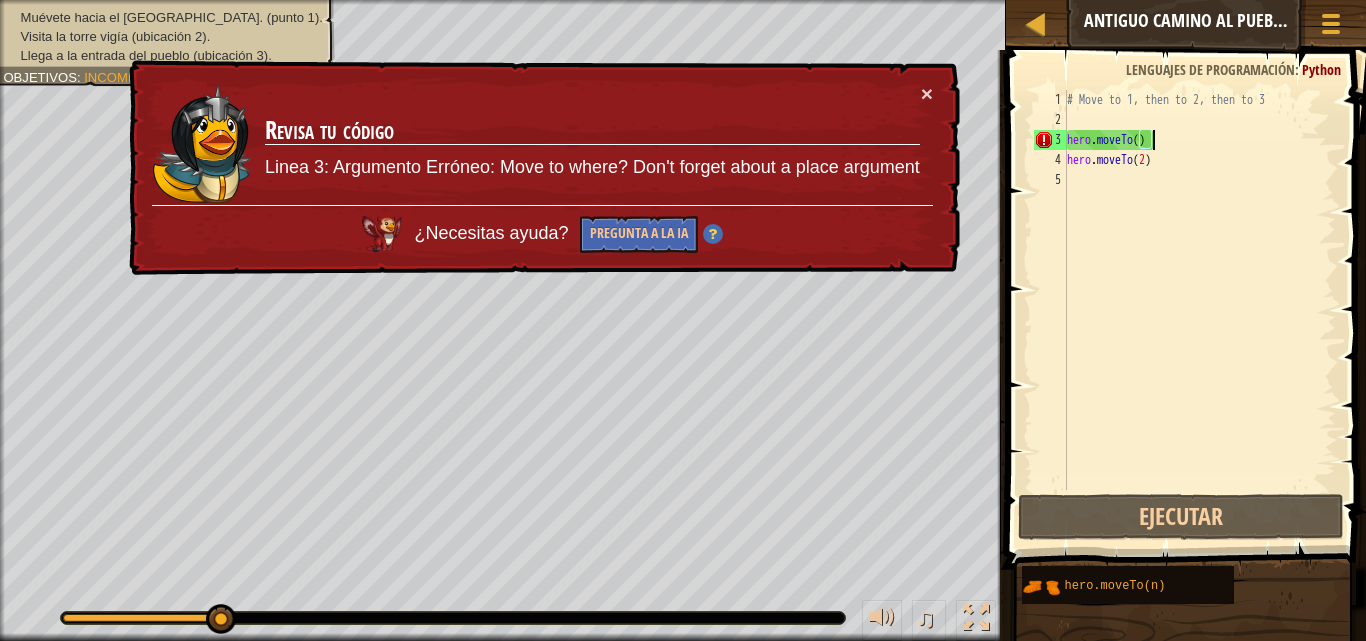 click on "# Move to 1, then to 2, then to 3 hero . moveTo ( ) hero . moveTo ( 2 )" at bounding box center (1199, 310) 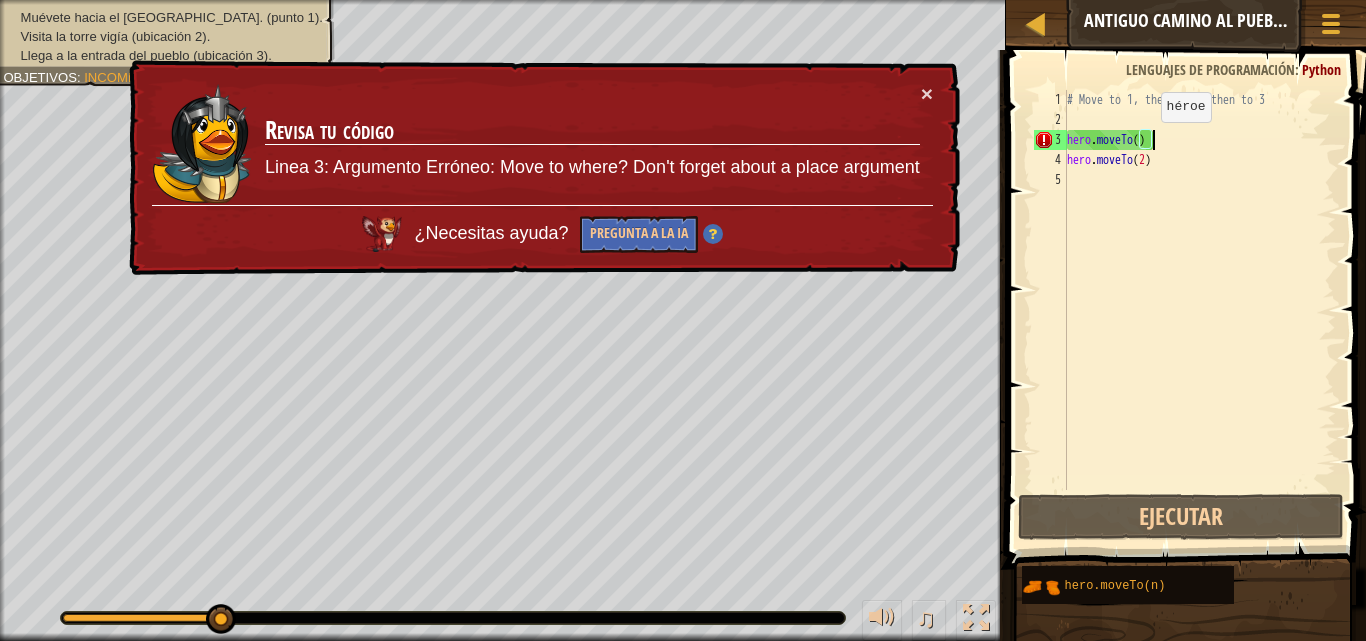 click on "# Move to 1, then to 2, then to 3 hero . moveTo ( ) hero . moveTo ( 2 )" at bounding box center [1199, 310] 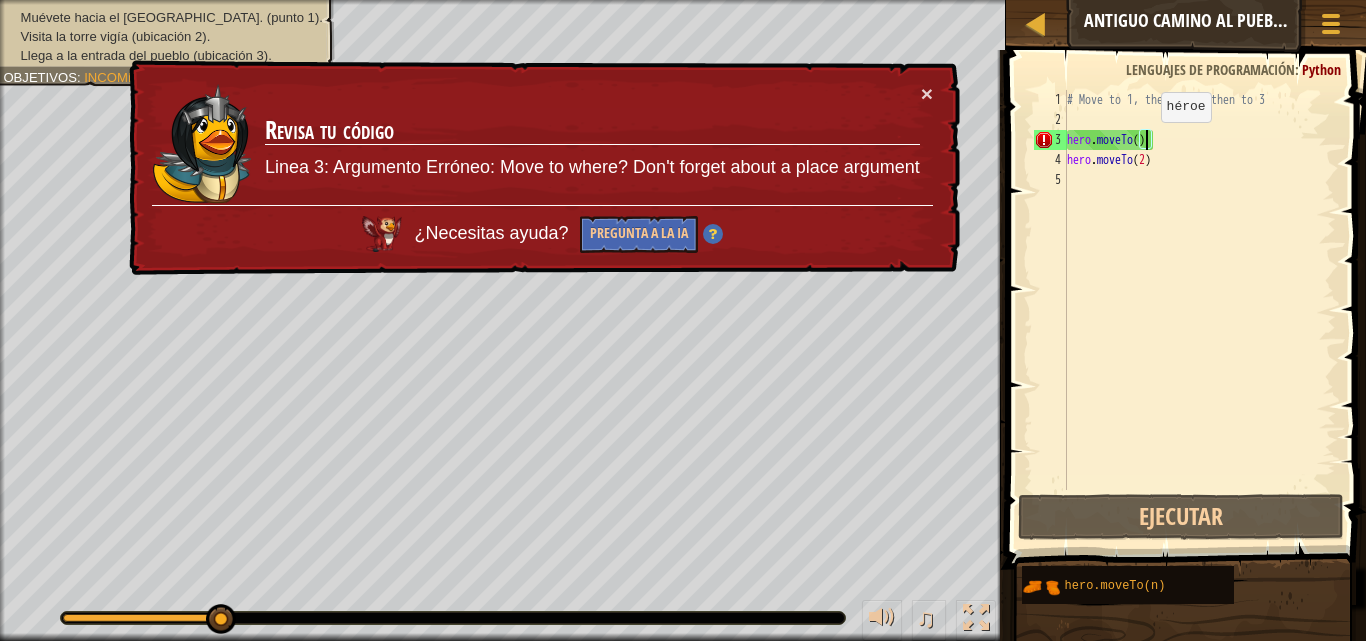 scroll, scrollTop: 9, scrollLeft: 6, axis: both 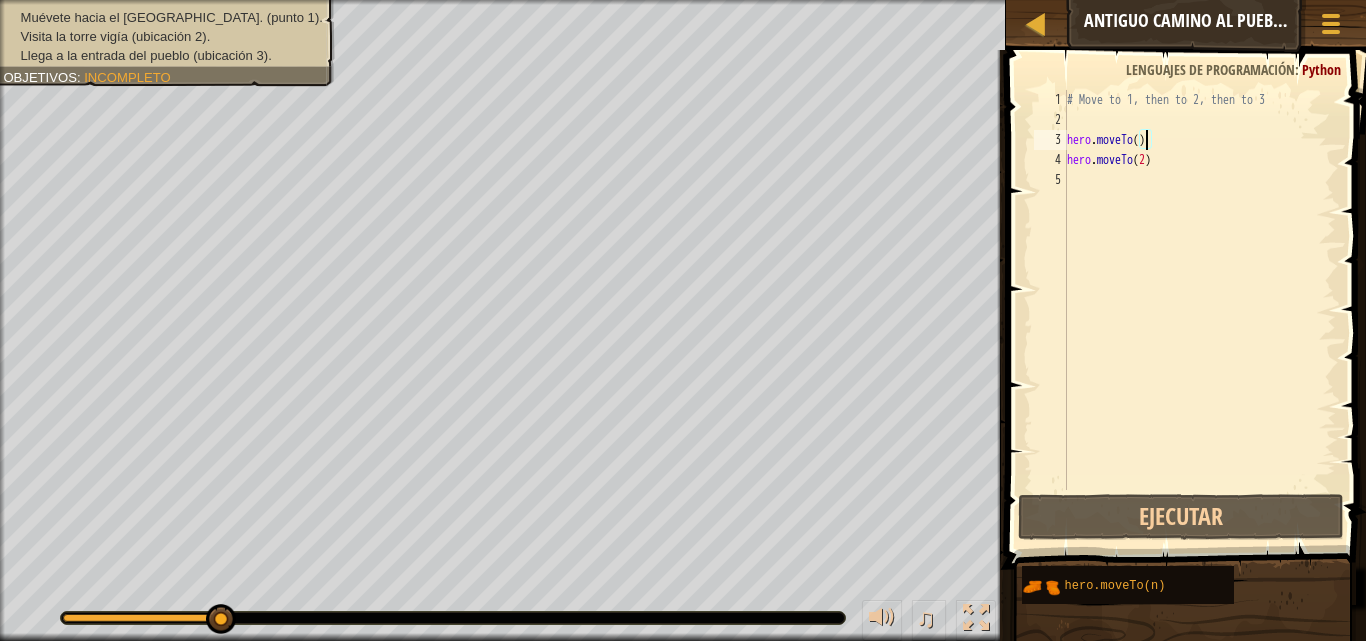 type on "hero.moveTo(1)" 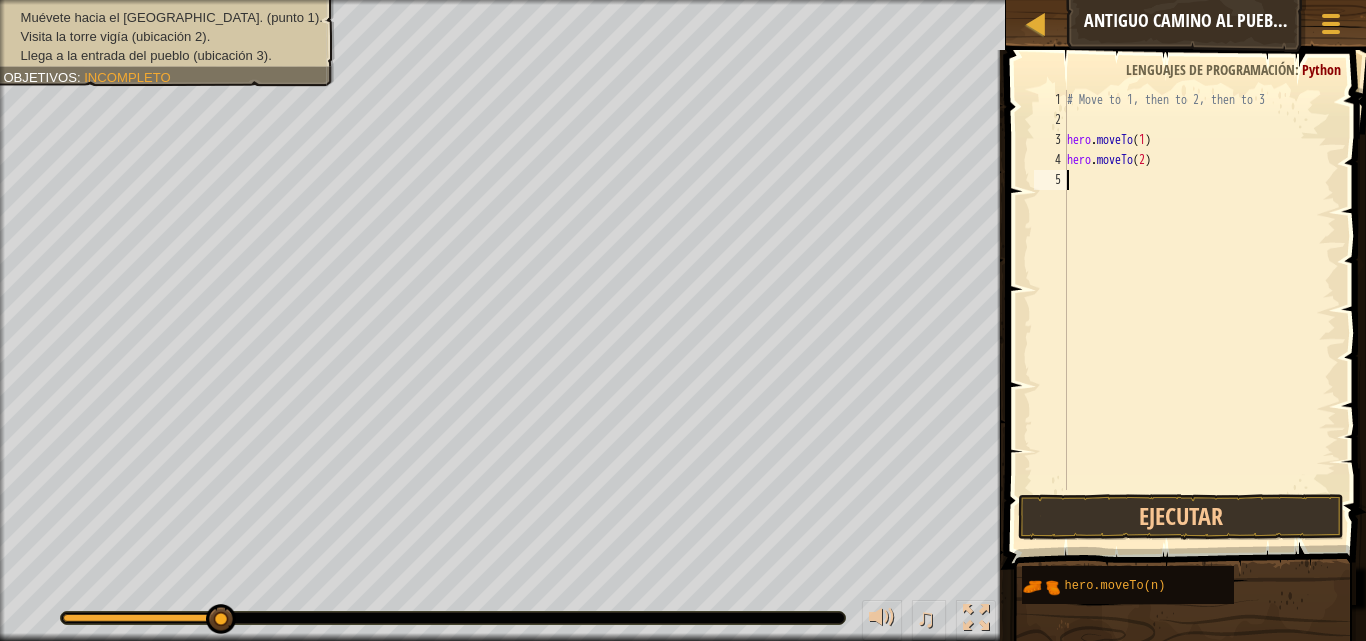 click on "# Move to 1, then to 2, then to 3 hero . moveTo ( 1 ) hero . moveTo ( 2 )" at bounding box center (1199, 310) 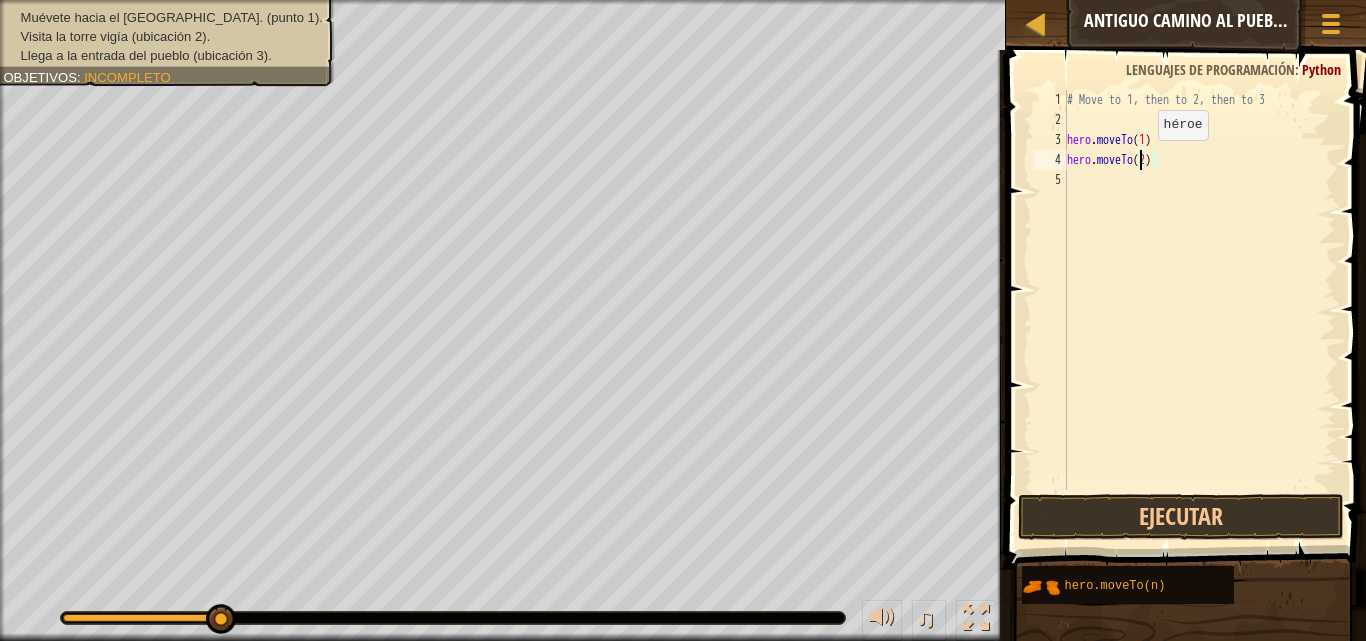 click on "# Move to 1, then to 2, then to 3 hero . moveTo ( 1 ) hero . moveTo ( 2 )" at bounding box center (1199, 310) 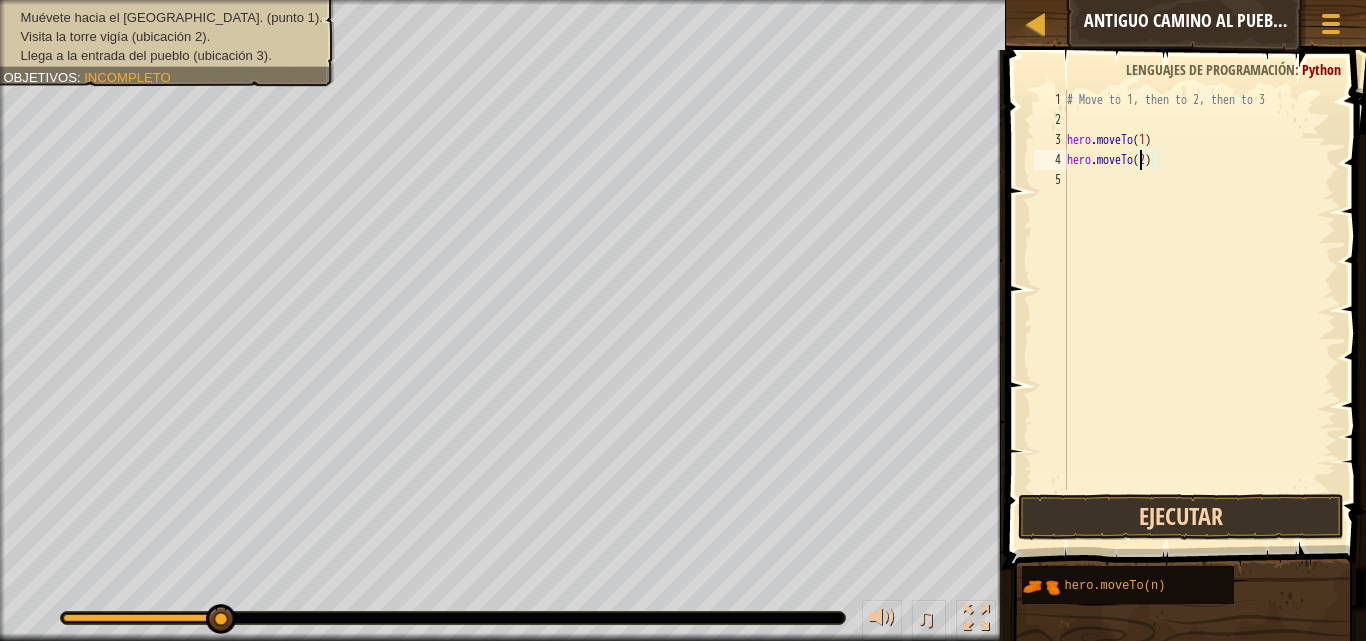 type on "hero.moveTo(2)" 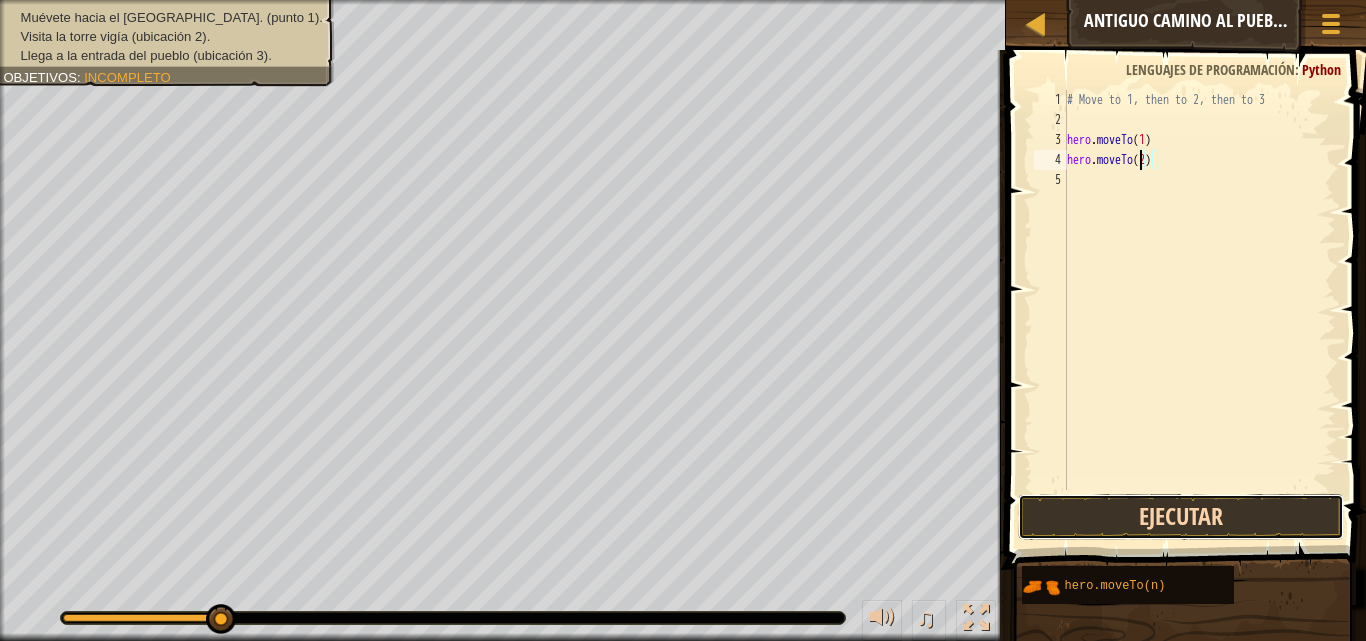 click on "Ejecutar" at bounding box center (1181, 517) 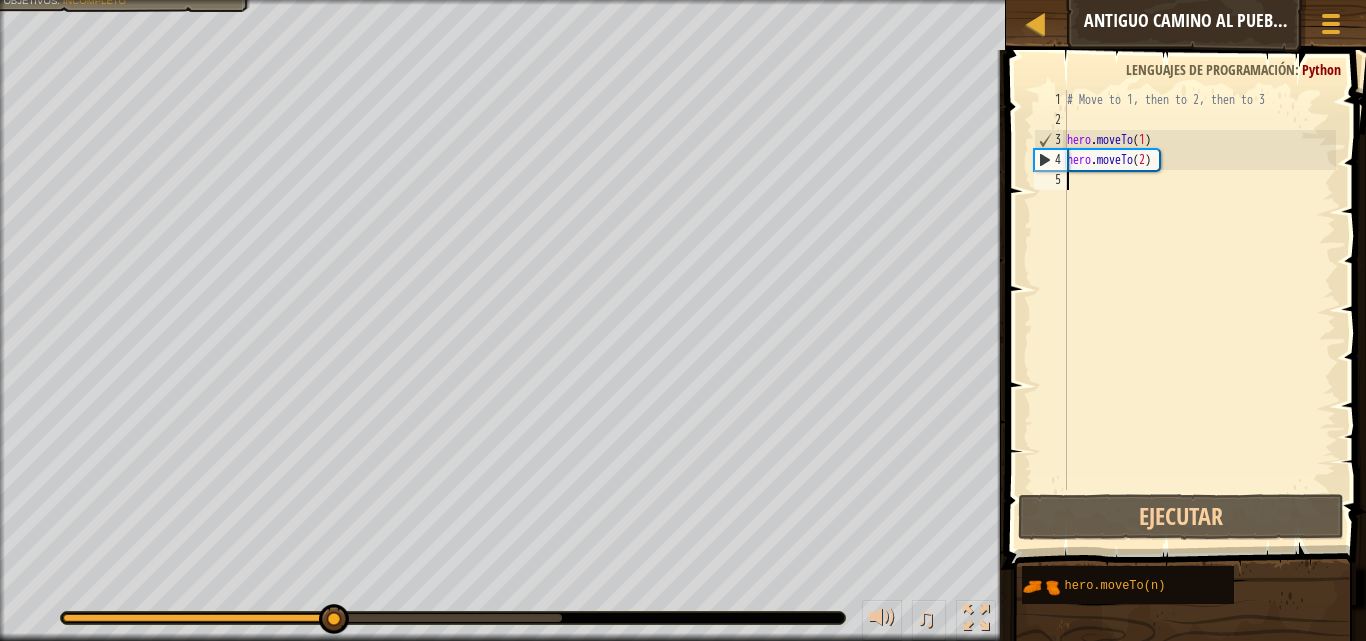 click on "# Move to 1, then to 2, then to 3 hero . moveTo ( 1 ) hero . moveTo ( 2 )" at bounding box center (1199, 310) 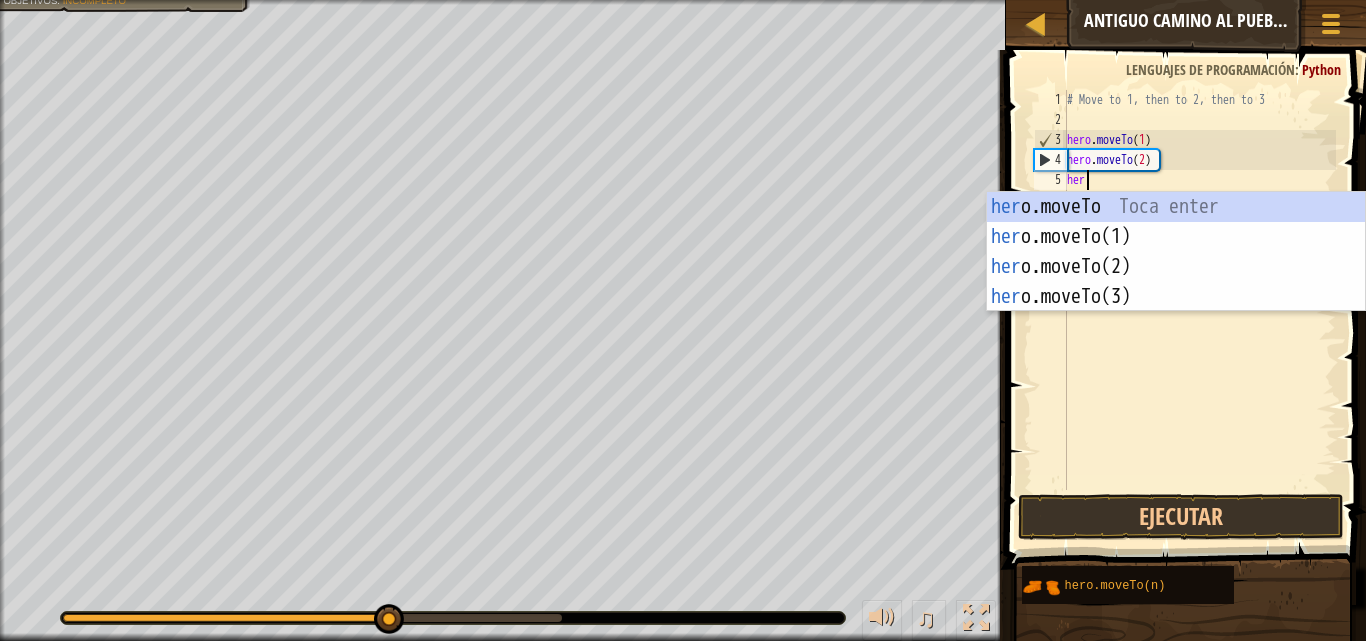 scroll, scrollTop: 9, scrollLeft: 1, axis: both 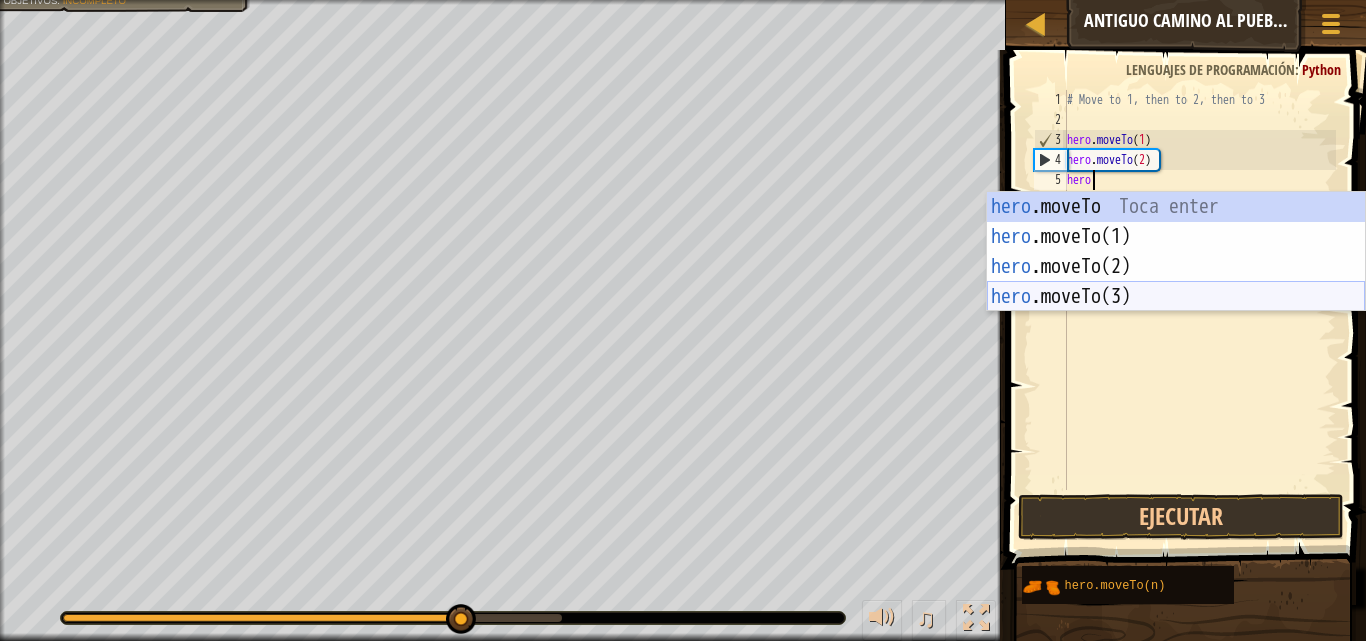 click on "hero .moveTo Toca enter hero .moveTo(1) Toca enter hero .moveTo(2) Toca enter hero .moveTo(3) Toca enter" at bounding box center (1176, 282) 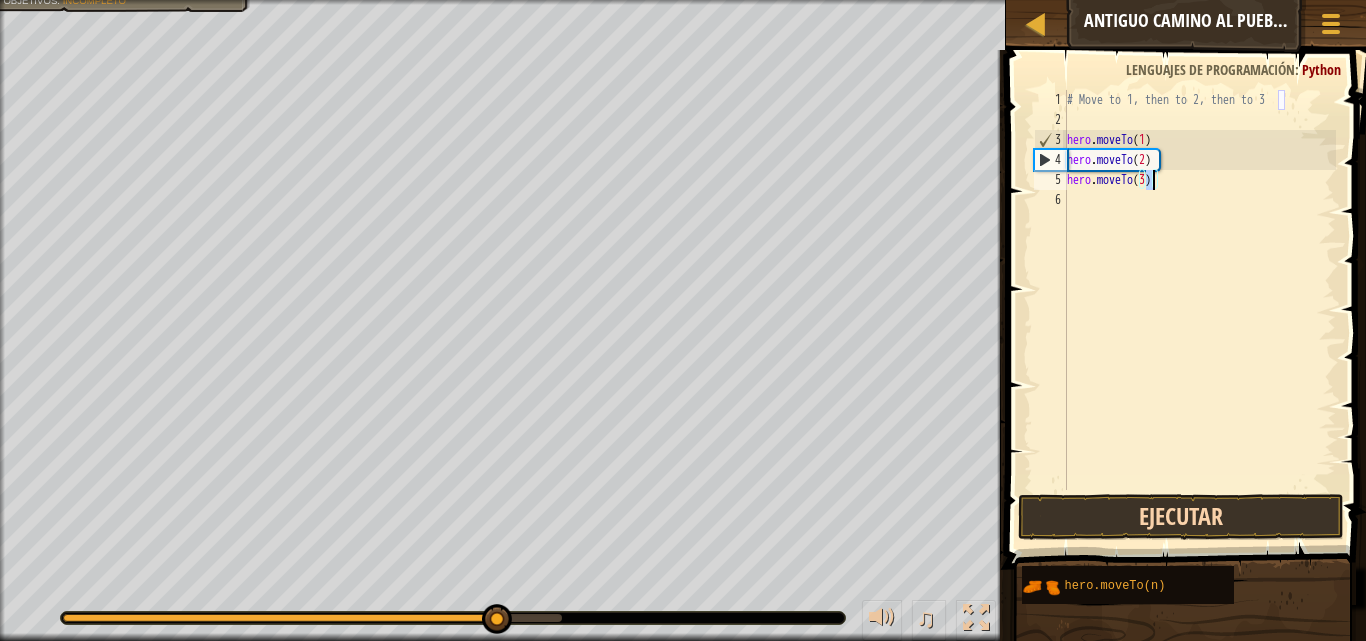 type on "hero.moveTo(3)" 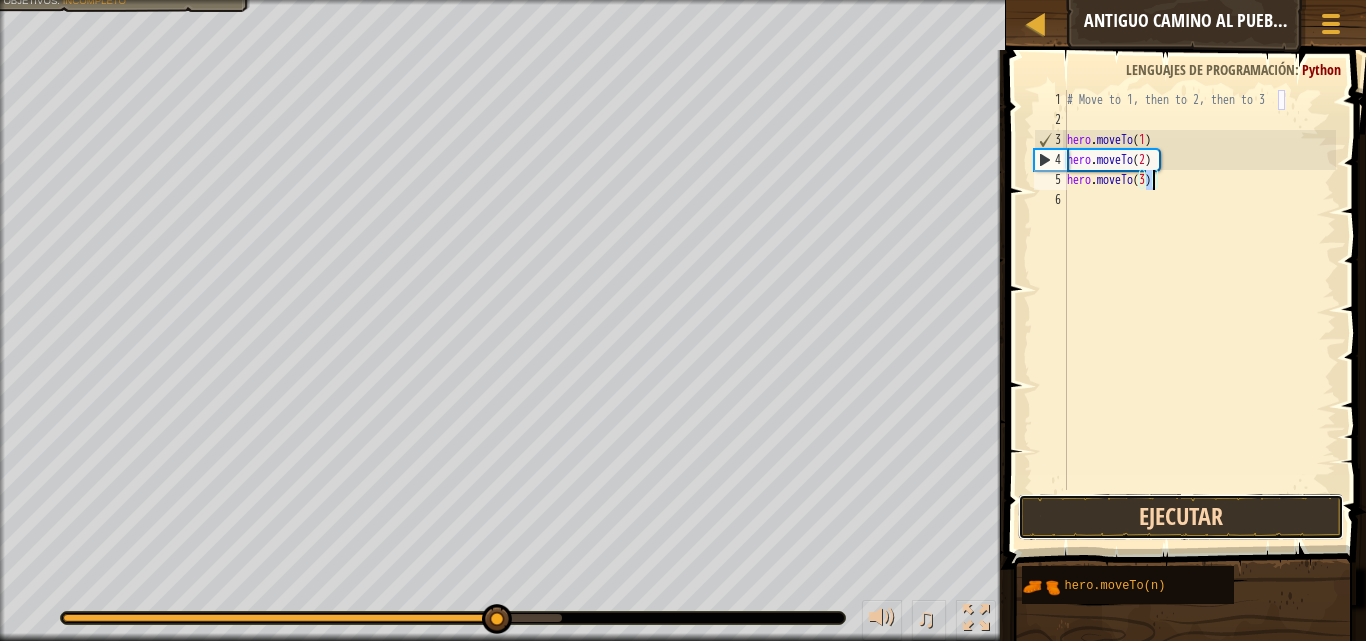 click on "Ejecutar" at bounding box center [1181, 517] 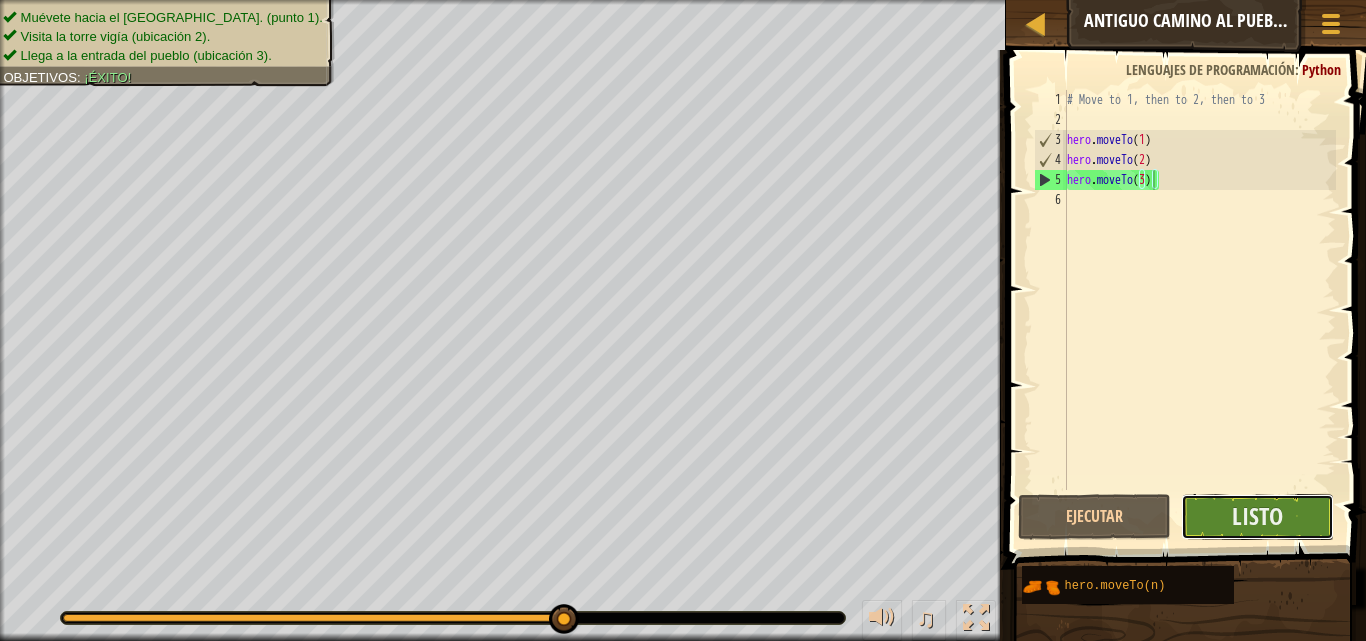click on "Listo" at bounding box center [1257, 517] 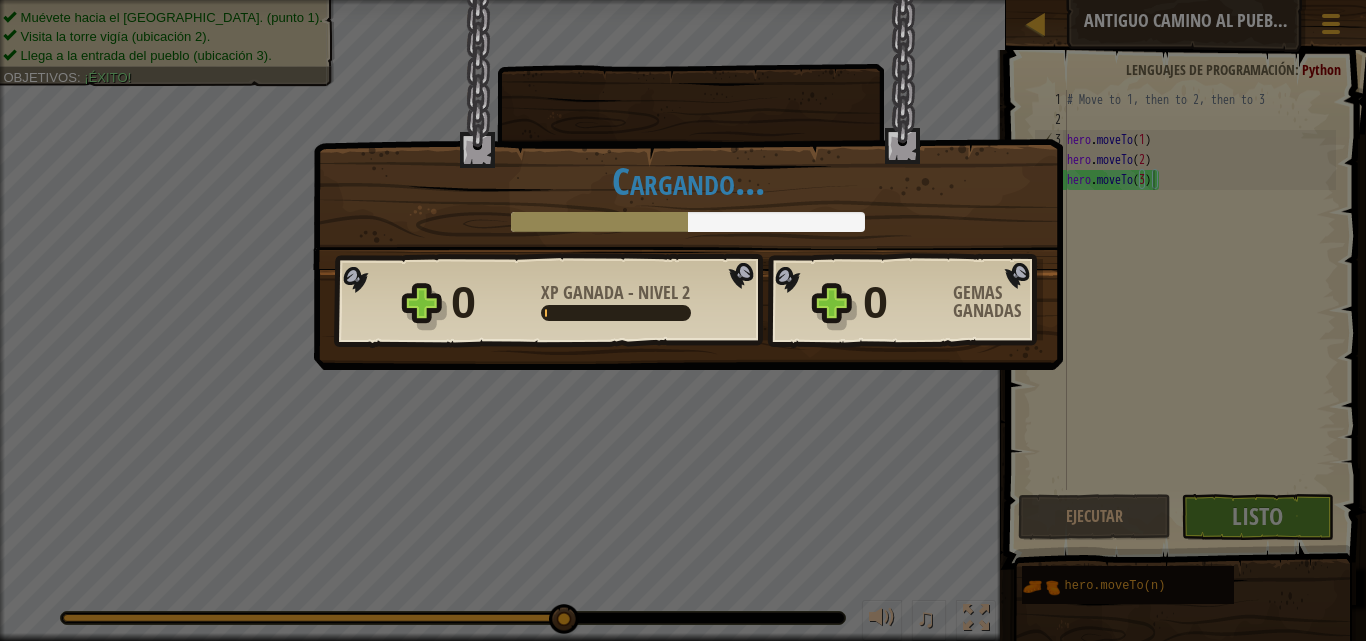 click on "Victoria × Los atajos pueden ser peligrosos. ¿Cómo de divertido estuvo este nivel? Cargando... Reticulating Splines... Cargando... 0 XP Ganada - Nivel 2 0 Gemas Ganadas ¿Quieres recibir las últimas noticias por correo? ¡Crea una cuenta gratuita y te mantendremos informado! Regístrate para recibir actualizaciones Guardando Progreso Continuar" at bounding box center [683, 320] 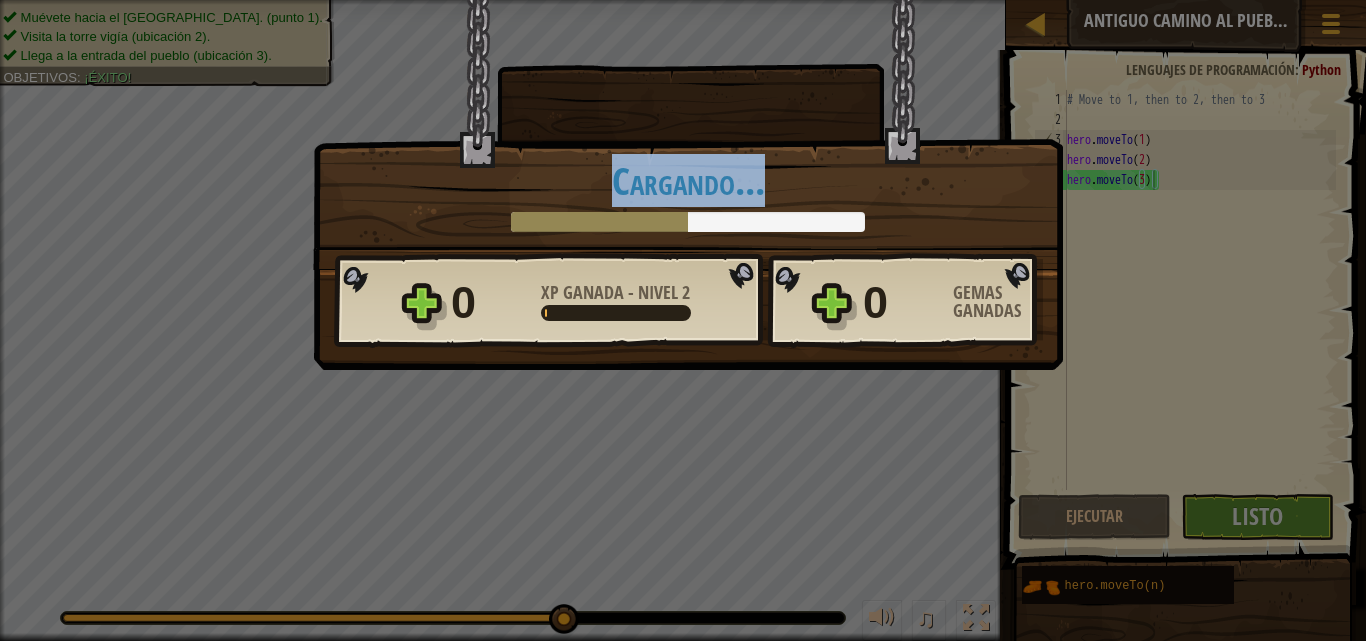 drag, startPoint x: 869, startPoint y: 131, endPoint x: 1010, endPoint y: 205, distance: 159.23882 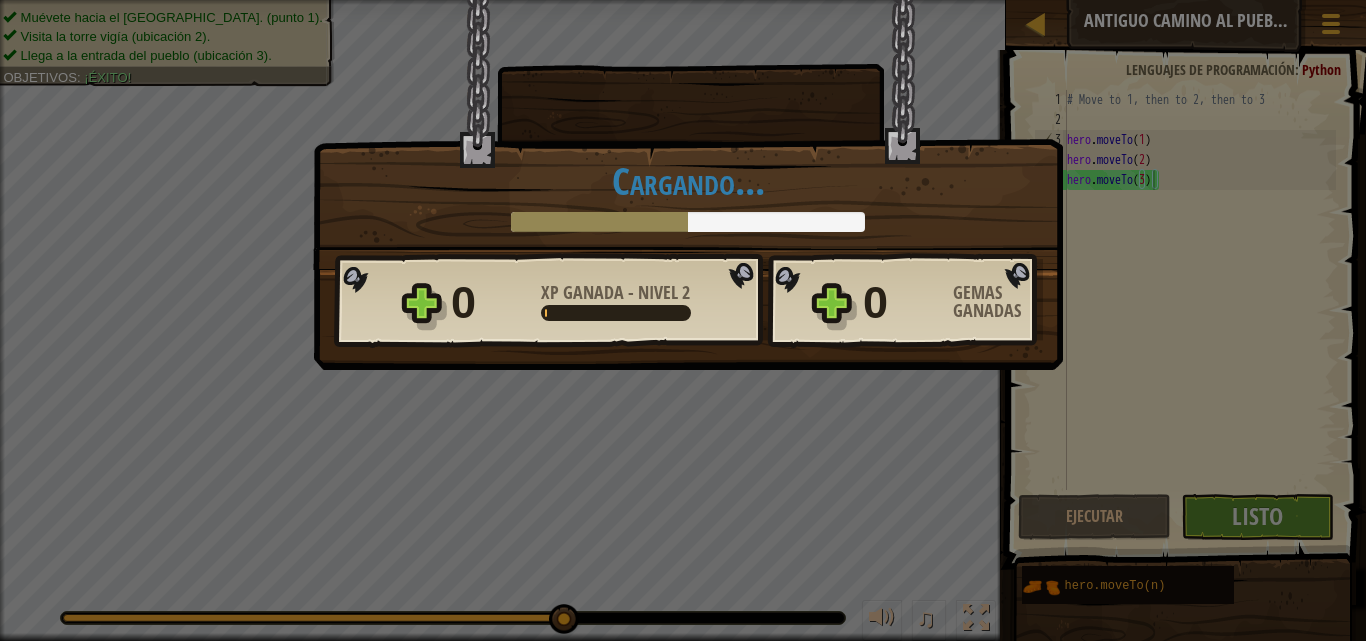 click at bounding box center (616, 313) 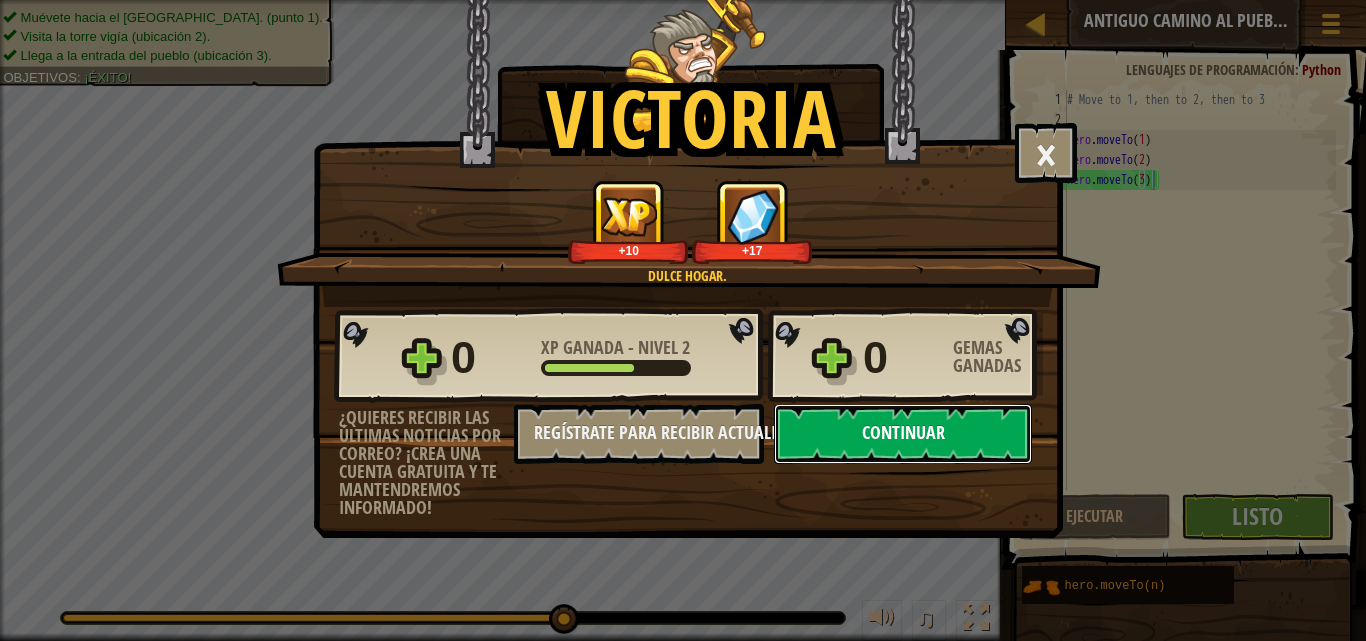 click on "Continuar" at bounding box center [903, 434] 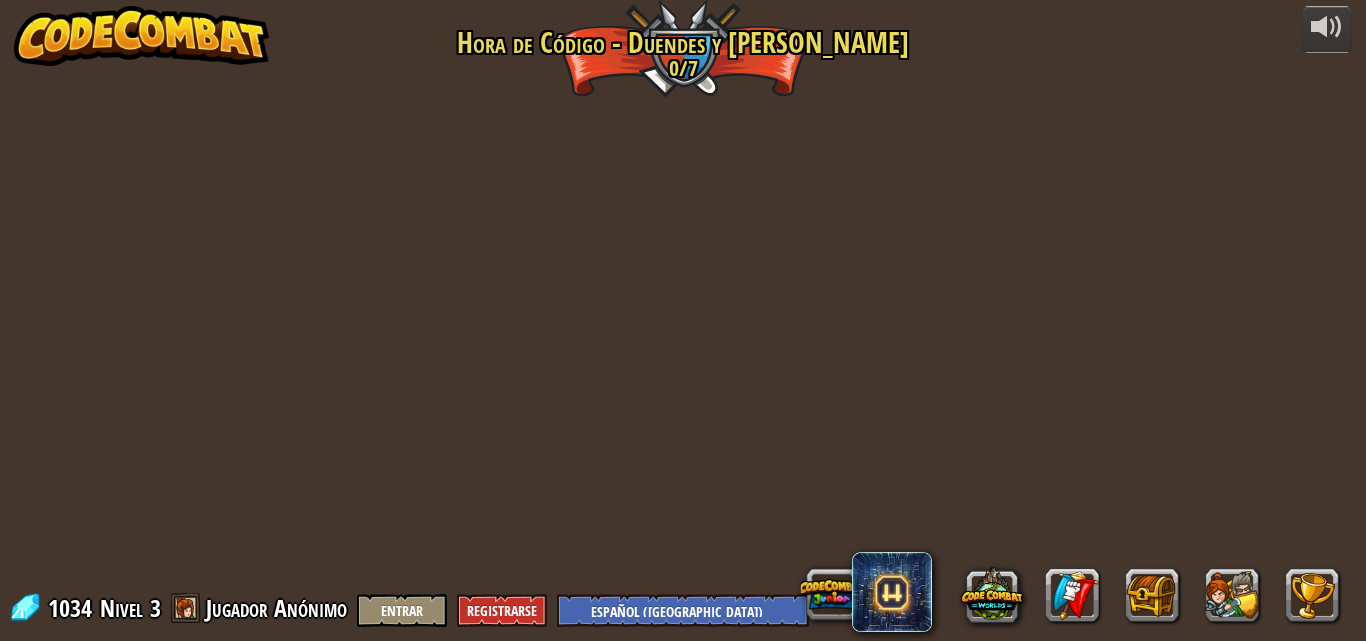 select on "es-419" 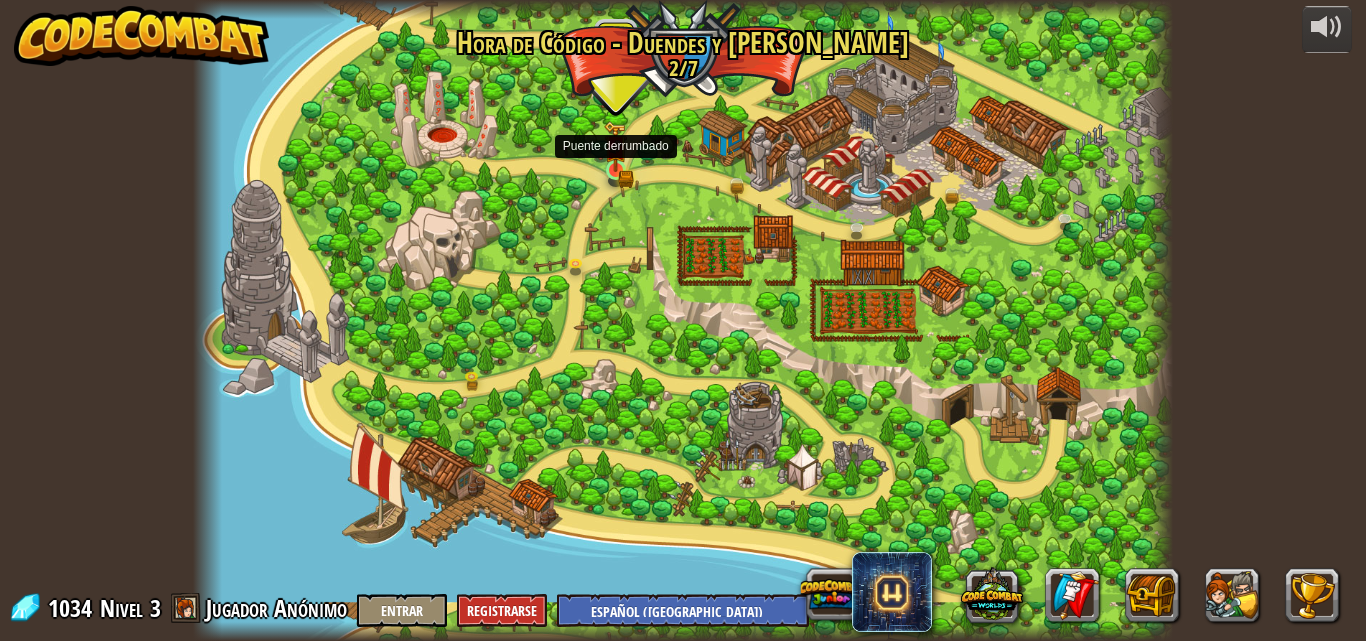 click at bounding box center (615, 146) 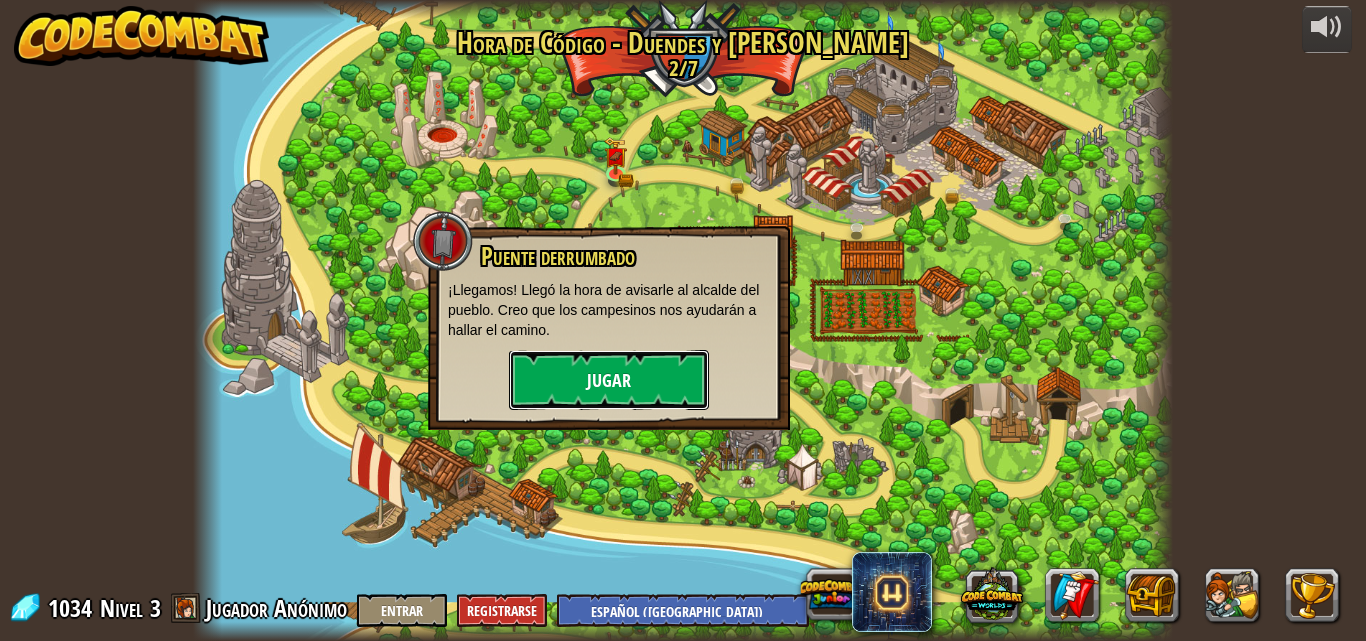 click on "Jugar" at bounding box center [609, 380] 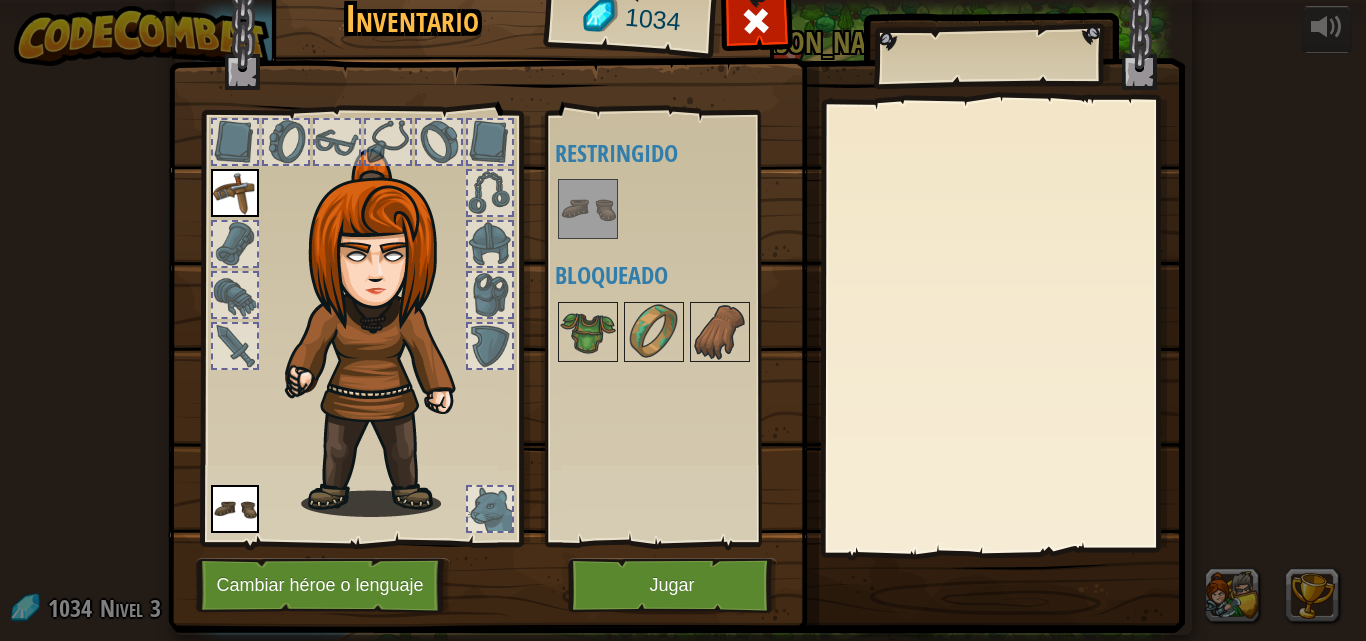 click at bounding box center (588, 209) 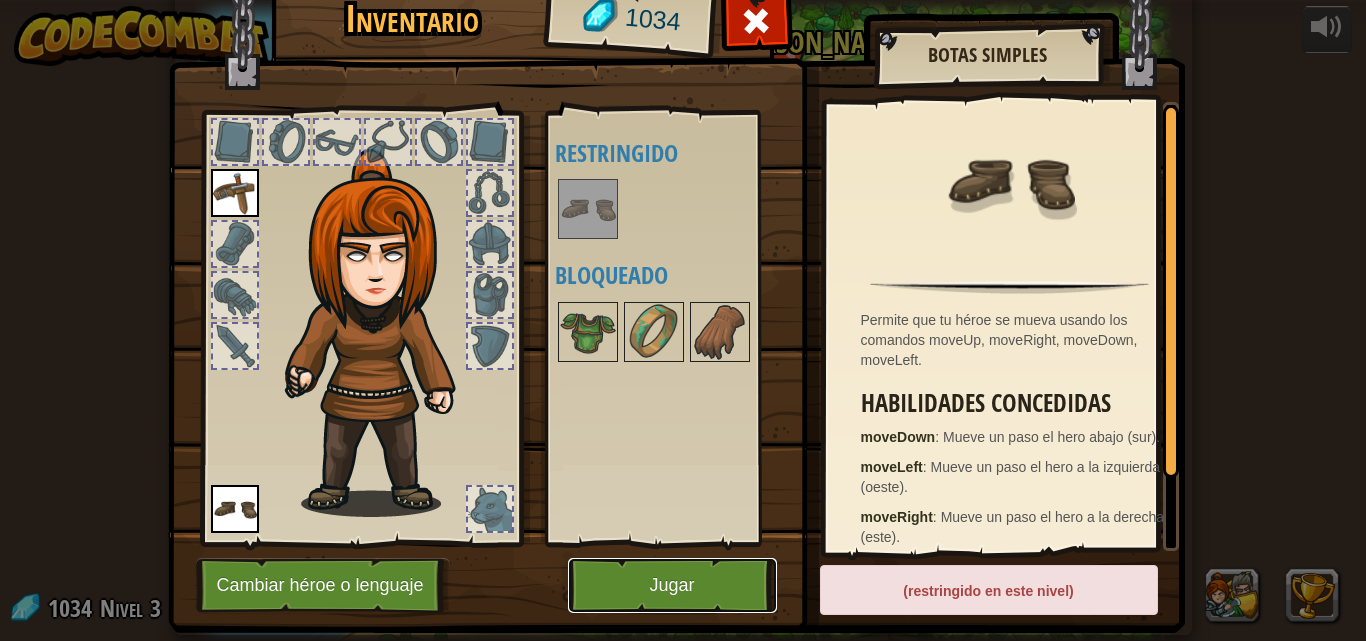 click on "Jugar" at bounding box center [672, 585] 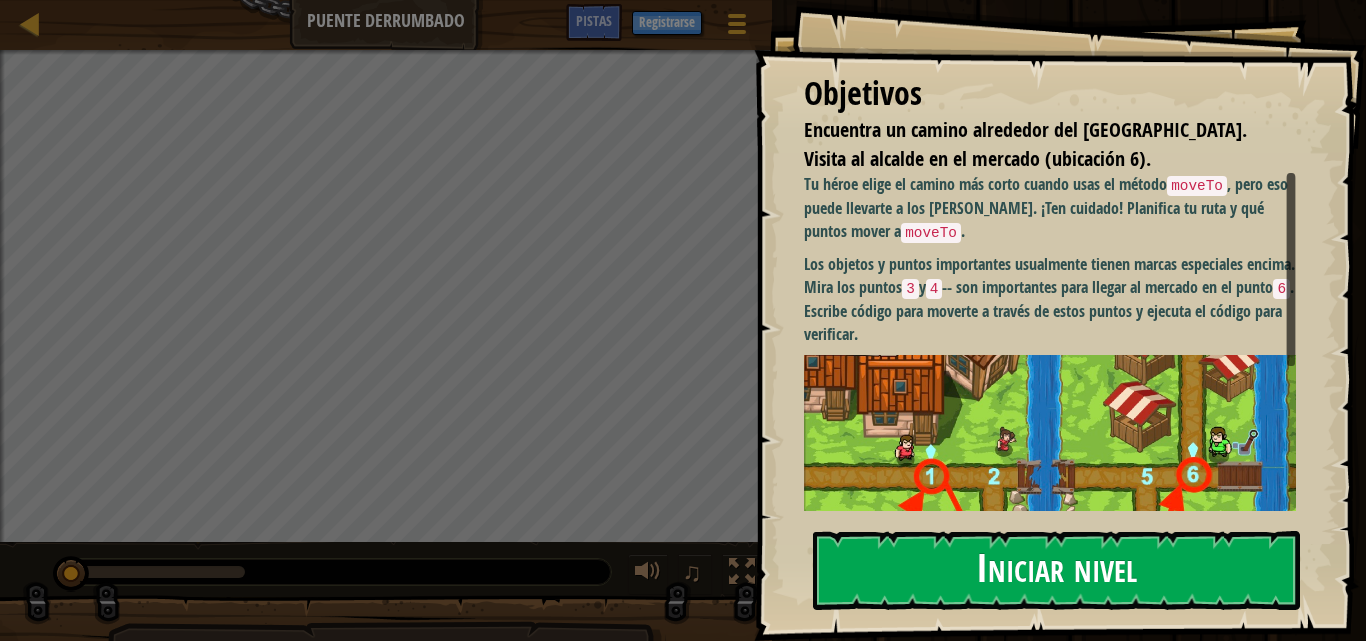 click on "Iniciar nivel" at bounding box center [1056, 570] 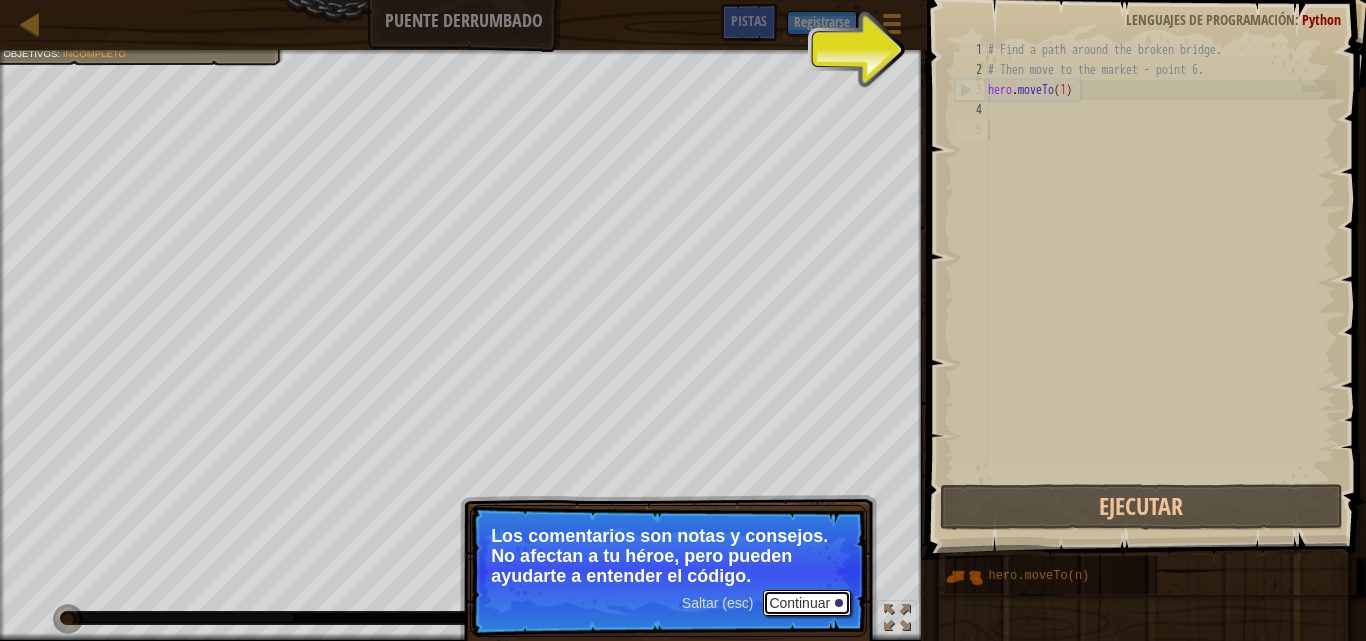 click on "Continuar" at bounding box center (807, 603) 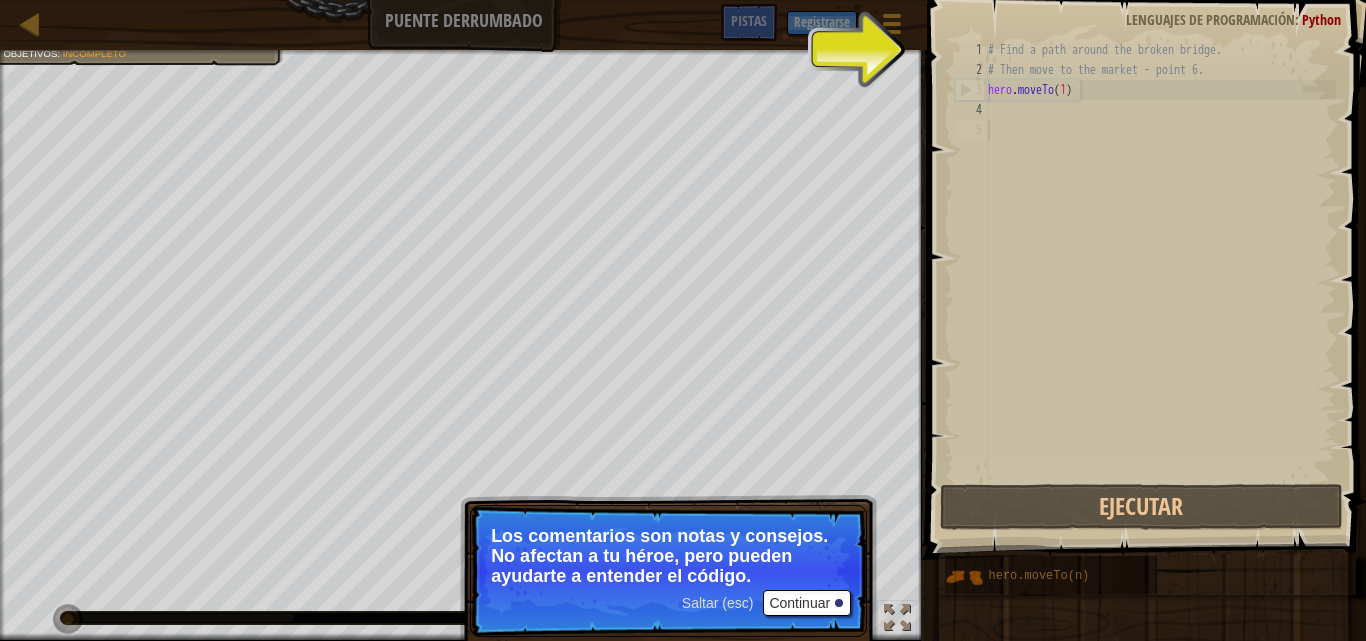 scroll, scrollTop: 9, scrollLeft: 0, axis: vertical 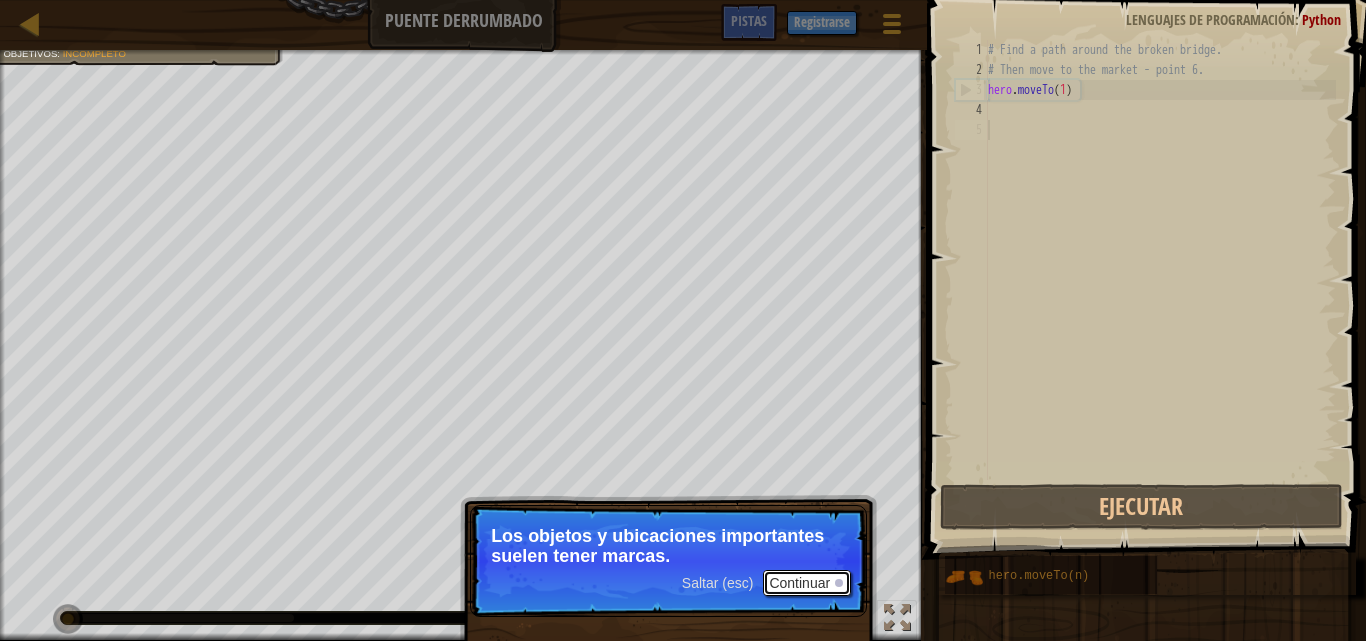 click on "Continuar" at bounding box center (807, 583) 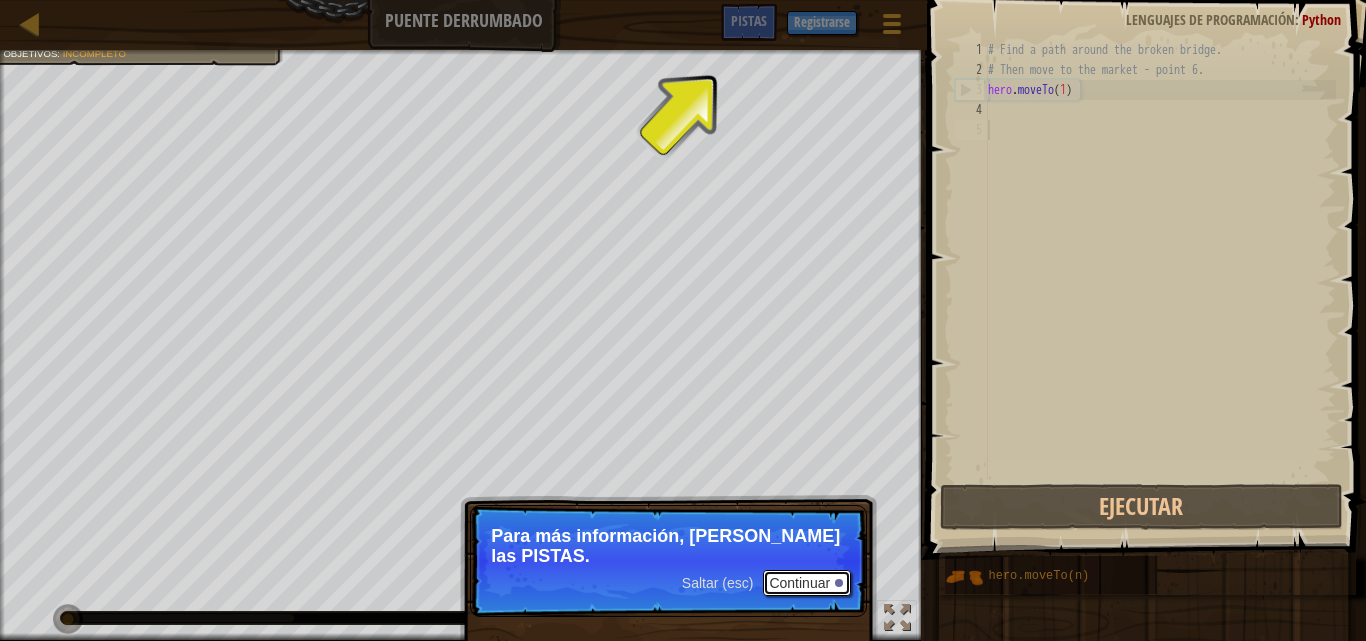 click on "Continuar" at bounding box center (807, 583) 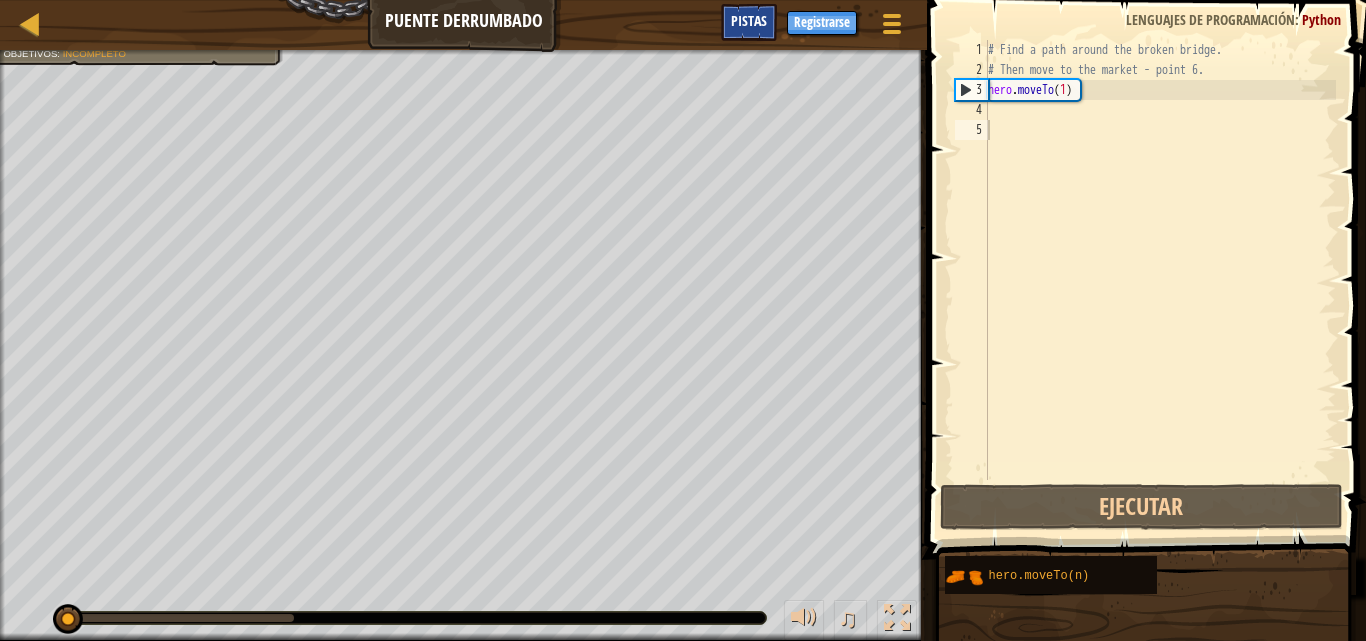 click on "Pistas" at bounding box center (749, 22) 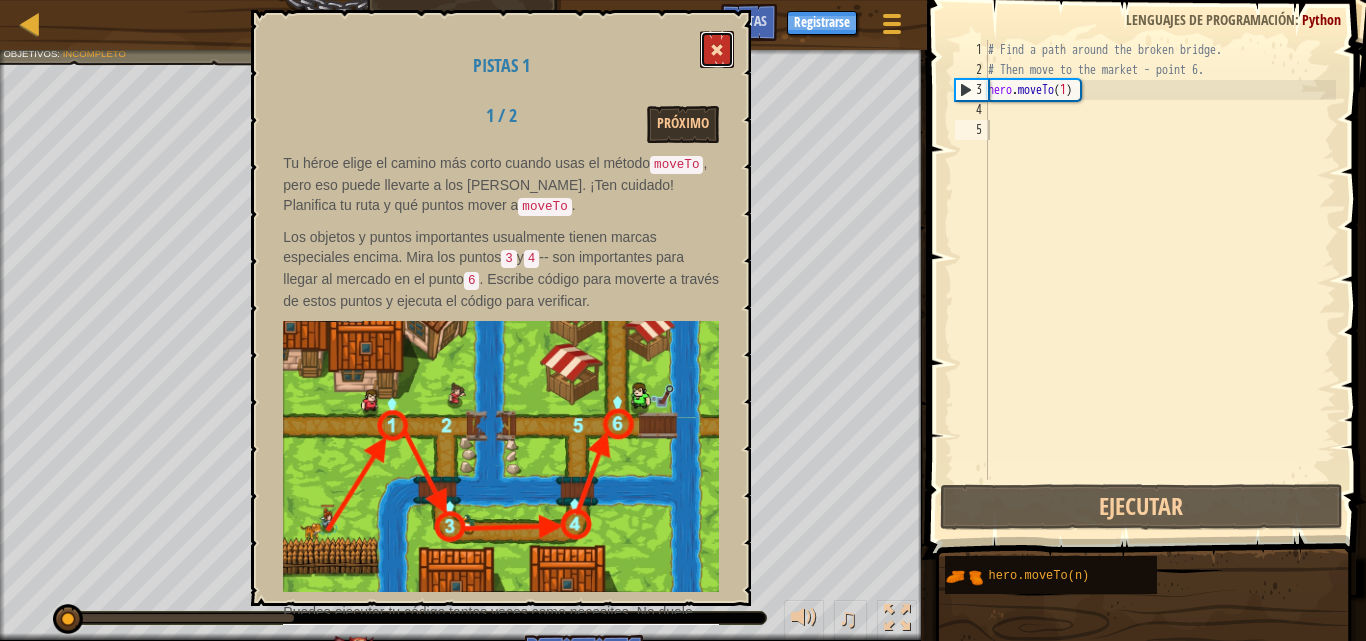 click at bounding box center (717, 49) 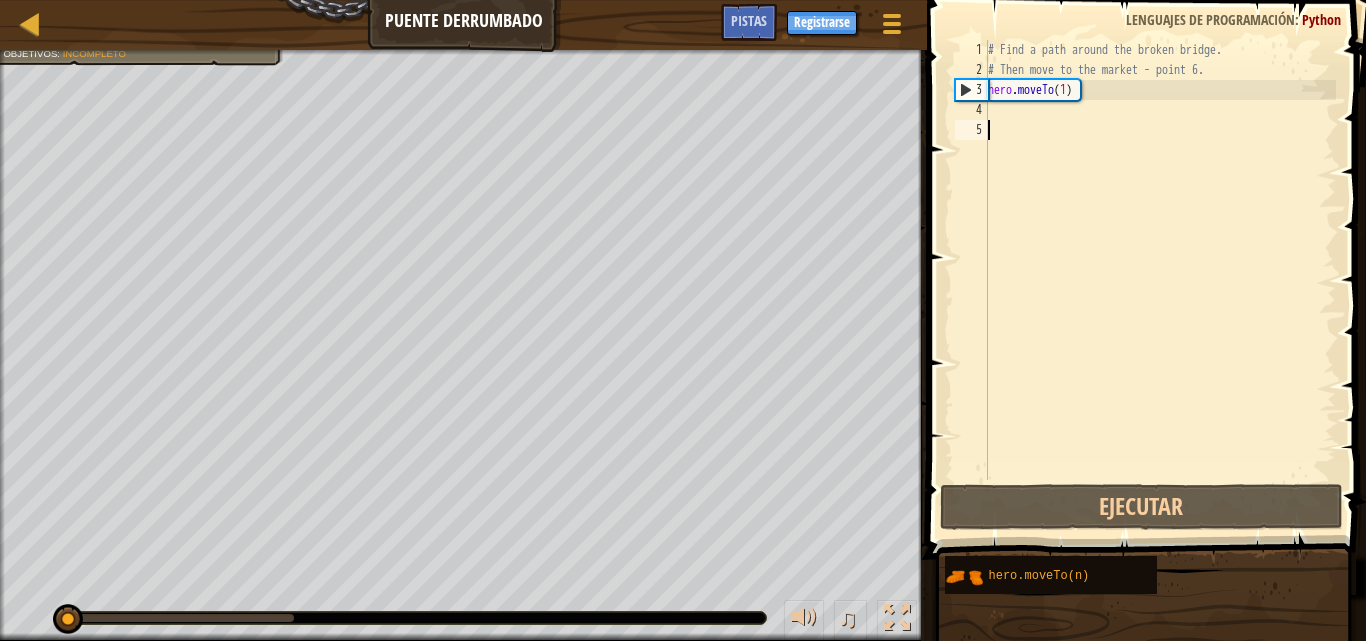 click on "4" at bounding box center (971, 110) 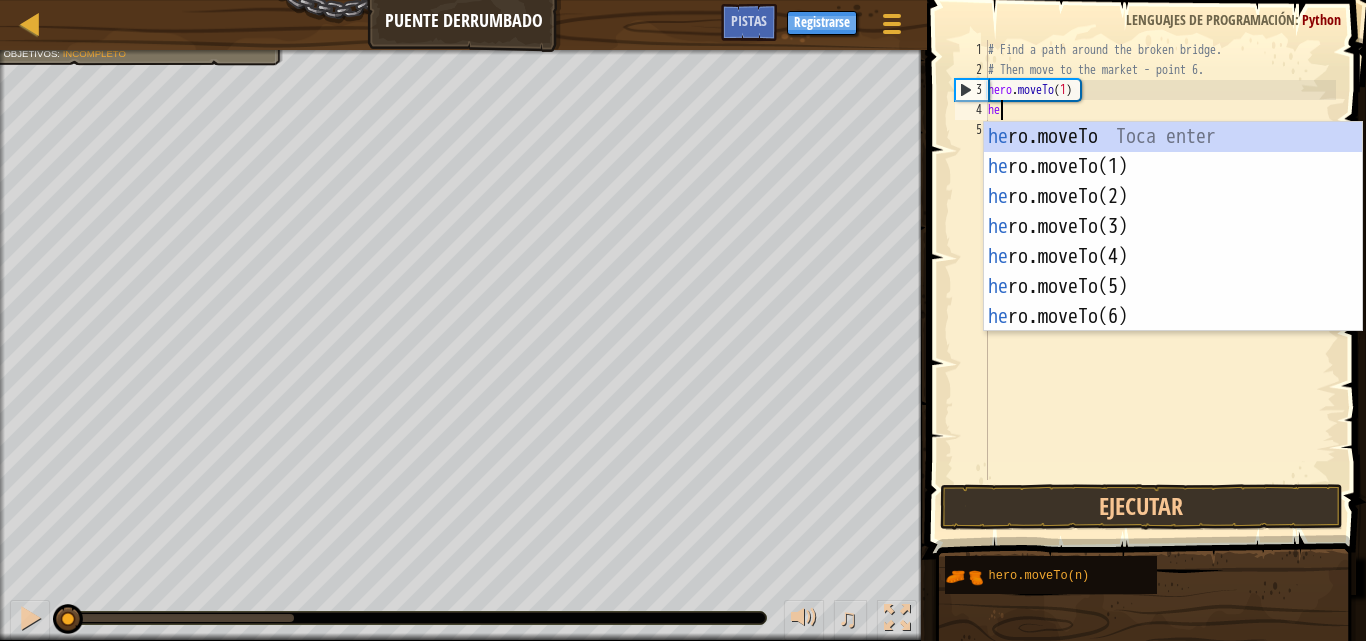 scroll, scrollTop: 9, scrollLeft: 1, axis: both 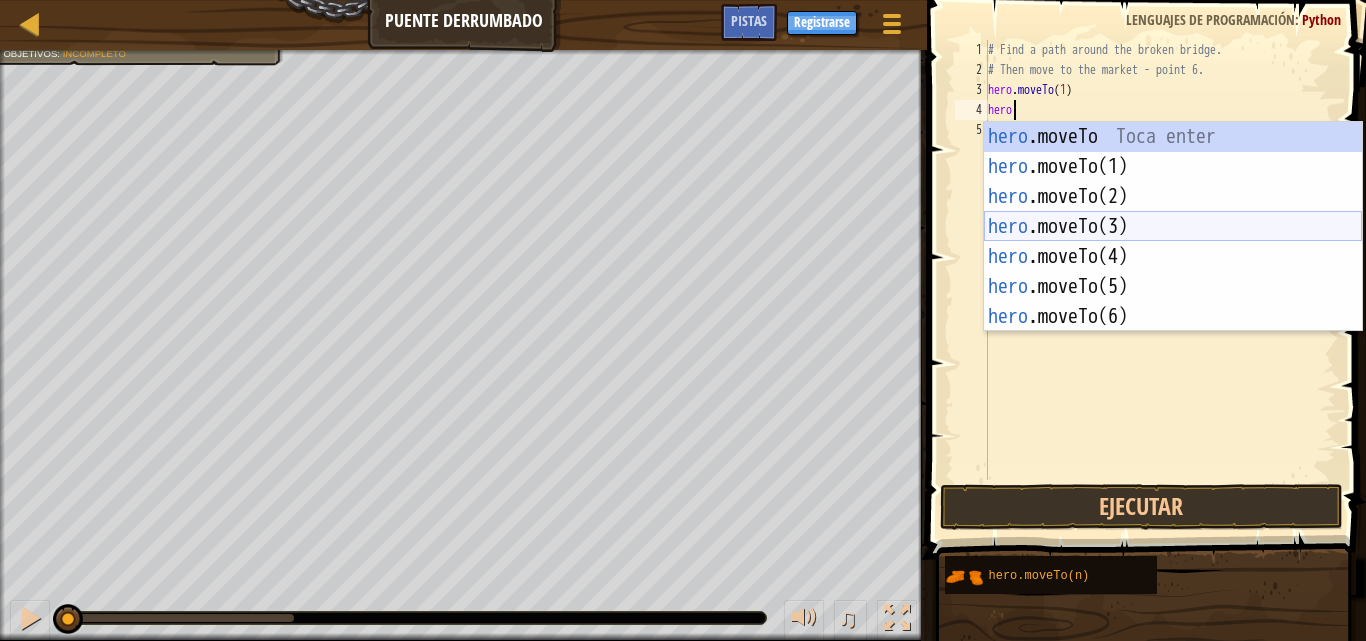 click on "hero .moveTo Toca enter hero .moveTo(1) Toca enter hero .moveTo(2) Toca enter hero .moveTo(3) Toca enter hero .moveTo(4) Toca enter hero .moveTo(5) Toca enter hero .moveTo(6) Toca enter" at bounding box center (1173, 257) 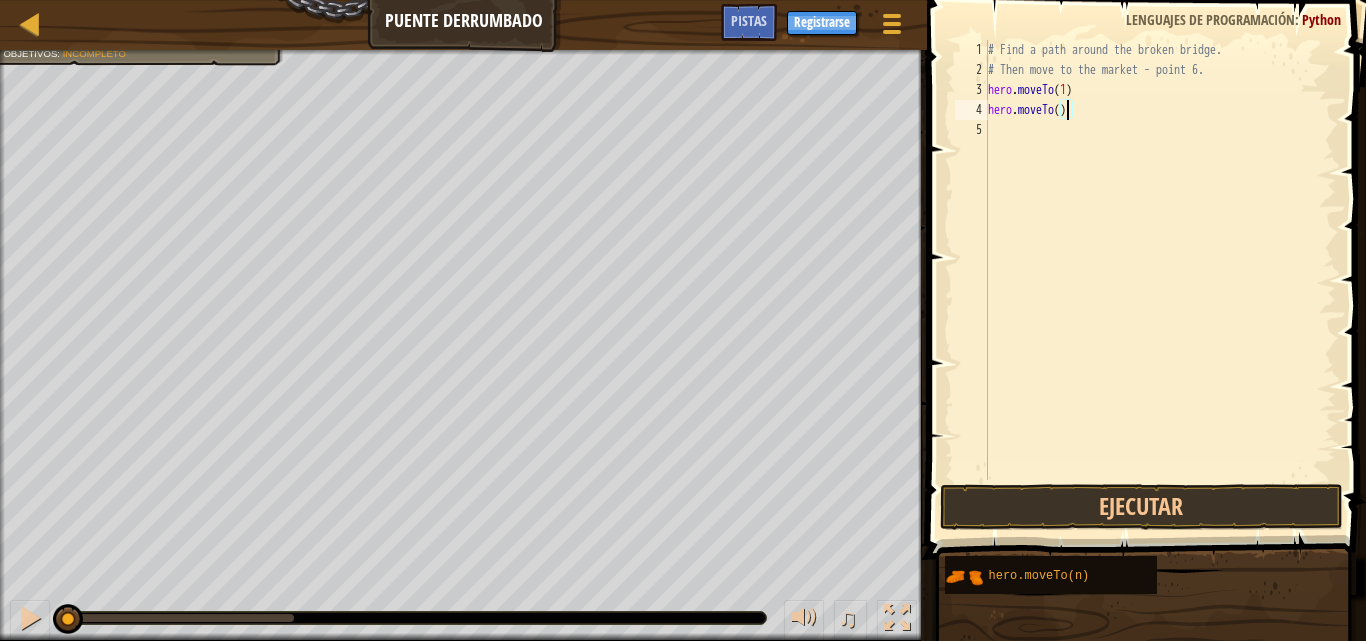 type on "hero.moveTo(2)" 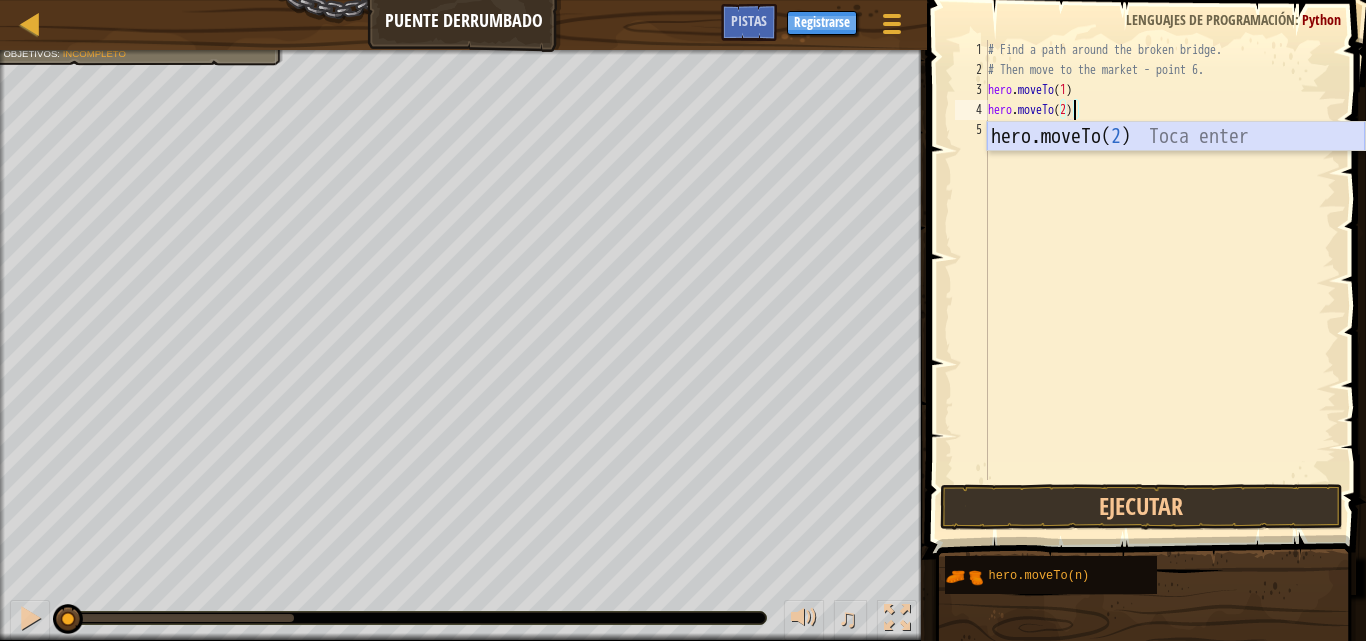 click on "hero.moveTo( 2 ) Toca enter" at bounding box center [1176, 167] 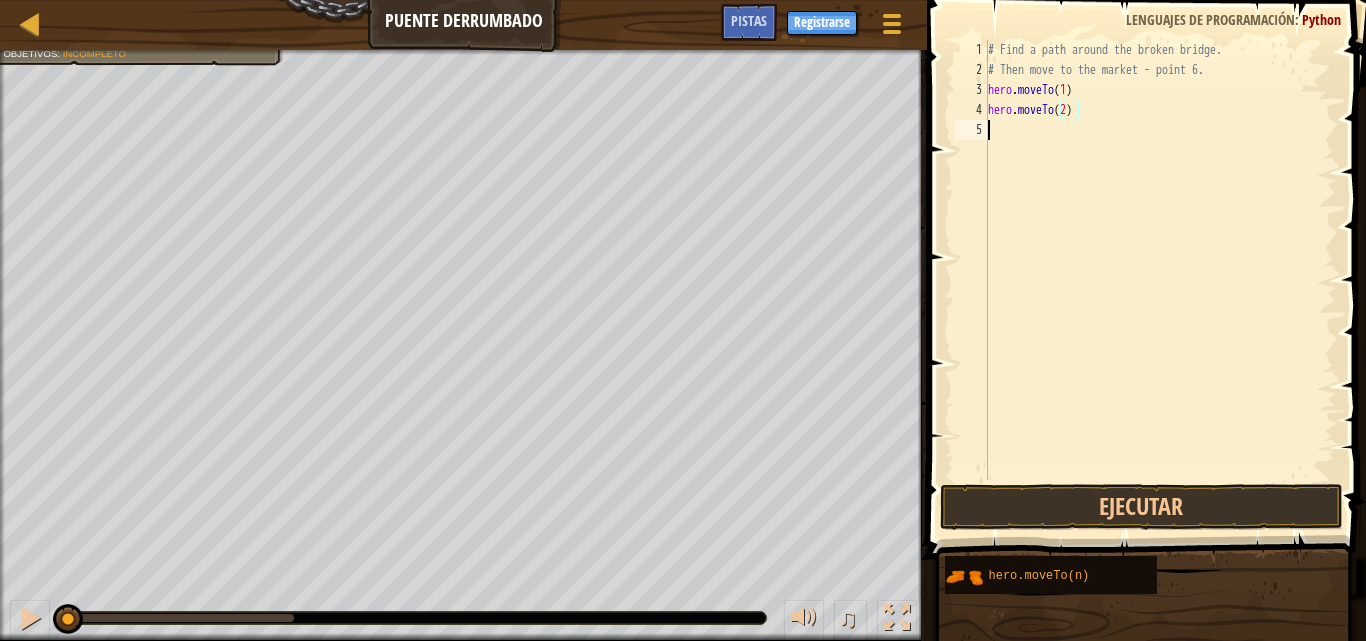 click on "# Find a path around the broken bridge. # Then move to the market - point 6. hero . moveTo ( 1 ) hero . moveTo ( 2 )" at bounding box center [1160, 280] 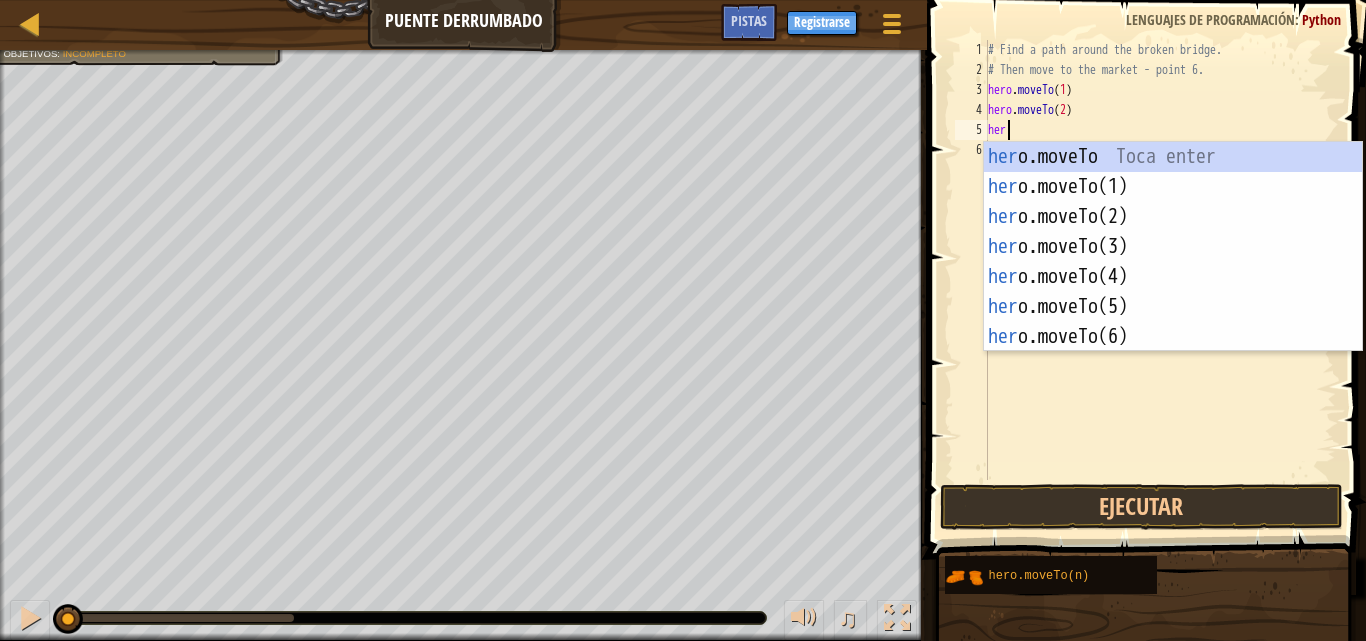 scroll, scrollTop: 9, scrollLeft: 1, axis: both 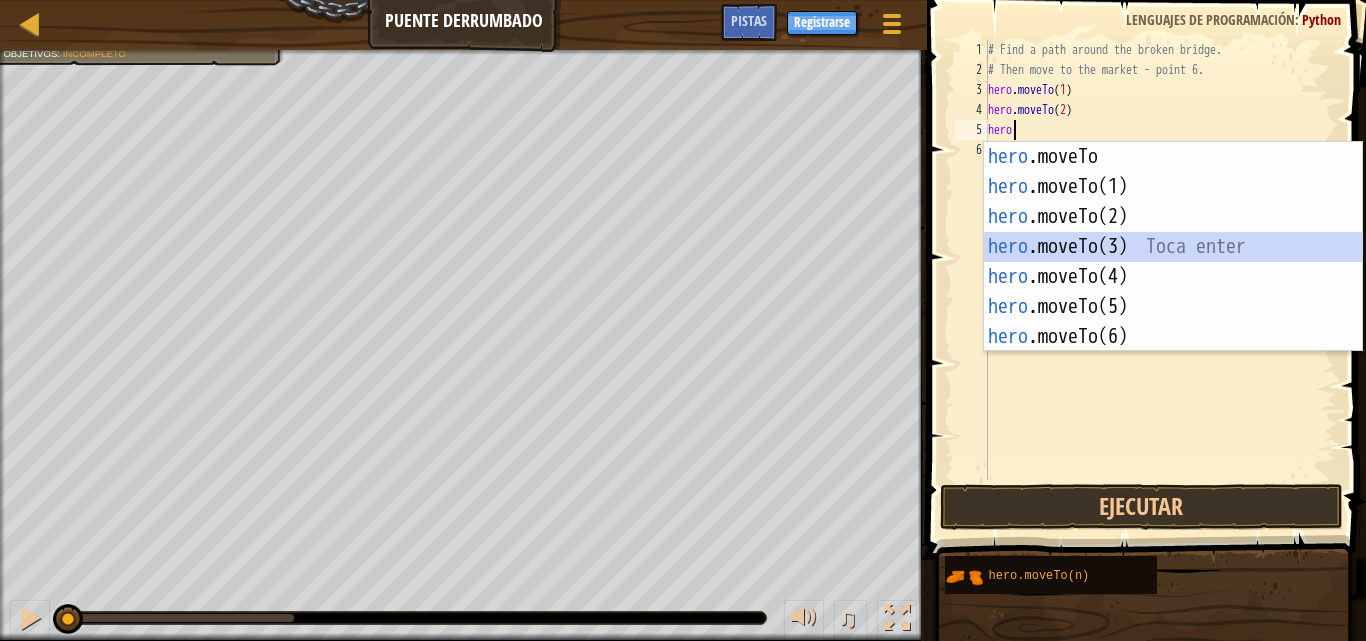 click on "hero .moveTo Toca enter hero .moveTo(1) Toca enter hero .moveTo(2) Toca enter hero .moveTo(3) Toca enter hero .moveTo(4) Toca enter hero .moveTo(5) Toca enter hero .moveTo(6) Toca enter" at bounding box center [1173, 277] 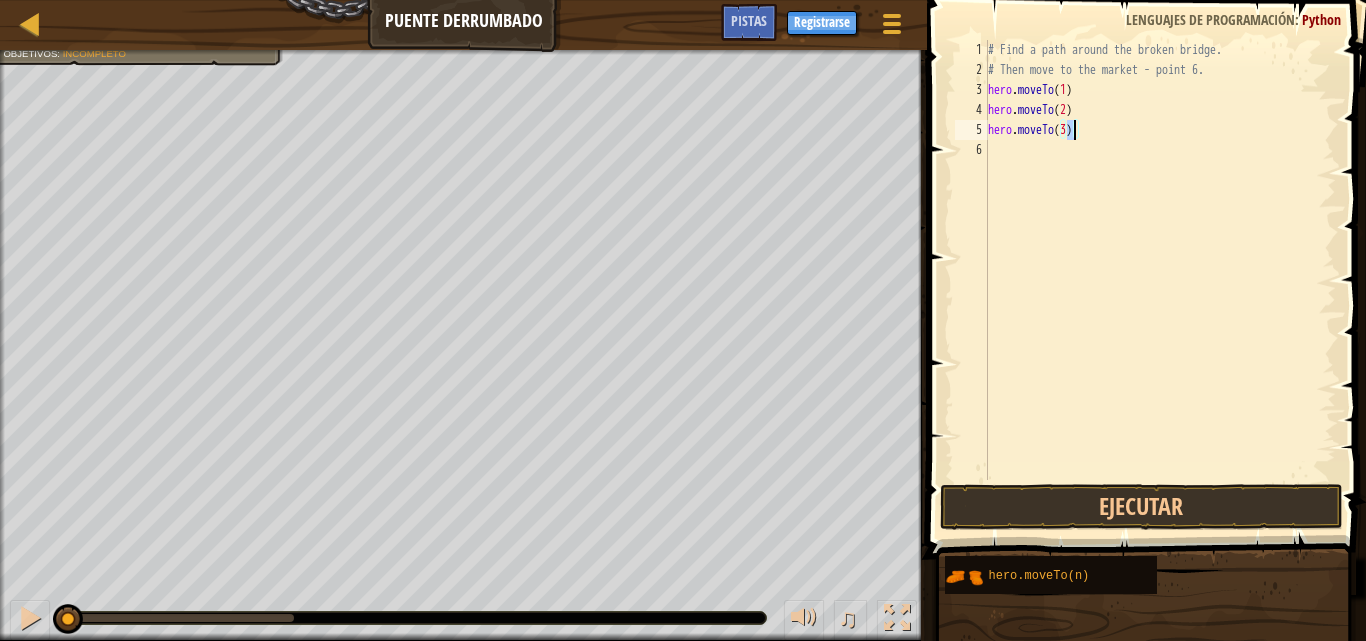 click on "# Find a path around the broken bridge. # Then move to the market - point 6. hero . moveTo ( 1 ) hero . moveTo ( 2 ) hero . moveTo ( 3 )" at bounding box center [1160, 280] 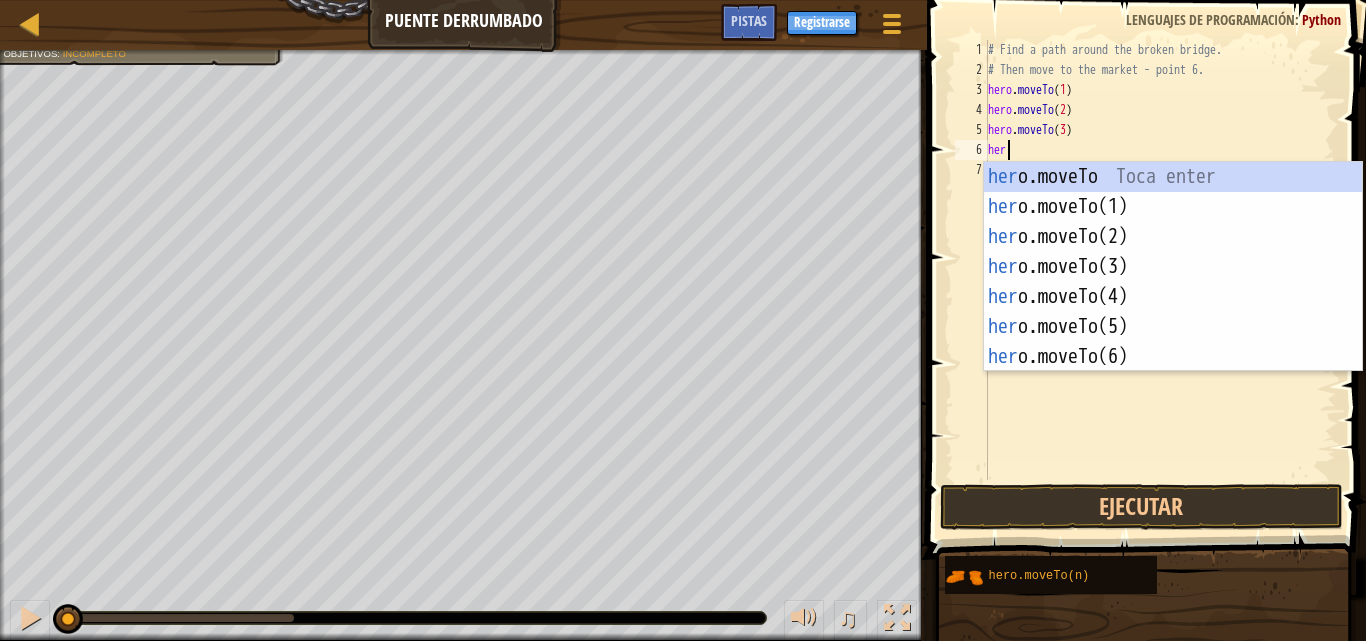 scroll, scrollTop: 9, scrollLeft: 1, axis: both 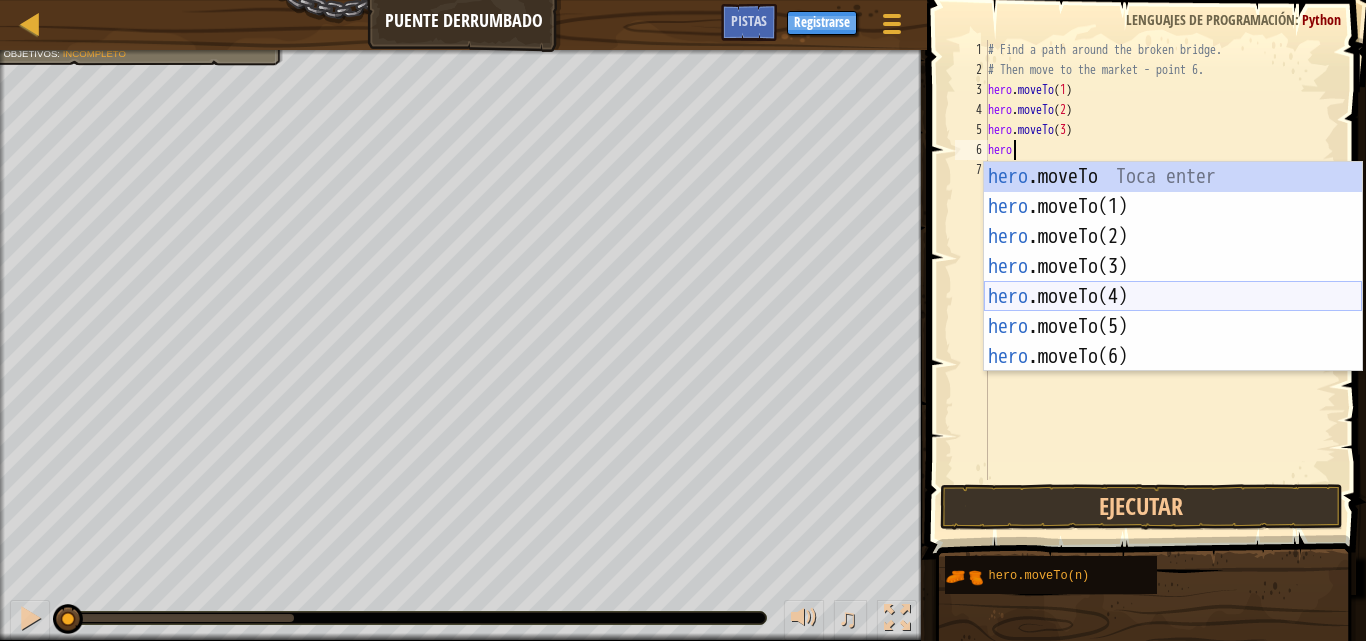 click on "hero .moveTo Toca enter hero .moveTo(1) Toca enter hero .moveTo(2) Toca enter hero .moveTo(3) Toca enter hero .moveTo(4) Toca enter hero .moveTo(5) Toca enter hero .moveTo(6) Toca enter" at bounding box center (1173, 297) 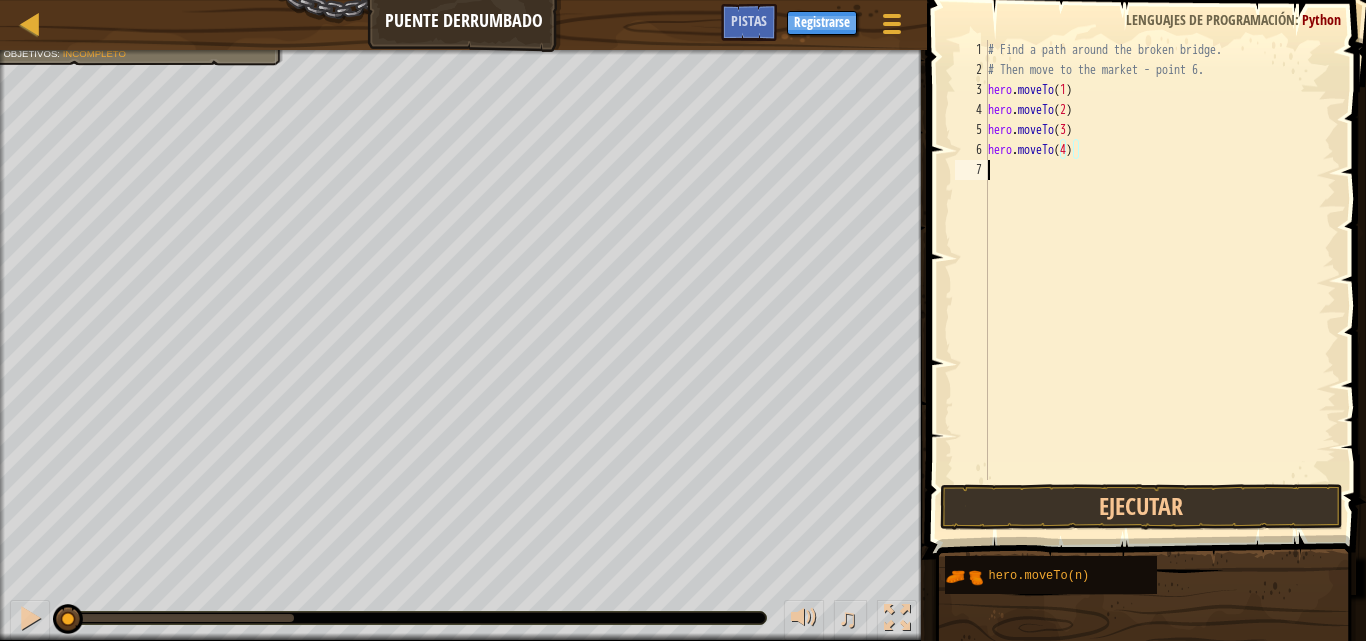click on "# Find a path around the broken bridge. # Then move to the market - point 6. hero . moveTo ( 1 ) hero . moveTo ( 2 ) hero . moveTo ( 3 ) hero . moveTo ( 4 )" at bounding box center [1160, 280] 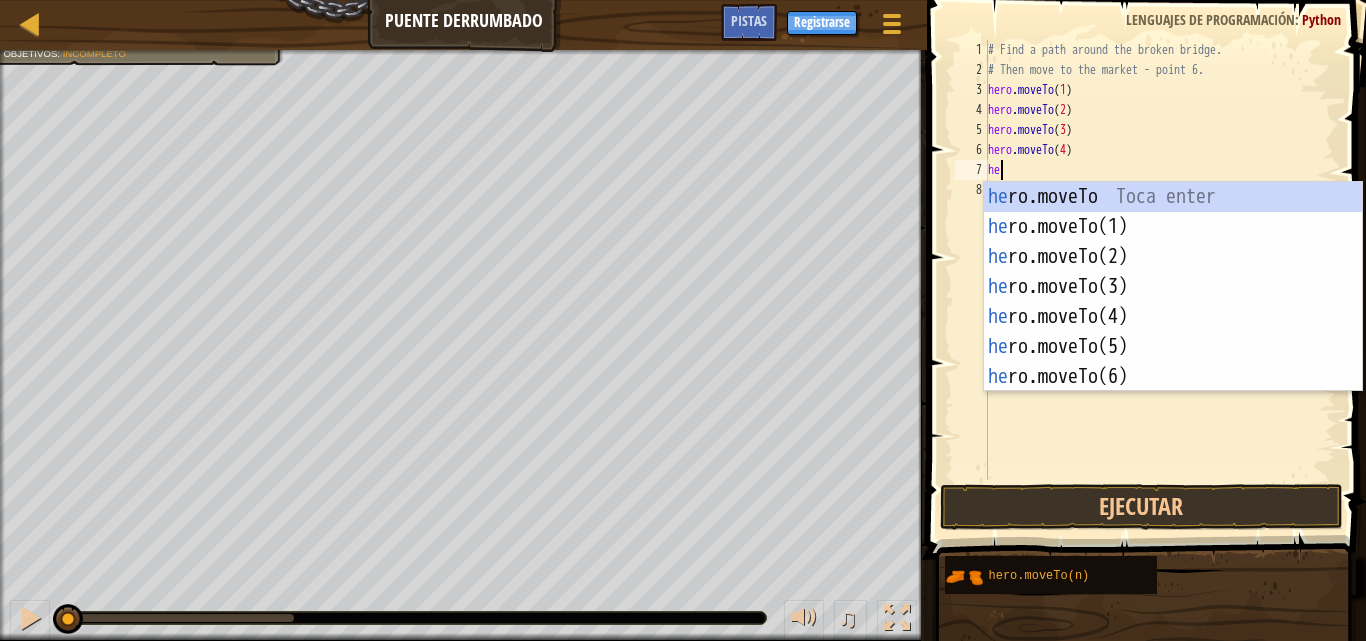 scroll, scrollTop: 9, scrollLeft: 1, axis: both 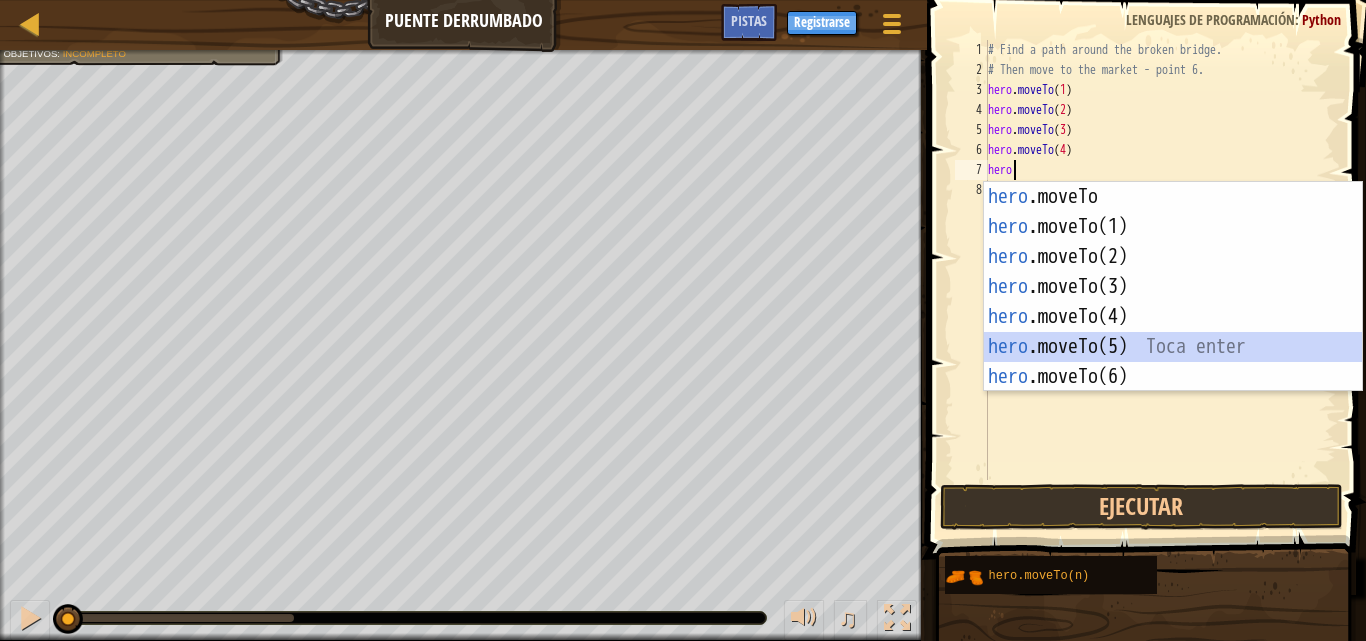 click on "hero .moveTo Toca enter hero .moveTo(1) Toca enter hero .moveTo(2) Toca enter hero .moveTo(3) Toca enter hero .moveTo(4) Toca enter hero .moveTo(5) Toca enter hero .moveTo(6) Toca enter" at bounding box center [1173, 317] 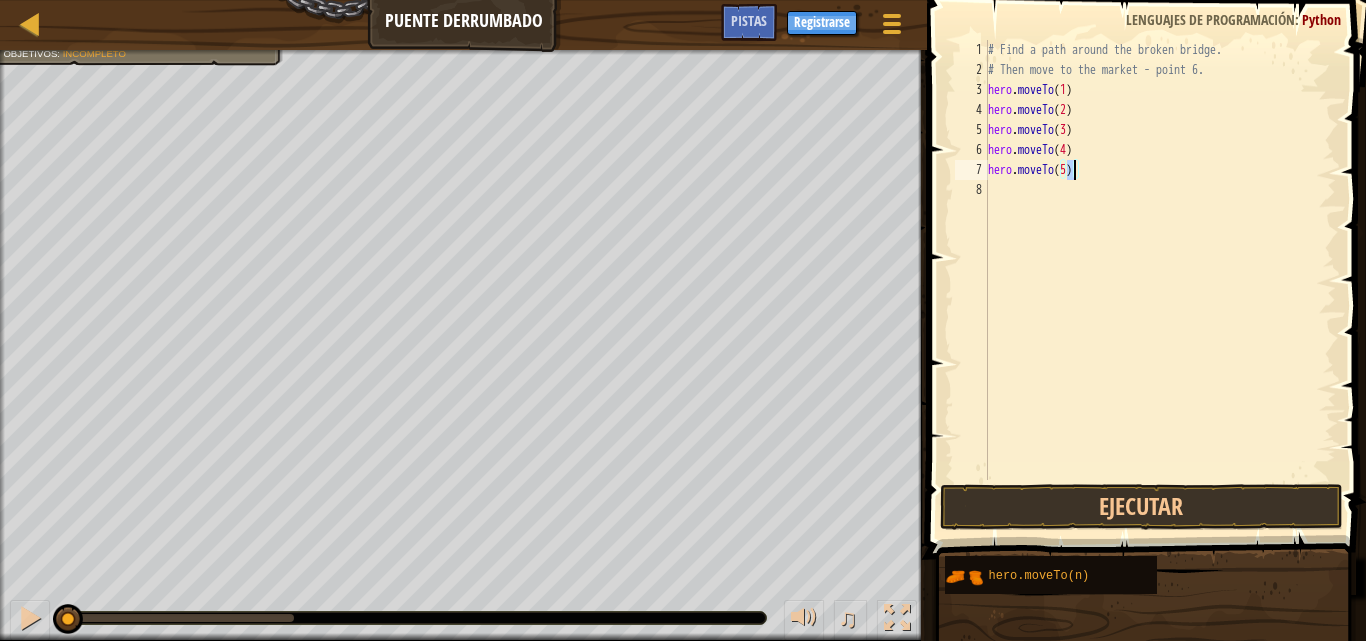 click on "# Find a path around the broken bridge. # Then move to the market - point 6. hero . moveTo ( 1 ) hero . moveTo ( 2 ) hero . moveTo ( 3 ) hero . moveTo ( 4 ) hero . moveTo ( 5 )" at bounding box center [1160, 280] 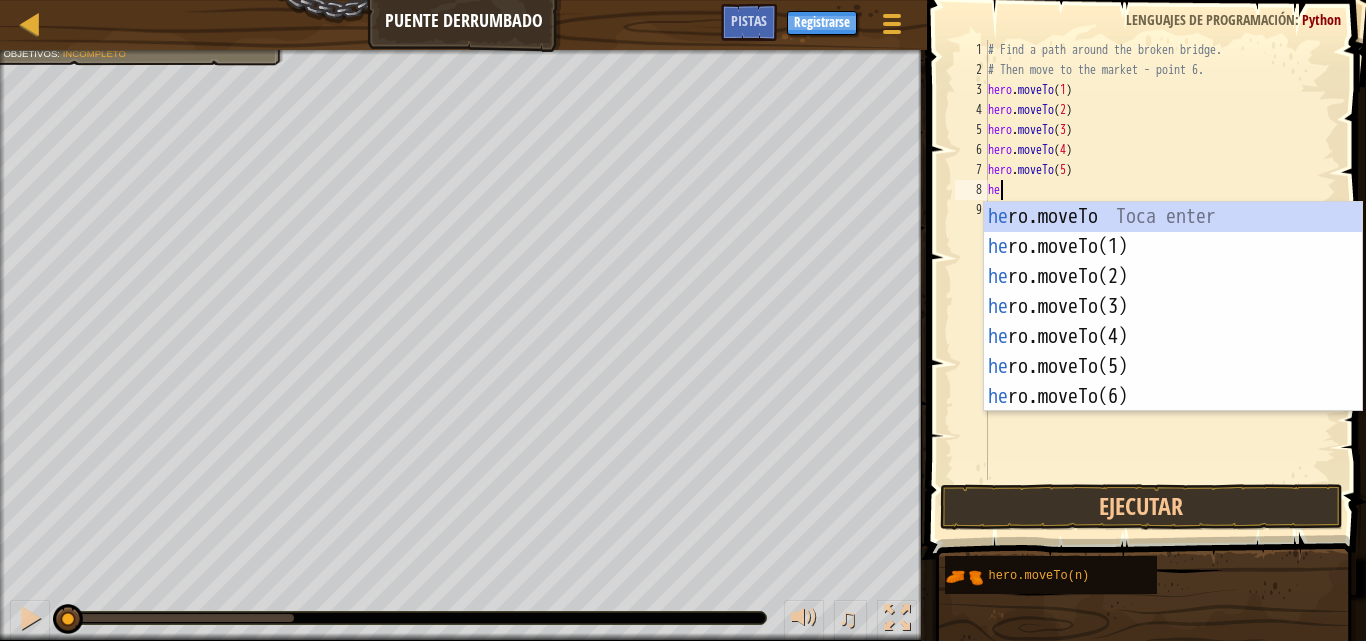 scroll, scrollTop: 9, scrollLeft: 1, axis: both 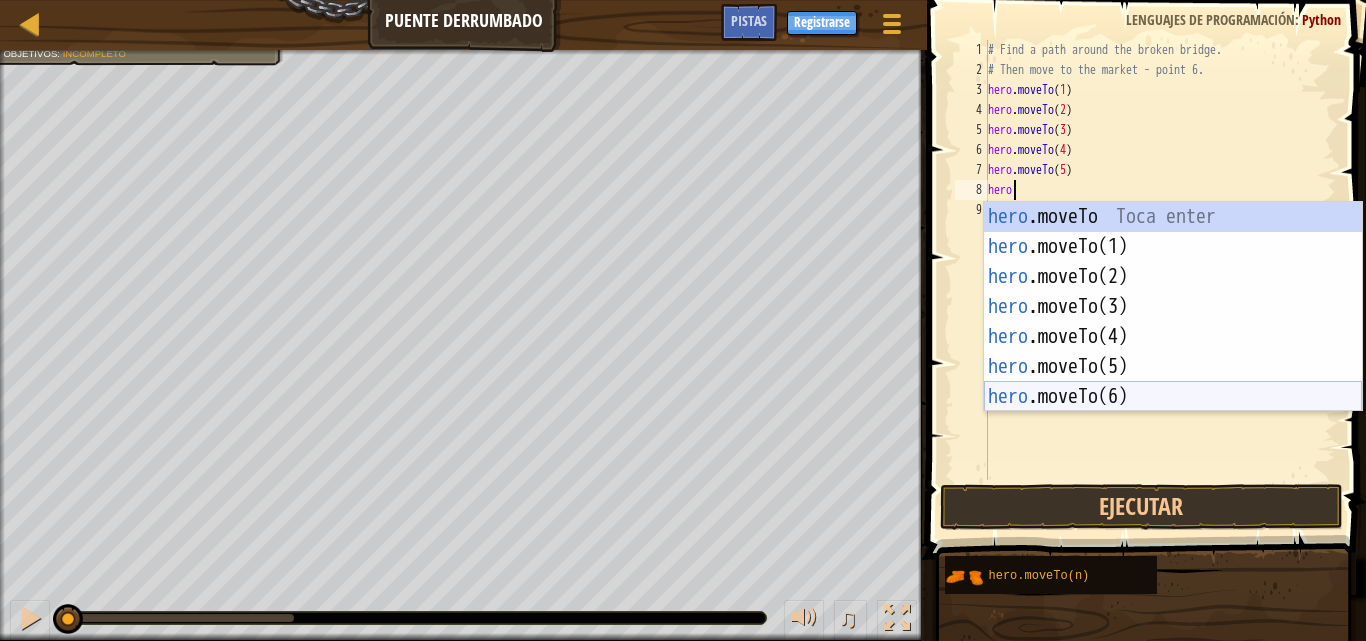 click on "hero .moveTo Toca enter hero .moveTo(1) Toca enter hero .moveTo(2) Toca enter hero .moveTo(3) Toca enter hero .moveTo(4) Toca enter hero .moveTo(5) Toca enter hero .moveTo(6) Toca enter" at bounding box center (1173, 337) 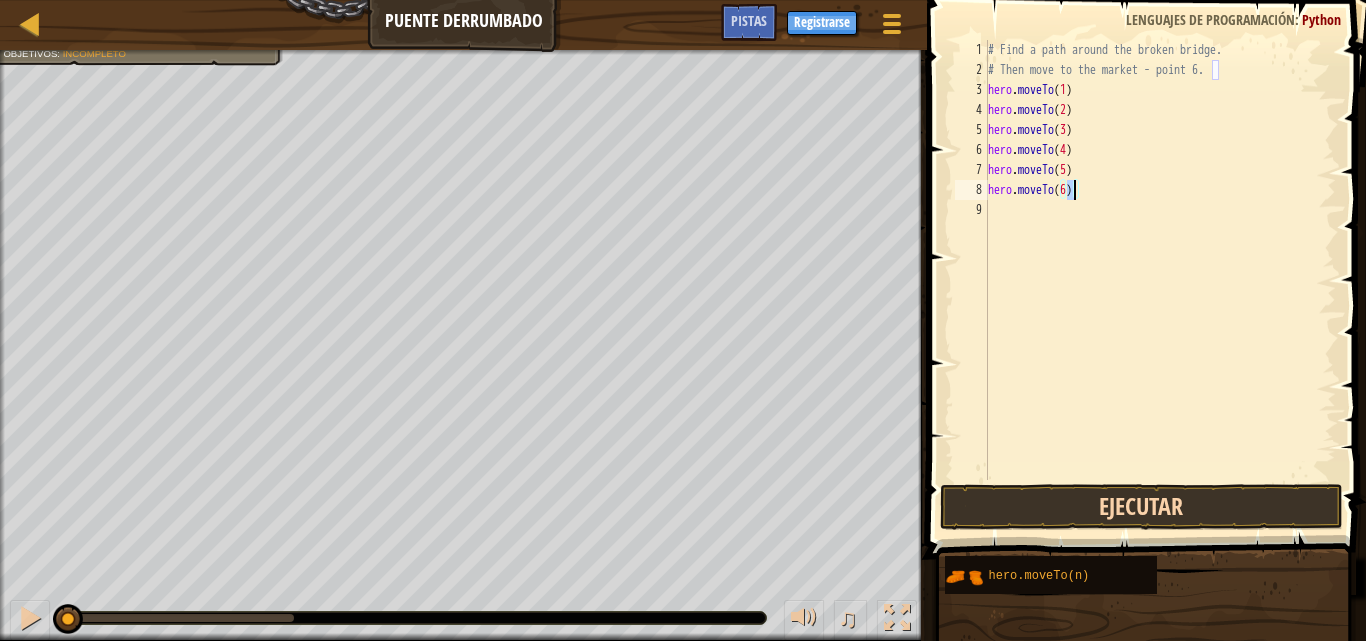 type on "hero.moveTo(6)" 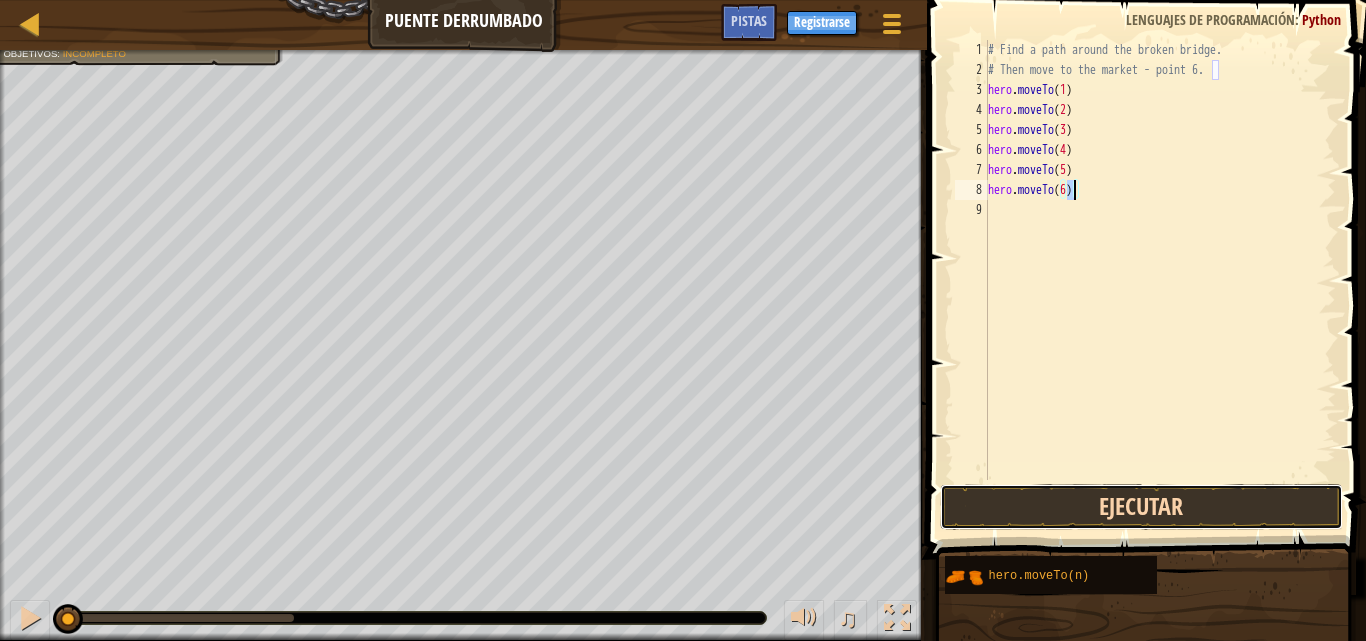 click on "Ejecutar" at bounding box center (1141, 507) 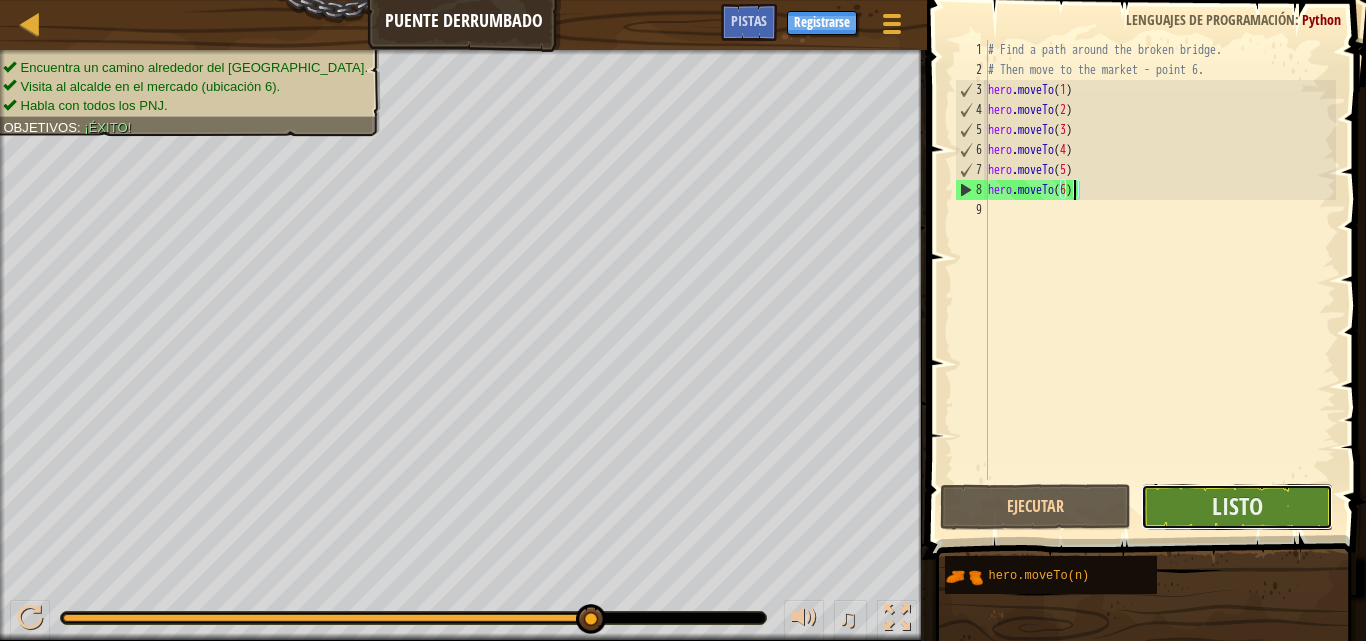 click on "Listo" at bounding box center [1236, 507] 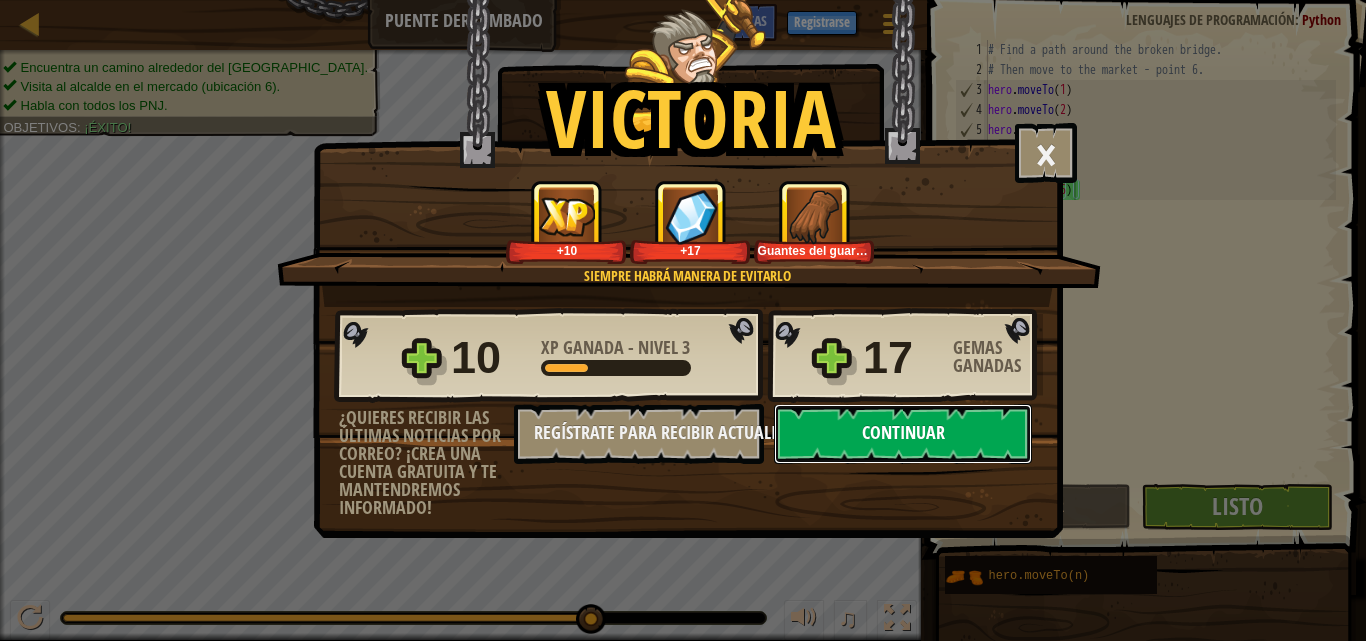 click on "Continuar" at bounding box center [903, 434] 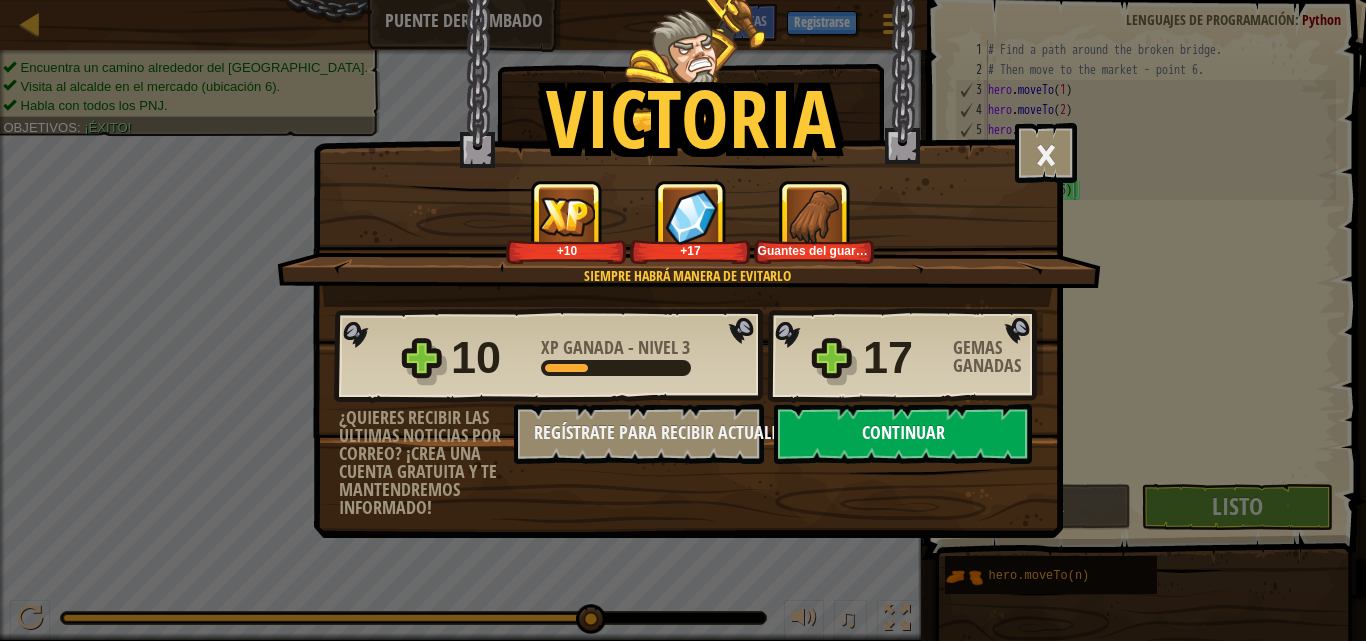 select on "es-419" 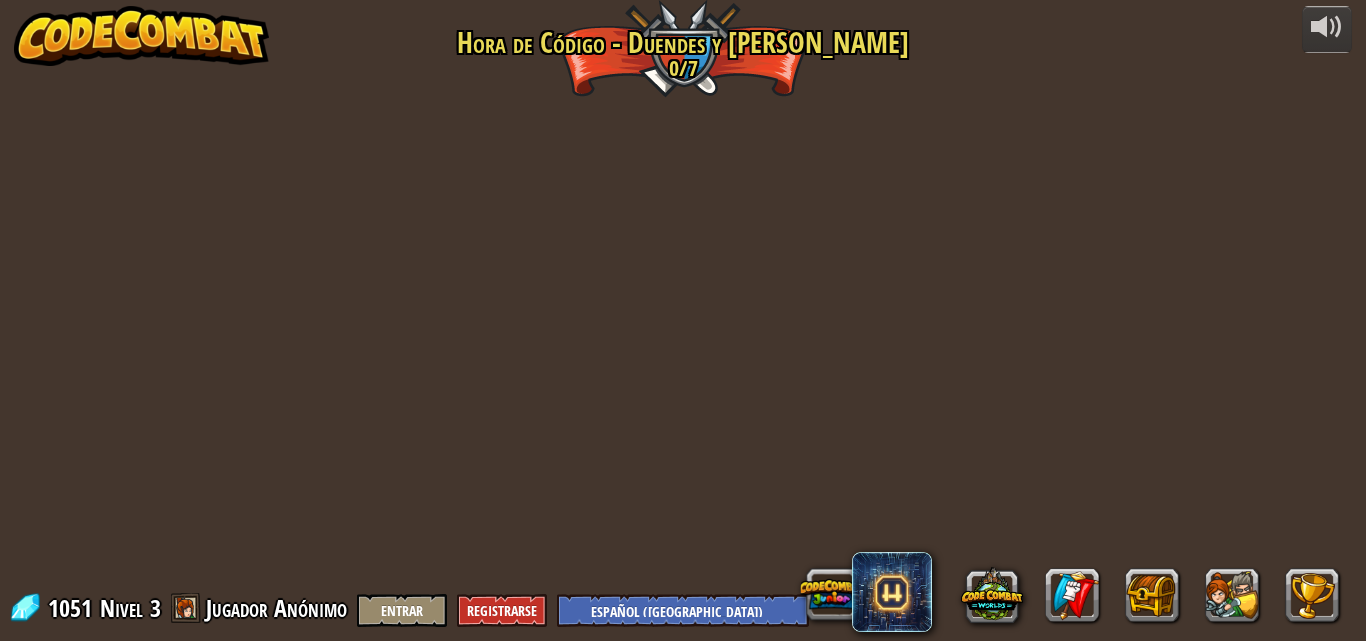 select on "es-419" 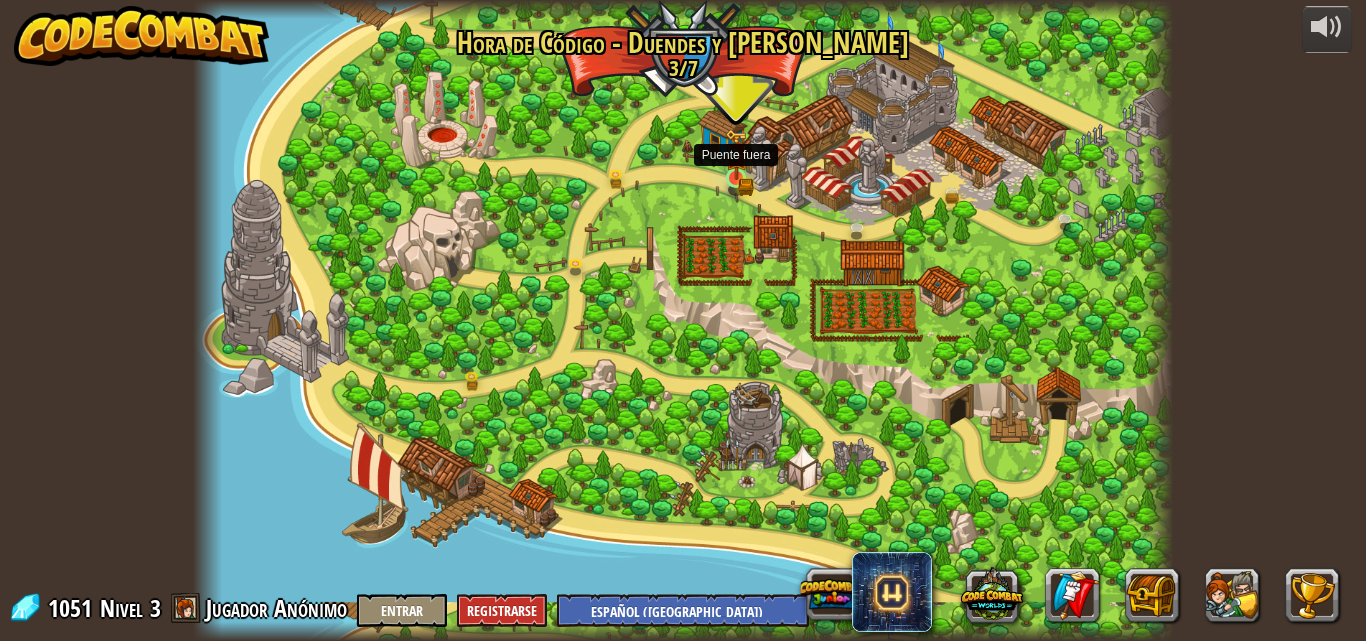 click at bounding box center [736, 155] 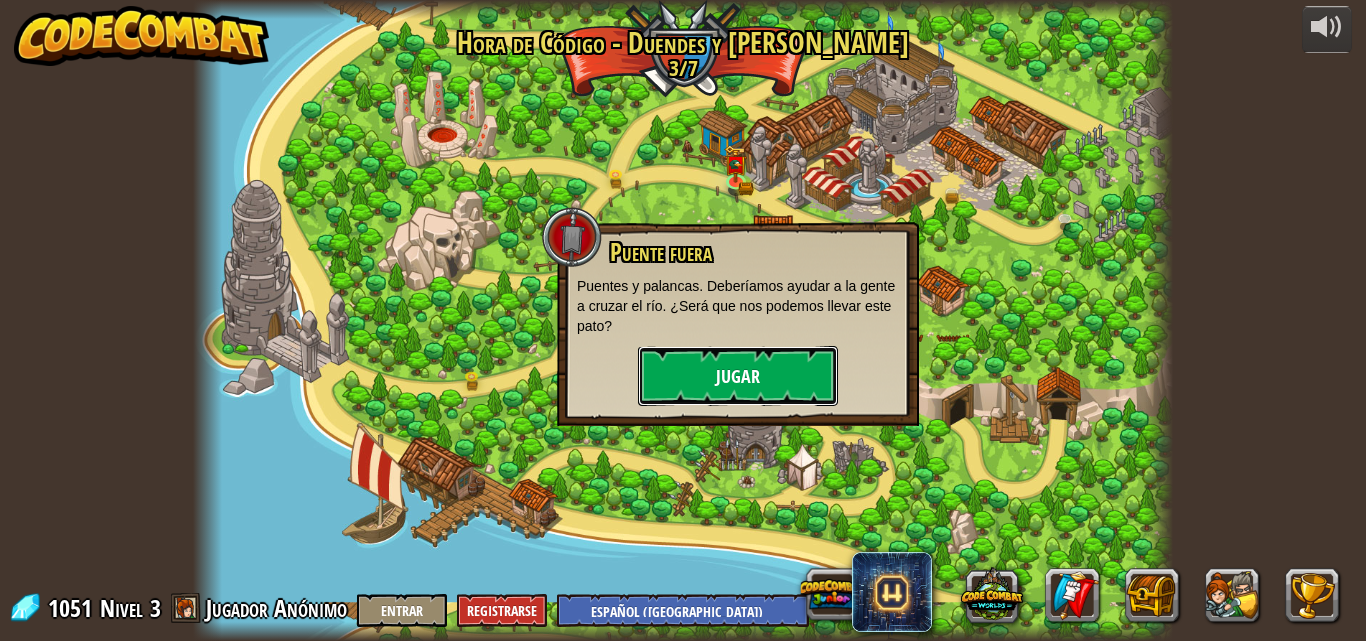 click on "Jugar" at bounding box center [738, 376] 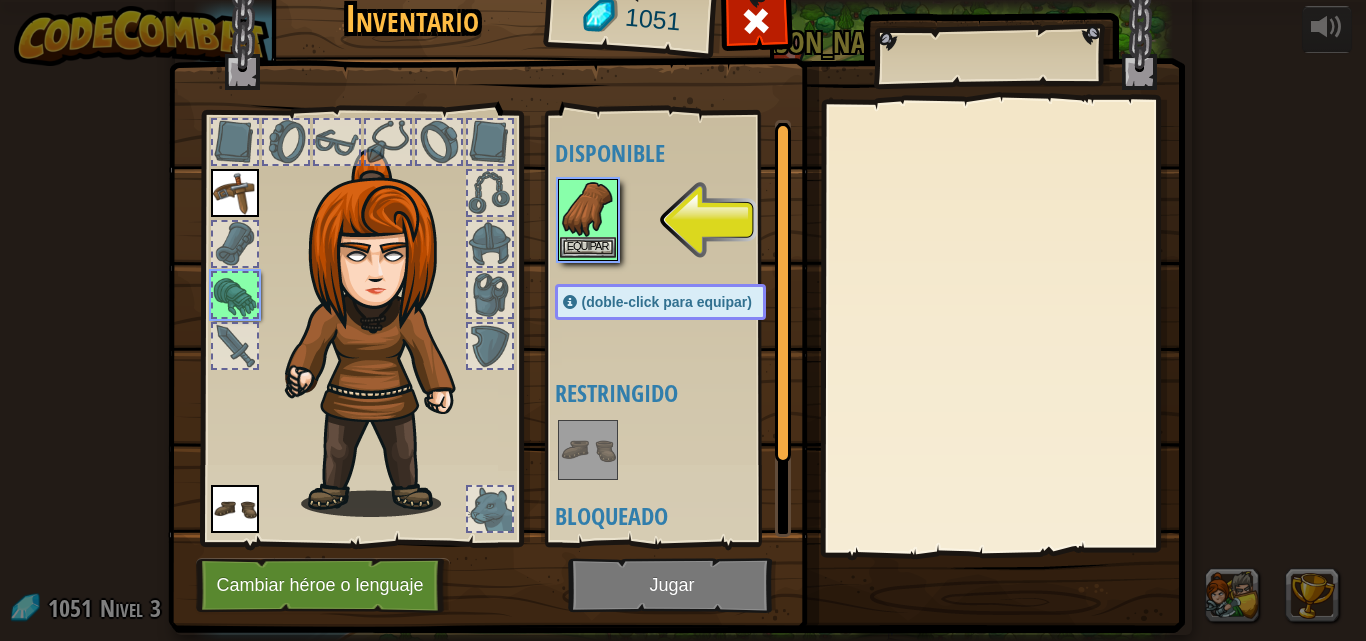 click at bounding box center [588, 209] 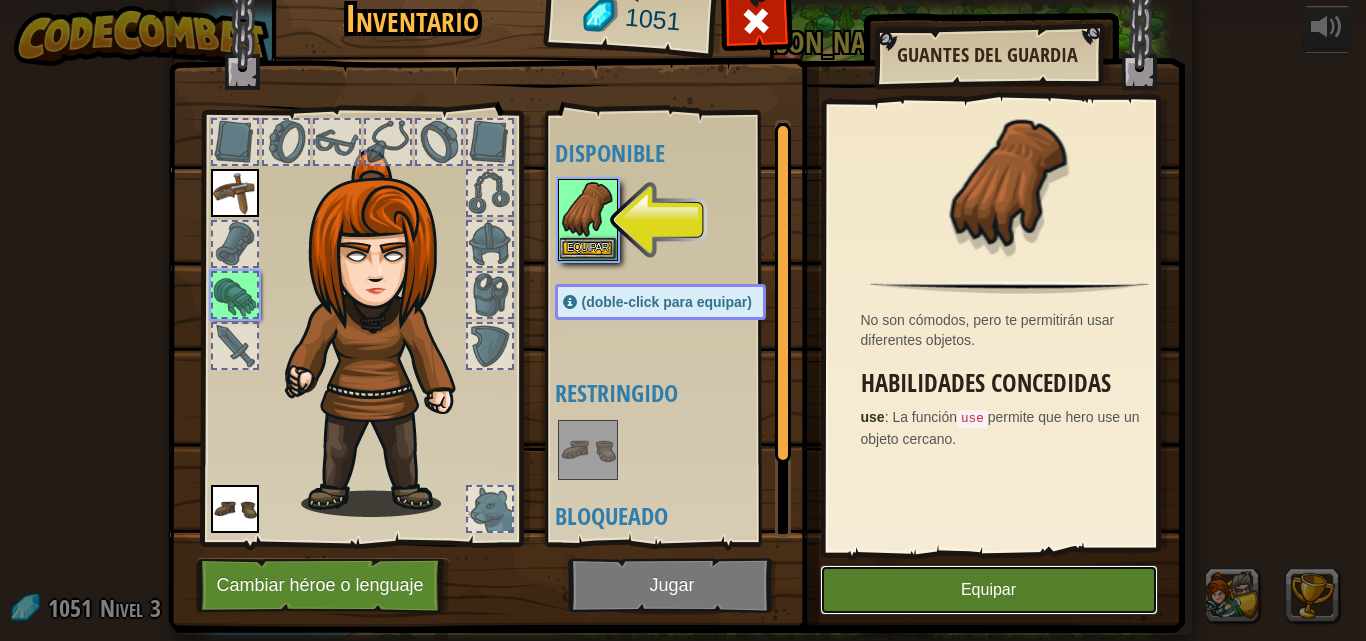 click on "Equipar" at bounding box center [989, 590] 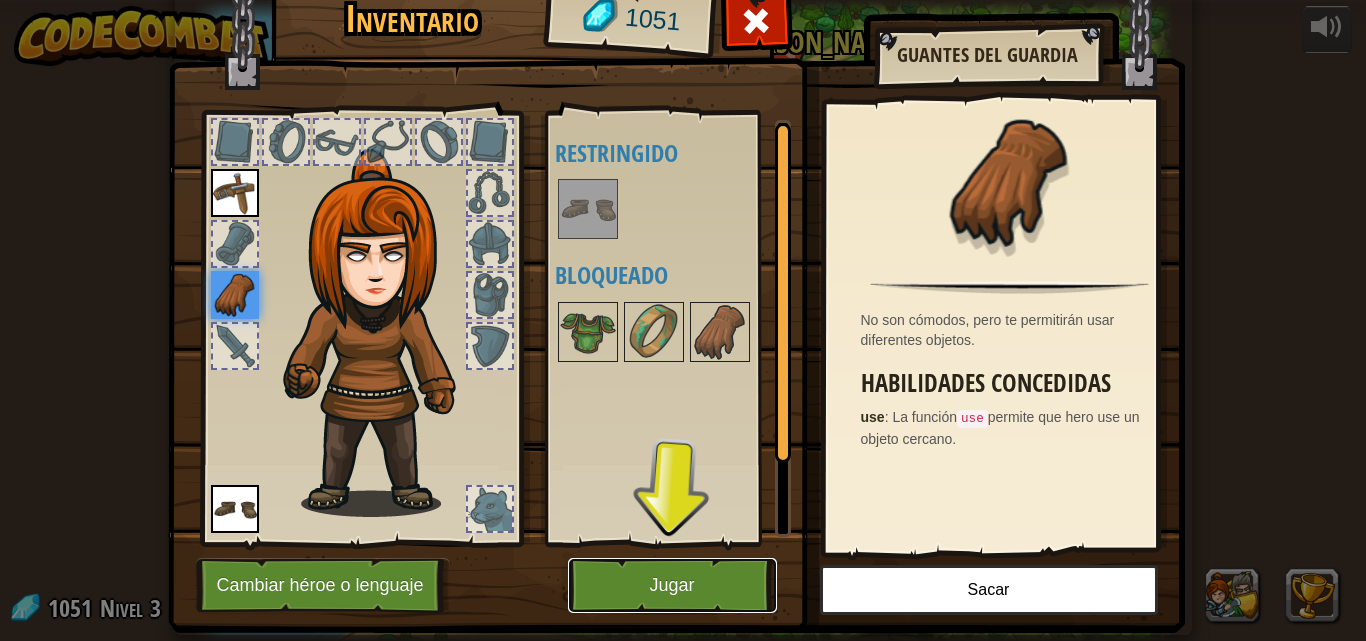 click on "Jugar" at bounding box center (672, 585) 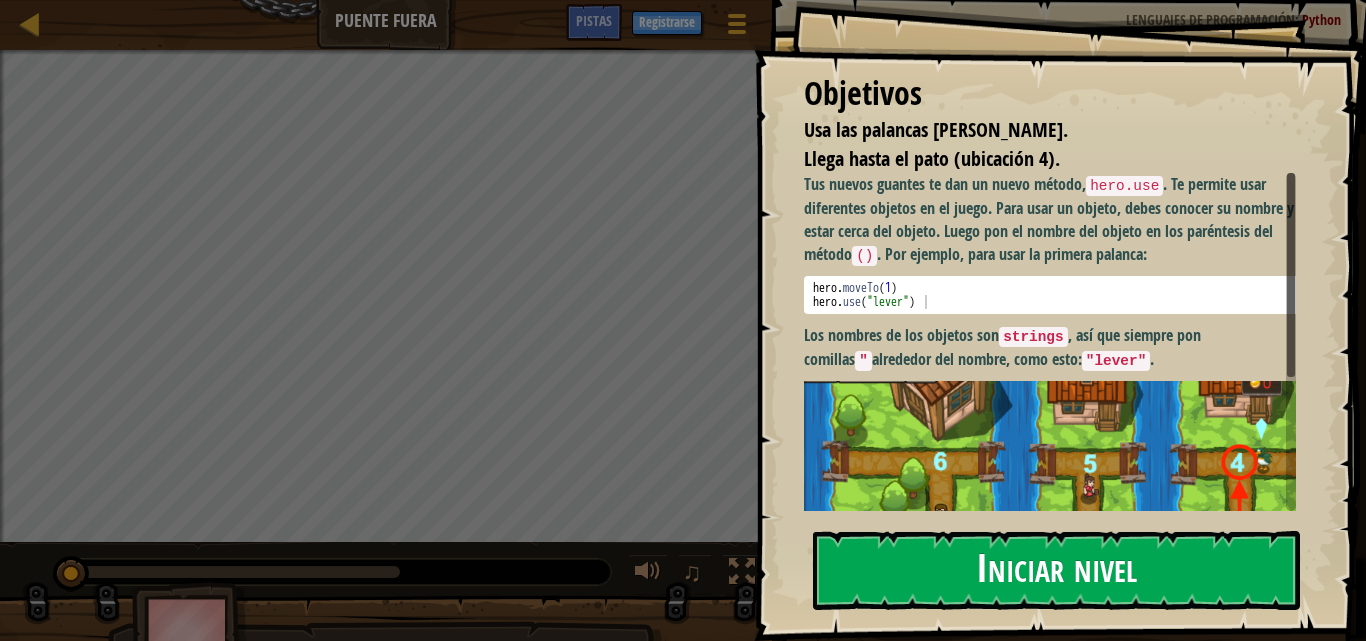 click on "Iniciar nivel" at bounding box center [1056, 570] 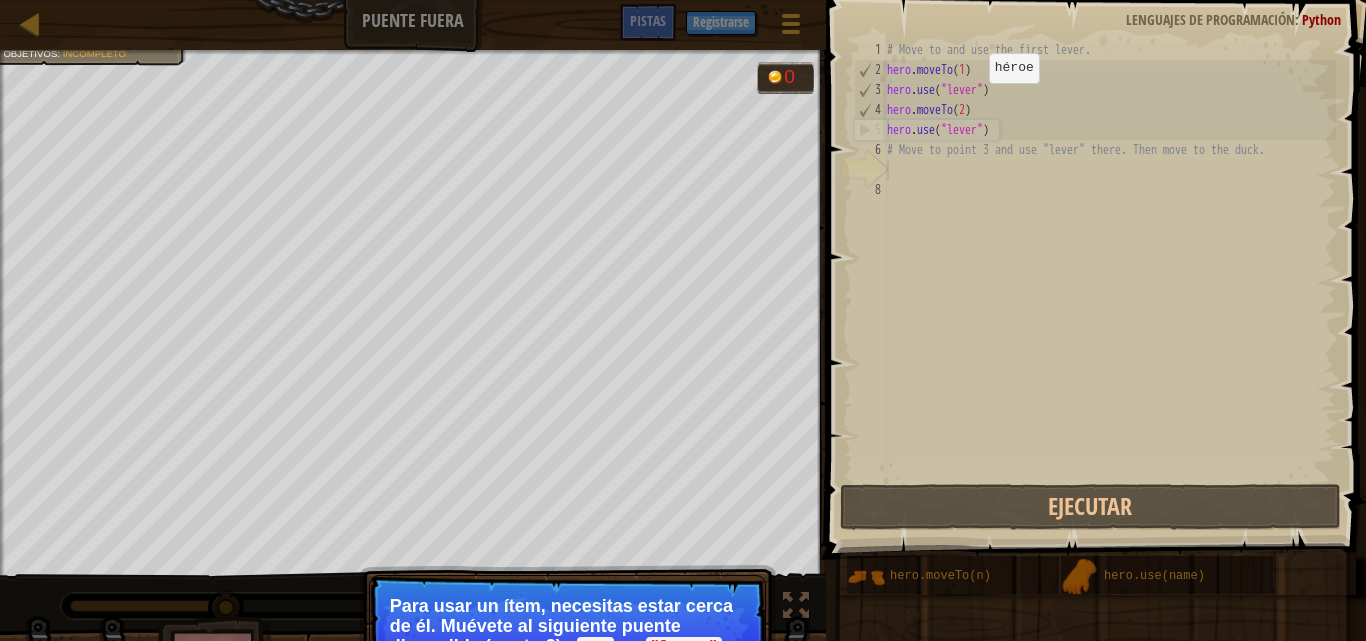 click on "# Move to and use the first lever. hero . moveTo ( 1 ) hero . use ( "lever" ) hero . moveTo ( 2 ) hero . use ( "lever" ) # Move to point 3 and use "lever" there. Then move to the duck." at bounding box center [1109, 280] 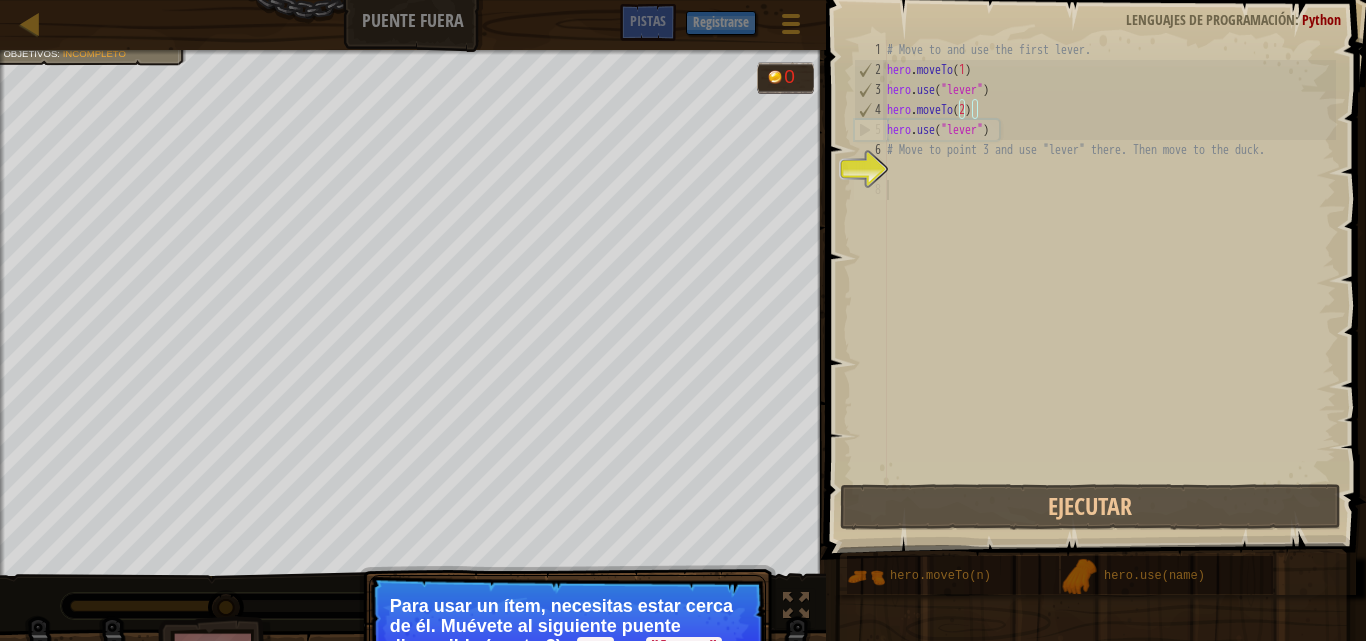 click on "# Move to and use the first lever. hero . moveTo ( 1 ) hero . use ( "lever" ) hero . moveTo ( 2 ) hero . use ( "lever" ) # Move to point 3 and use "lever" there. Then move to the duck." at bounding box center [1109, 280] 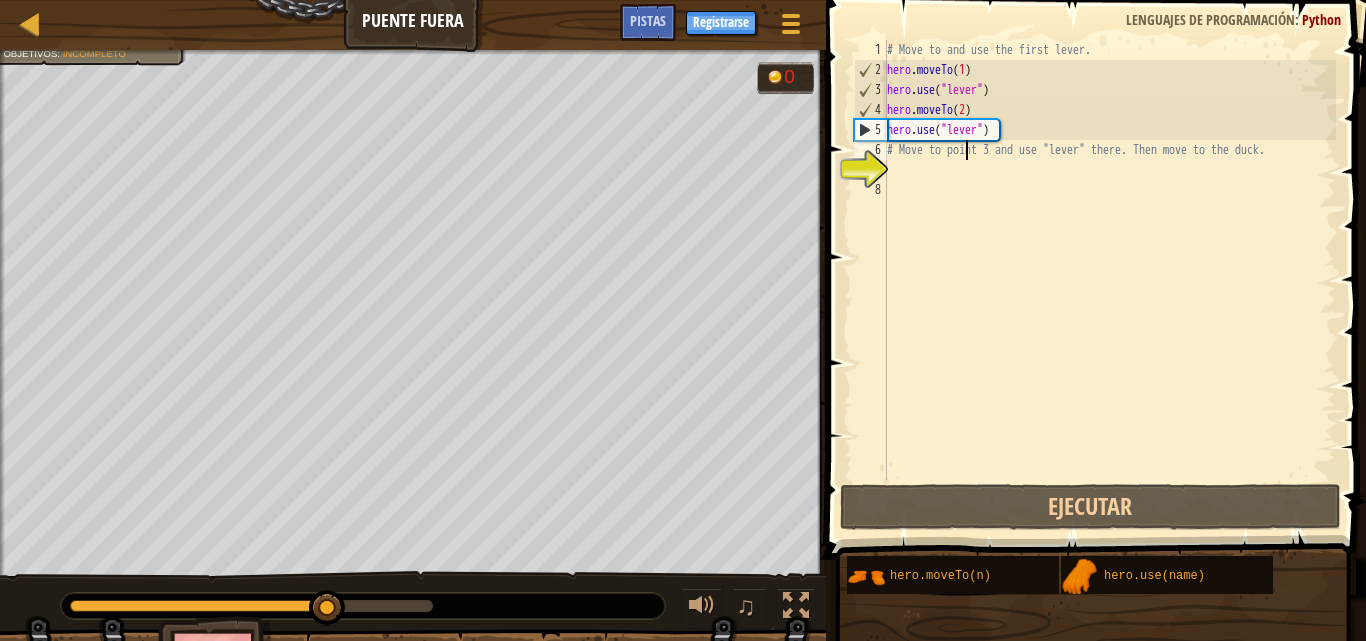 click on "# Move to and use the first lever. hero . moveTo ( 1 ) hero . use ( "lever" ) hero . moveTo ( 2 ) hero . use ( "lever" ) # Move to point 3 and use "lever" there. Then move to the duck." at bounding box center (1109, 280) 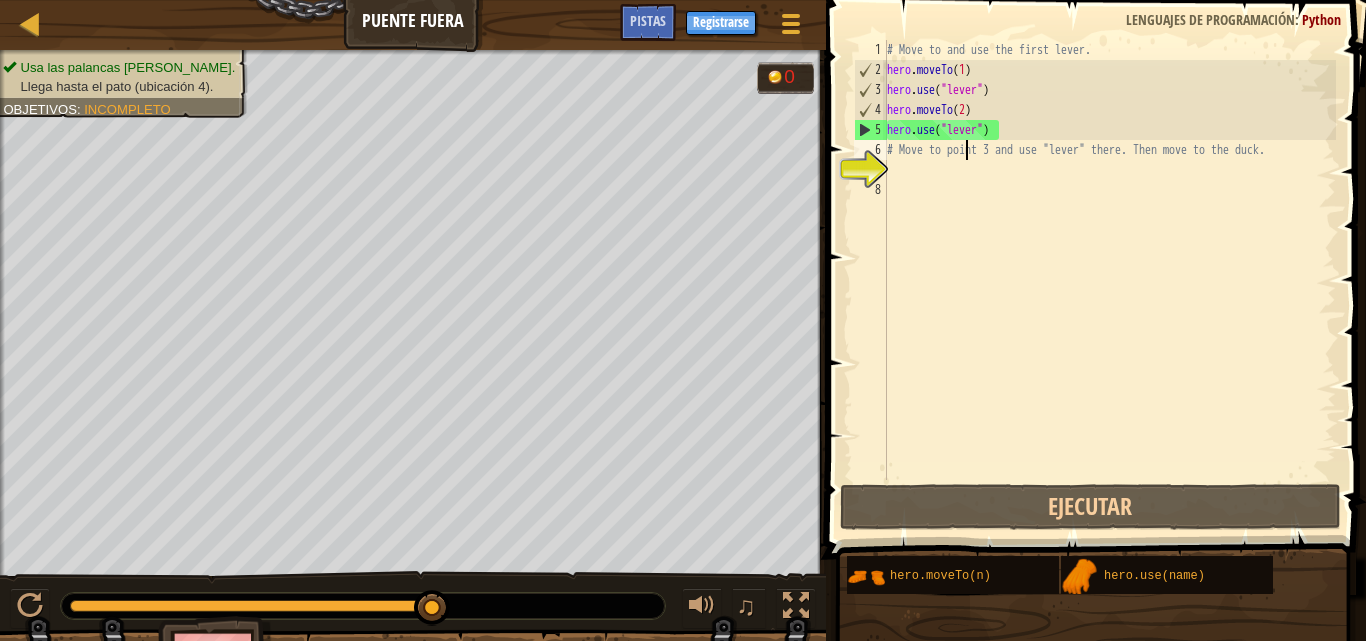 click on "# Move to and use the first lever. hero . moveTo ( 1 ) hero . use ( "lever" ) hero . moveTo ( 2 ) hero . use ( "lever" ) # Move to point 3 and use "lever" there. Then move to the duck." at bounding box center (1109, 280) 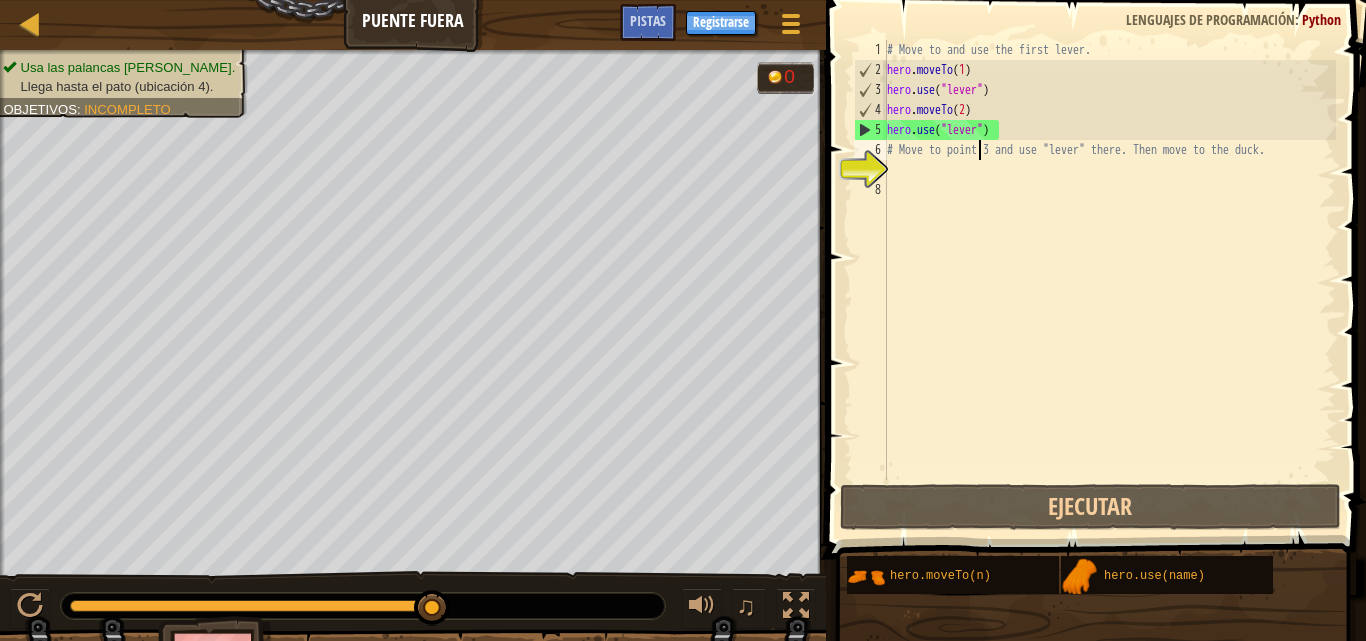 scroll, scrollTop: 9, scrollLeft: 8, axis: both 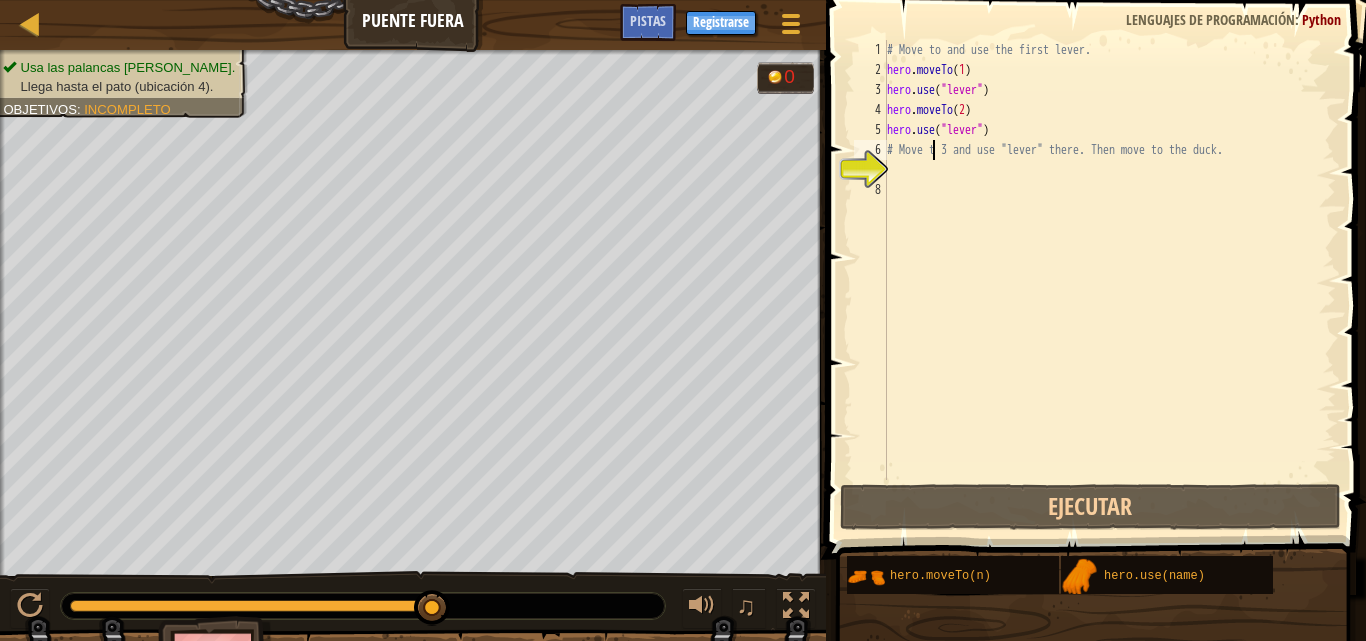 type on "t 3 and use "lever" there. Then move to the duck." 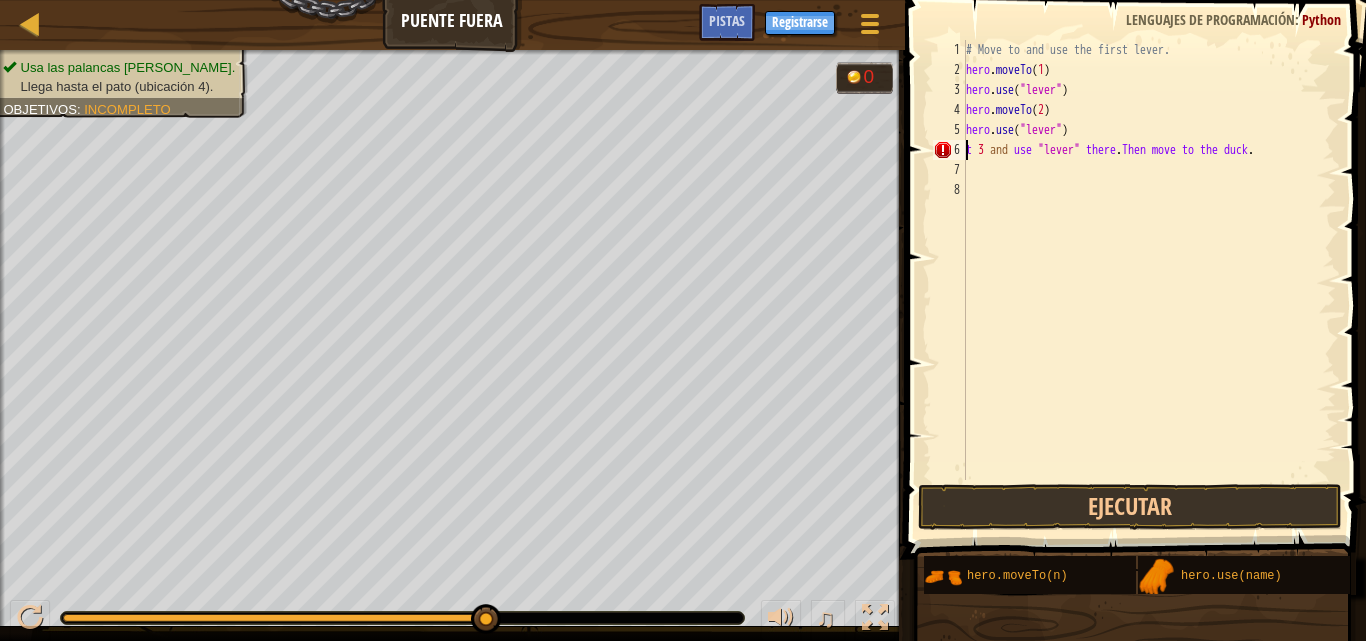 click on "# Move to and use the first lever. hero . moveTo ( 1 ) hero . use ( "lever" ) hero . moveTo ( 2 ) hero . use ( "lever" ) t   3   and   use   "lever"   there .  Then   move   to   the   duck ." at bounding box center [1149, 280] 